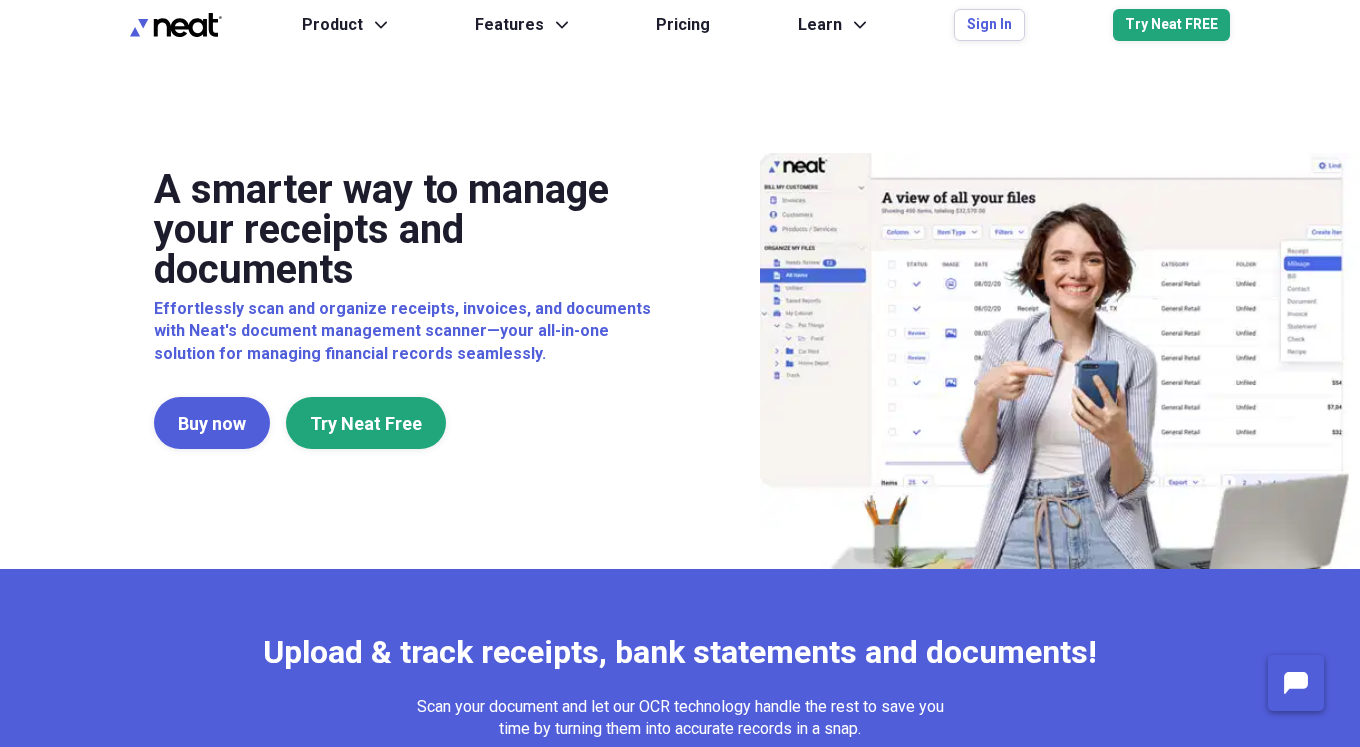 scroll, scrollTop: 0, scrollLeft: 0, axis: both 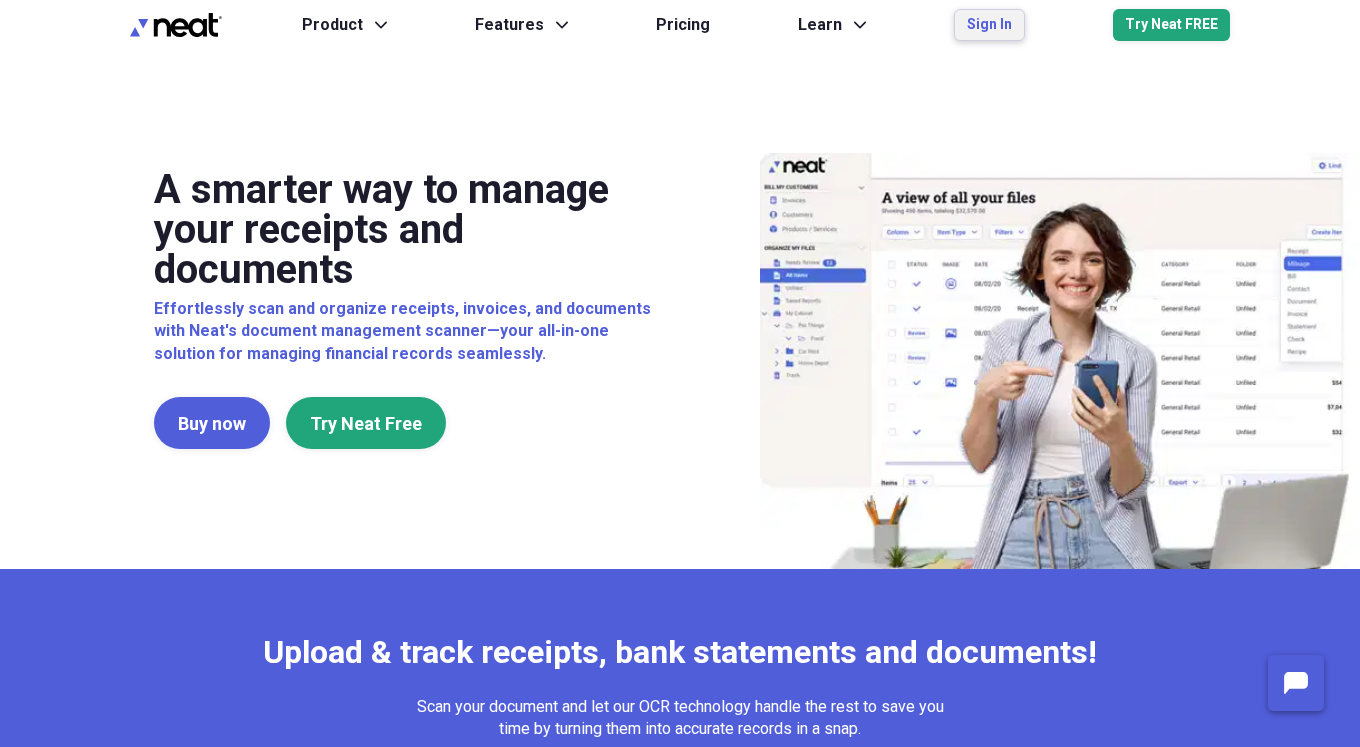 click on "Sign In" at bounding box center [989, 25] 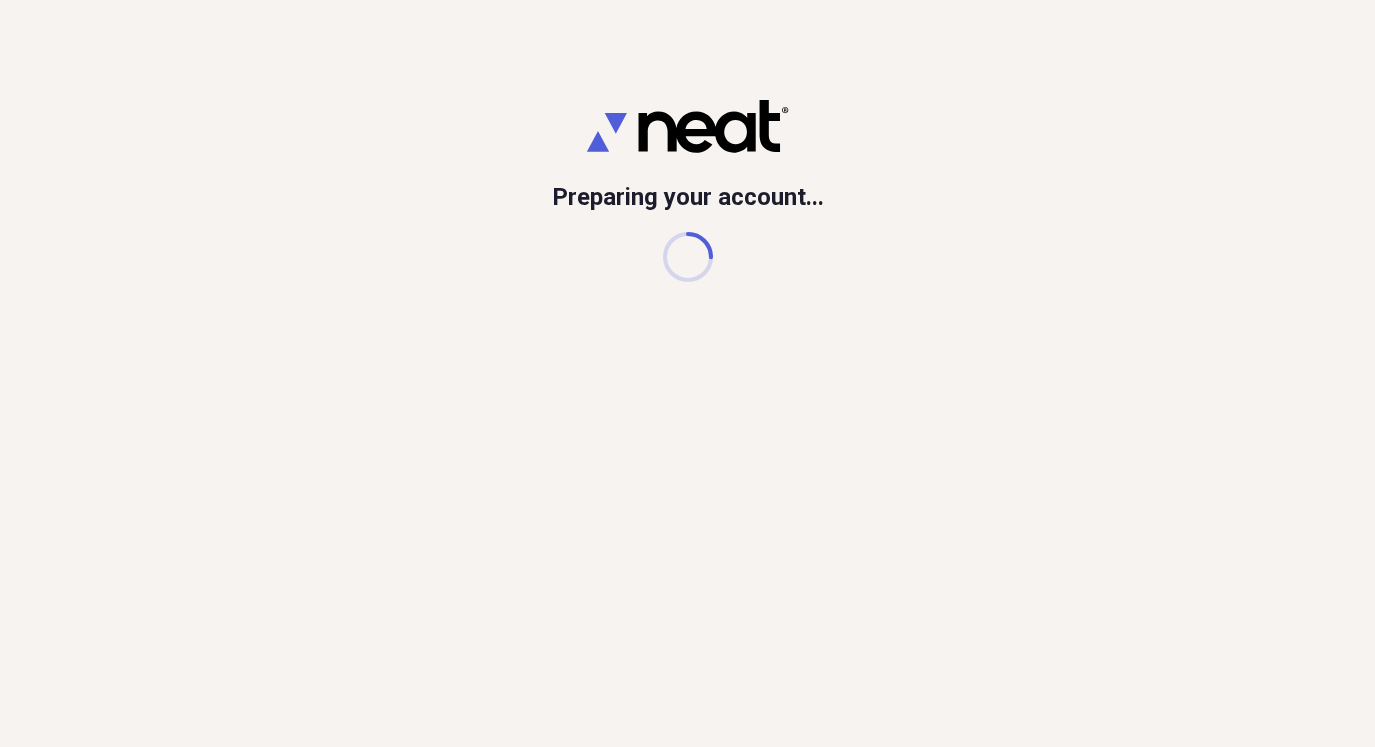 scroll, scrollTop: 0, scrollLeft: 0, axis: both 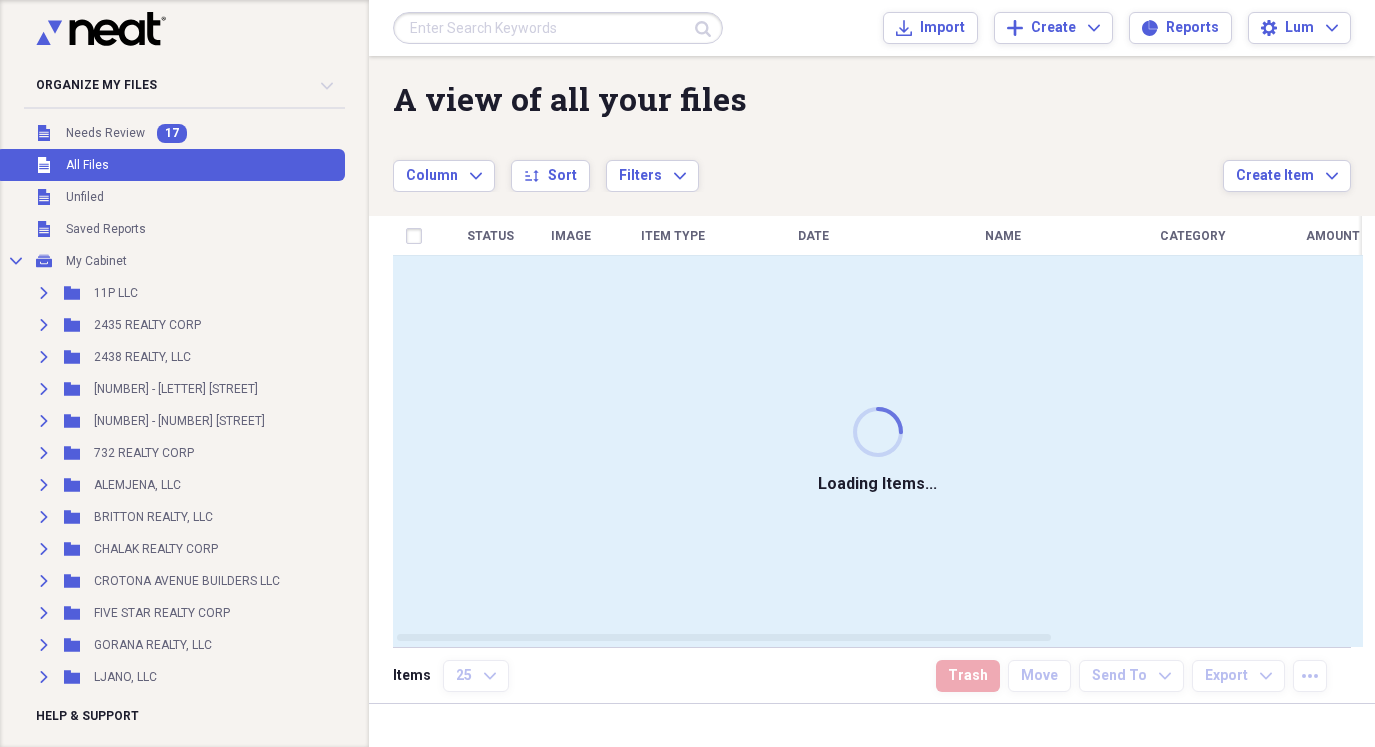 drag, startPoint x: 99, startPoint y: 160, endPoint x: 130, endPoint y: 170, distance: 32.572994 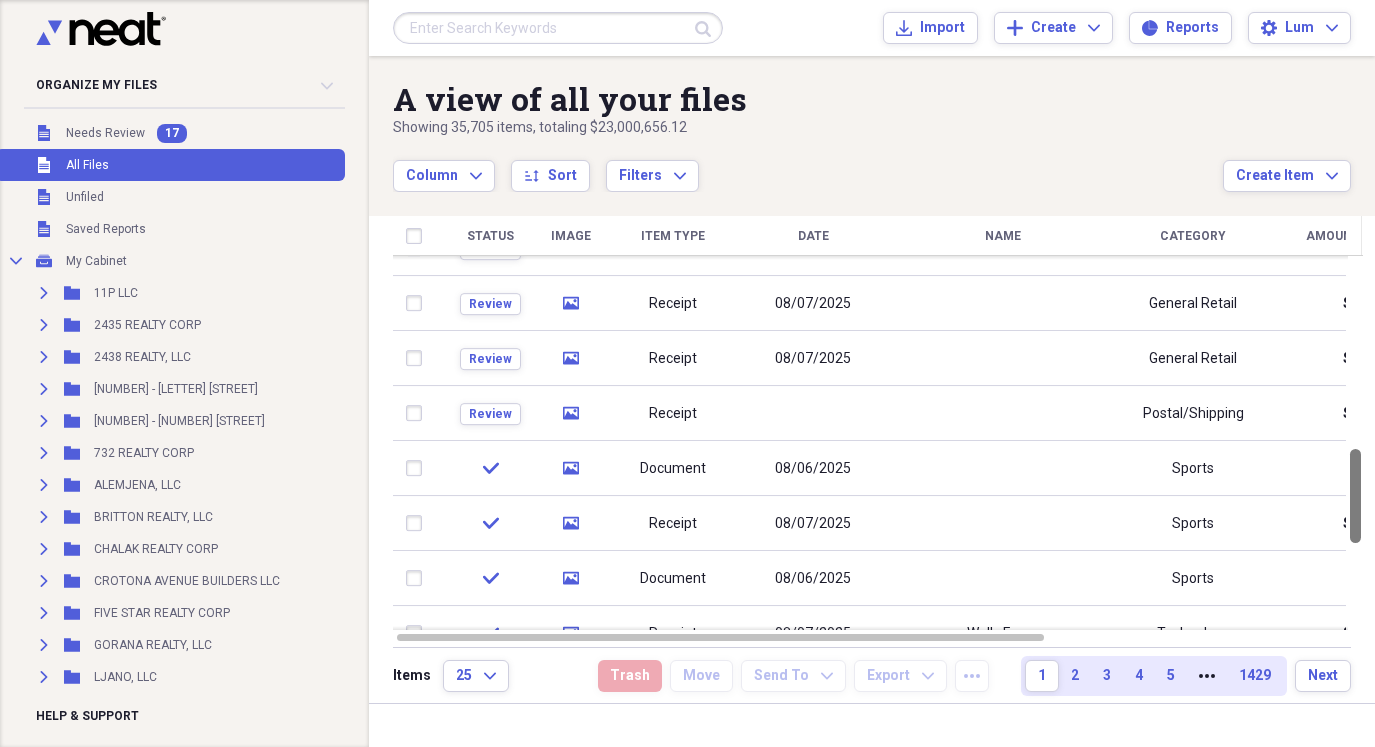 drag, startPoint x: 1367, startPoint y: 319, endPoint x: 1312, endPoint y: 508, distance: 196.84004 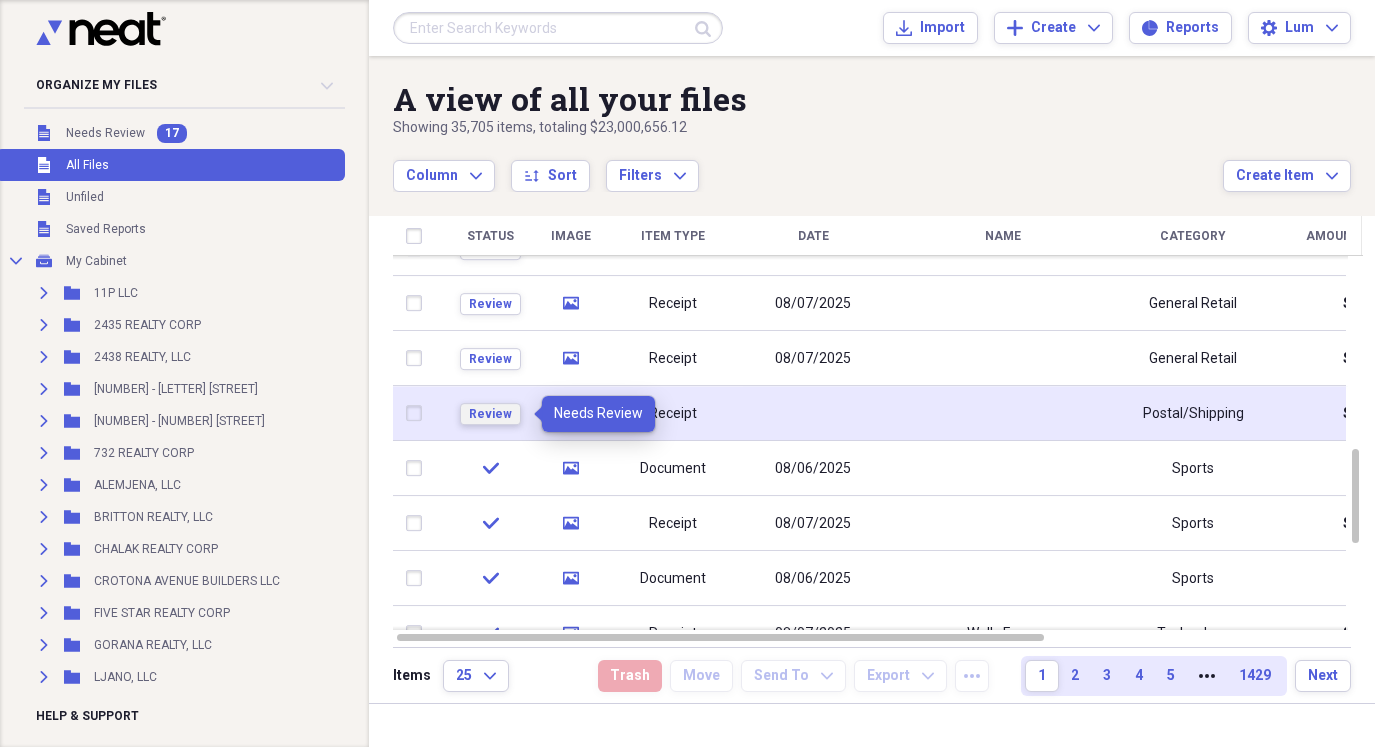 click on "Review" at bounding box center [490, 414] 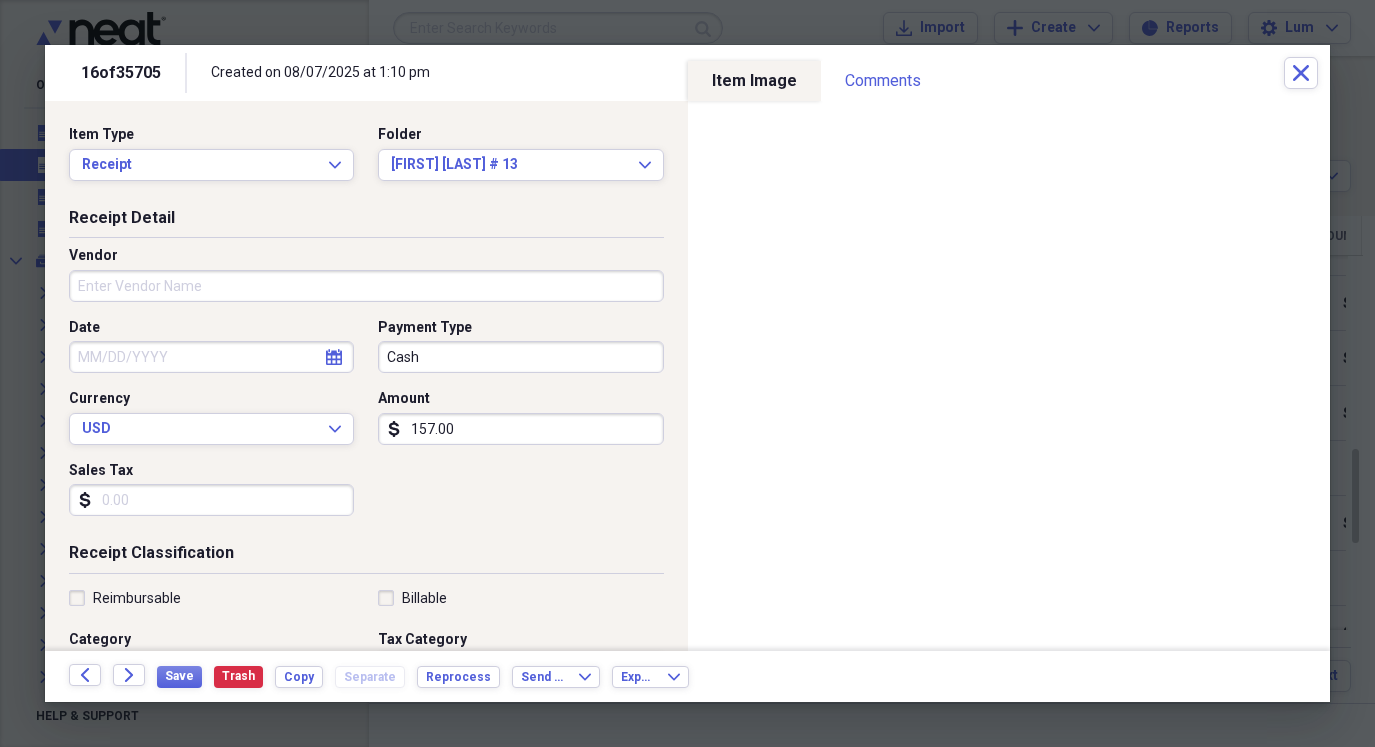 click on "Cash" at bounding box center (520, 357) 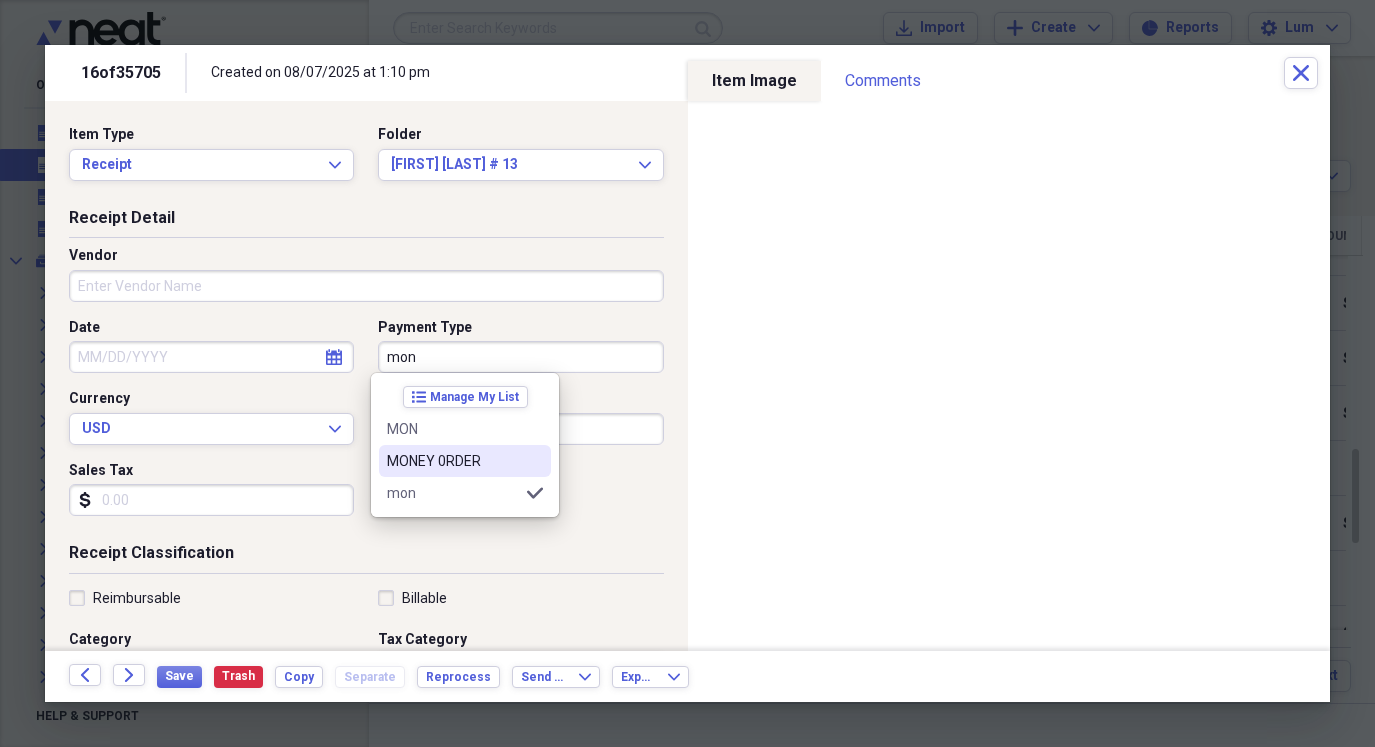 click on "MONEY 0RDER" at bounding box center (465, 461) 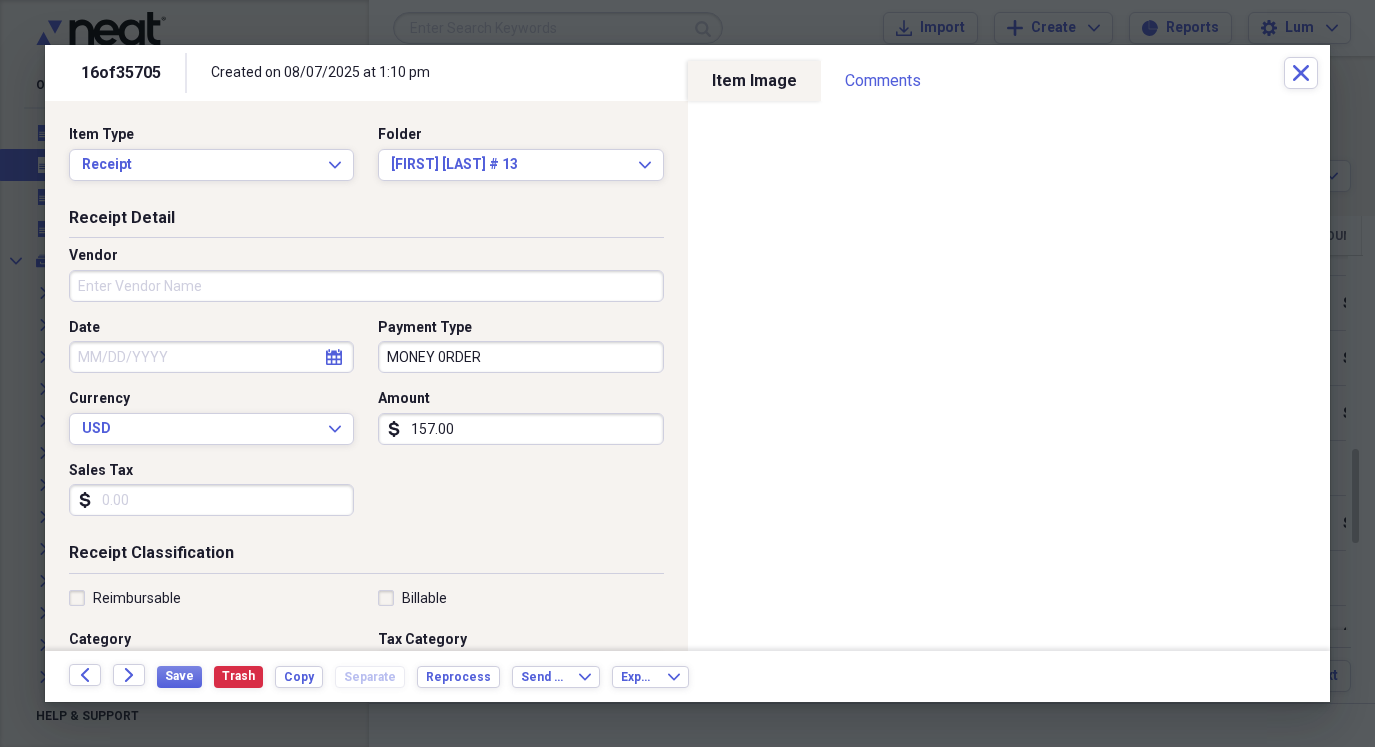click on "Date" at bounding box center (211, 357) 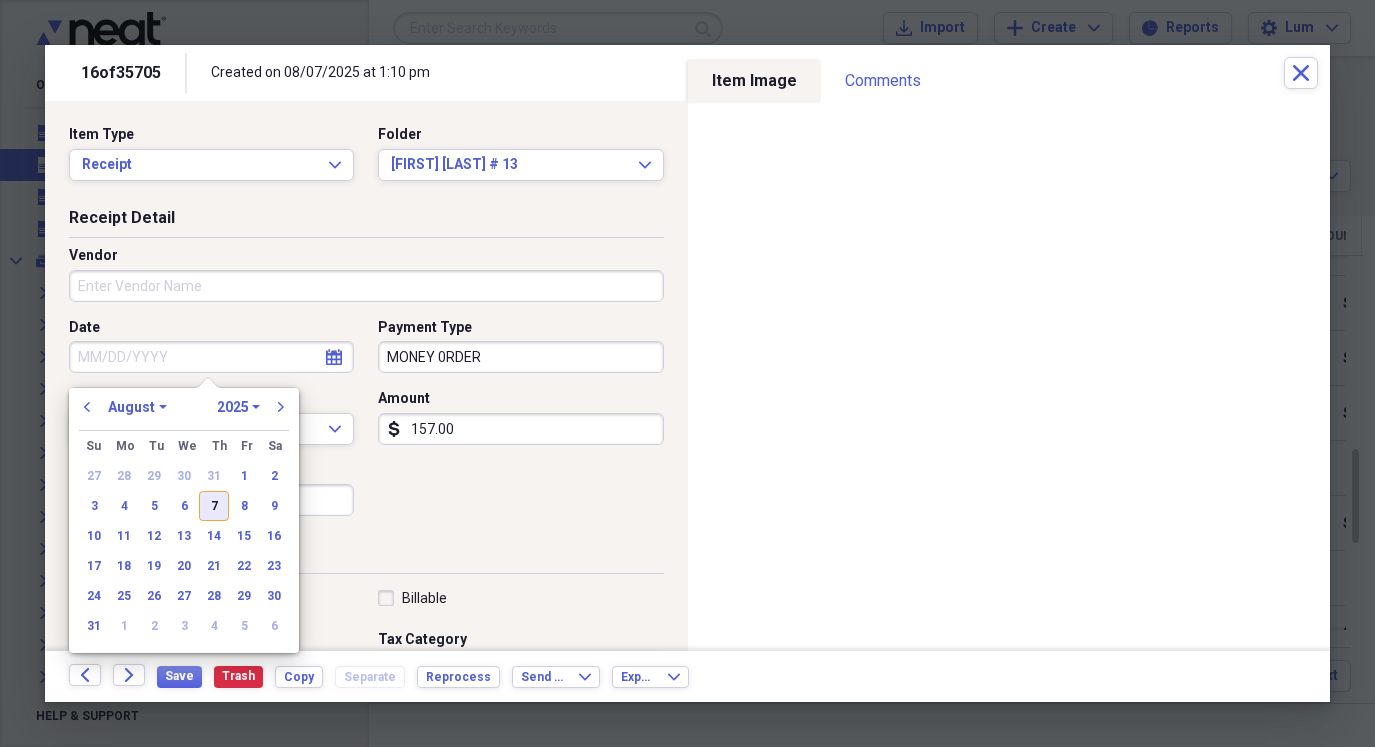 click on "7" at bounding box center [214, 506] 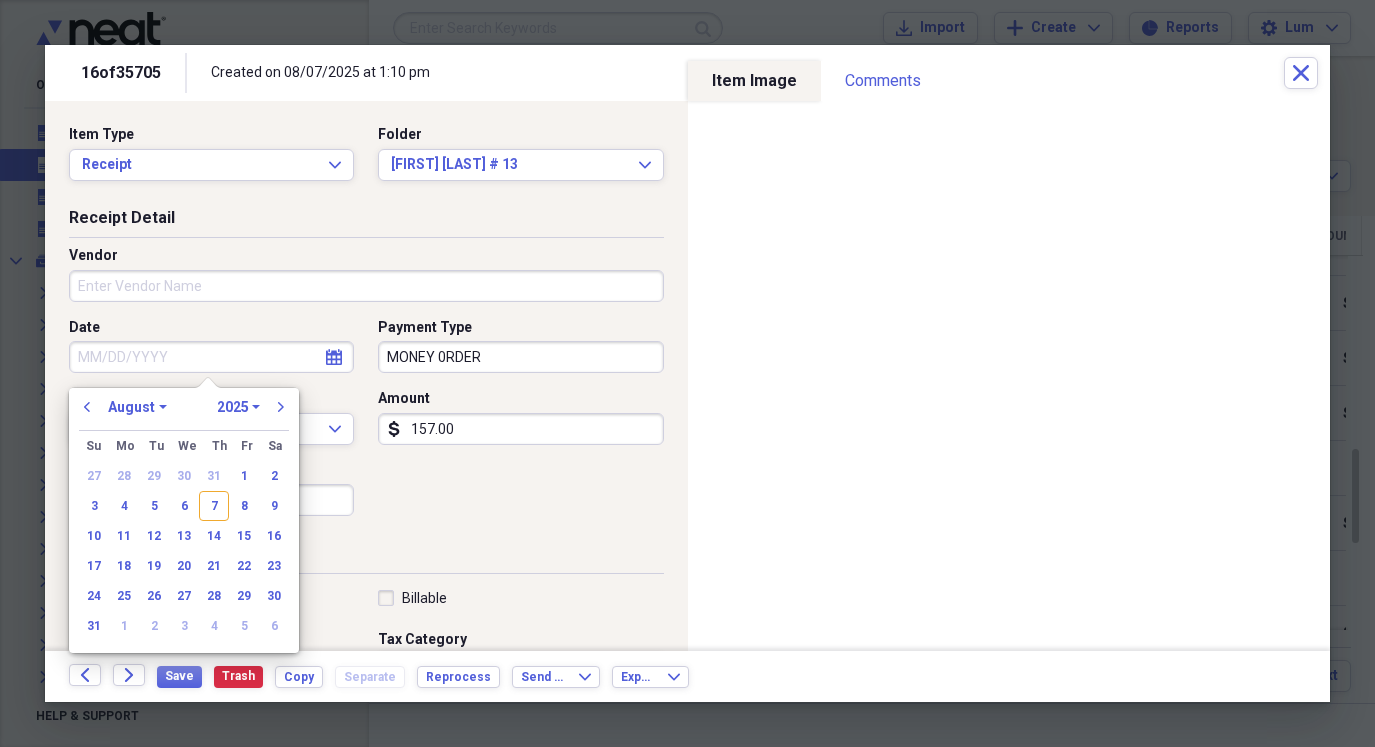 type on "08/07/2025" 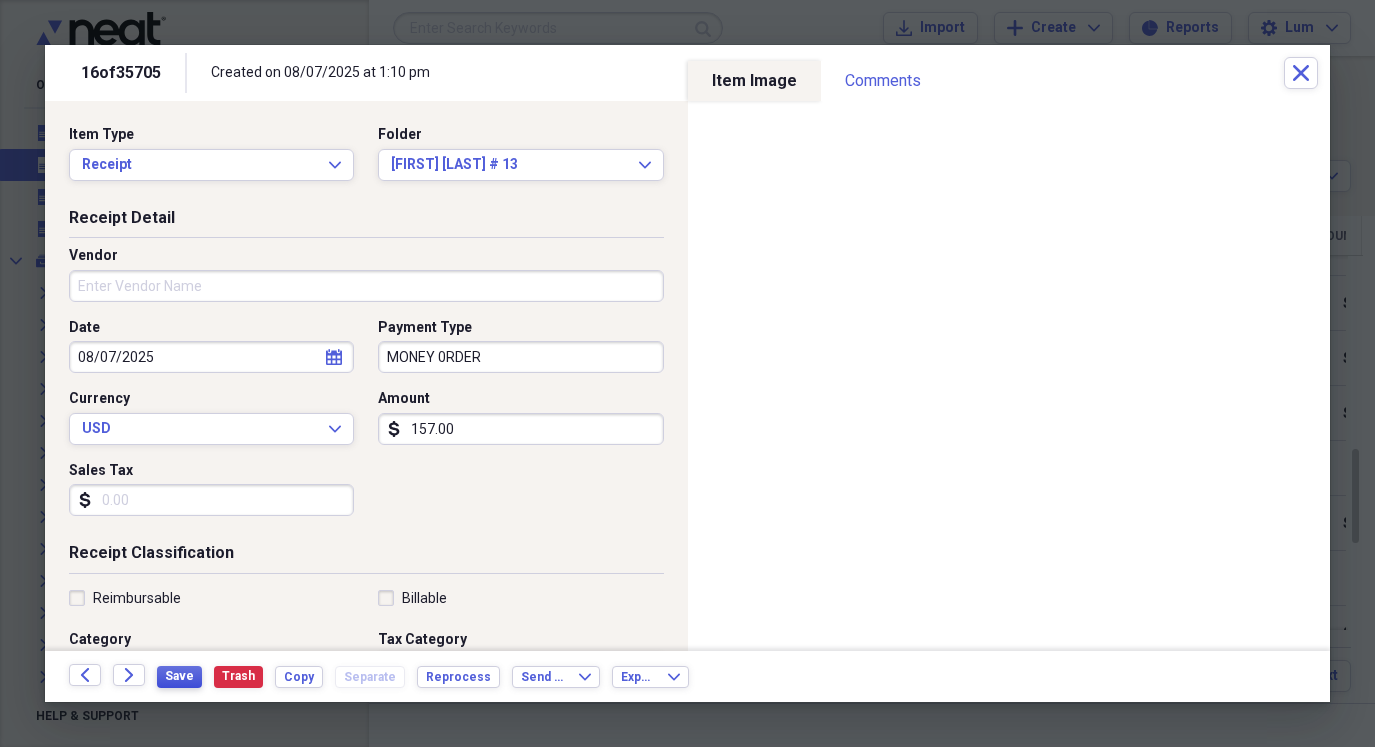 click on "Save" at bounding box center [179, 676] 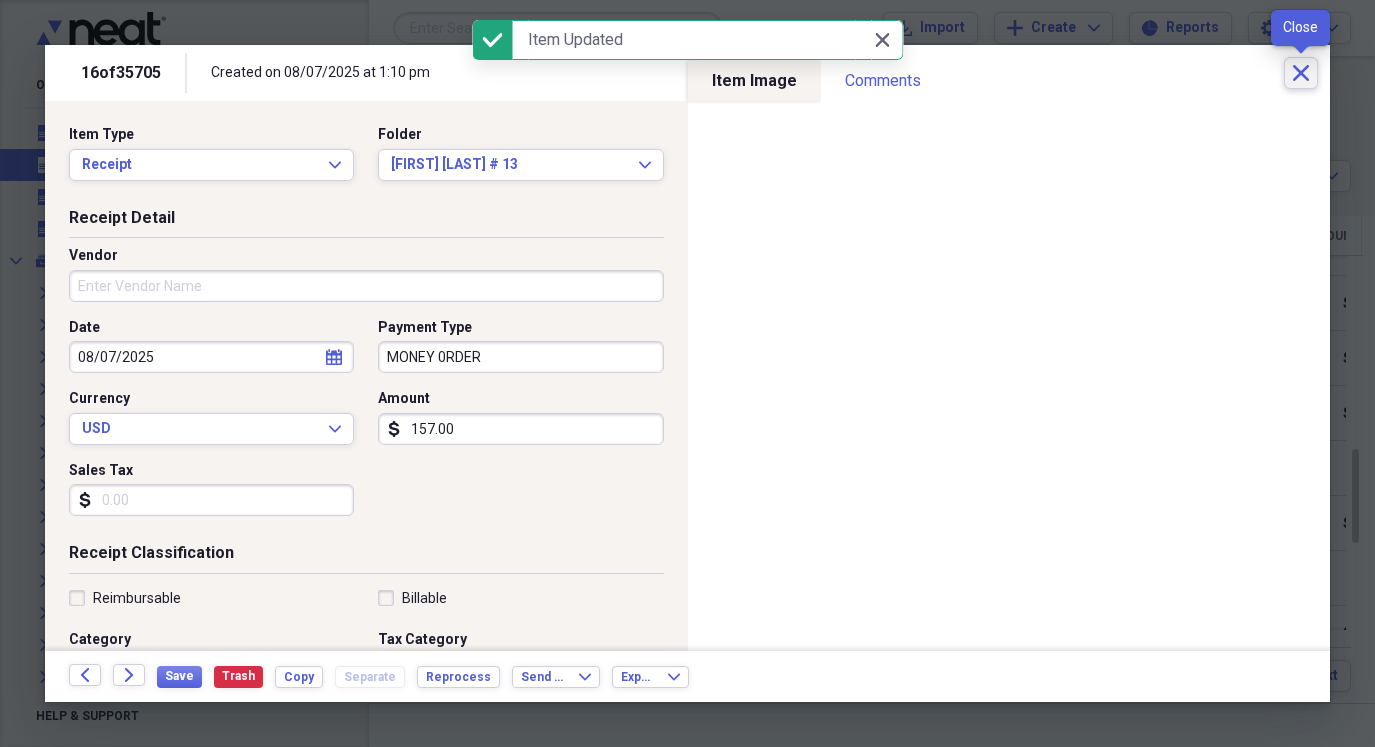 click on "Close" at bounding box center [1301, 73] 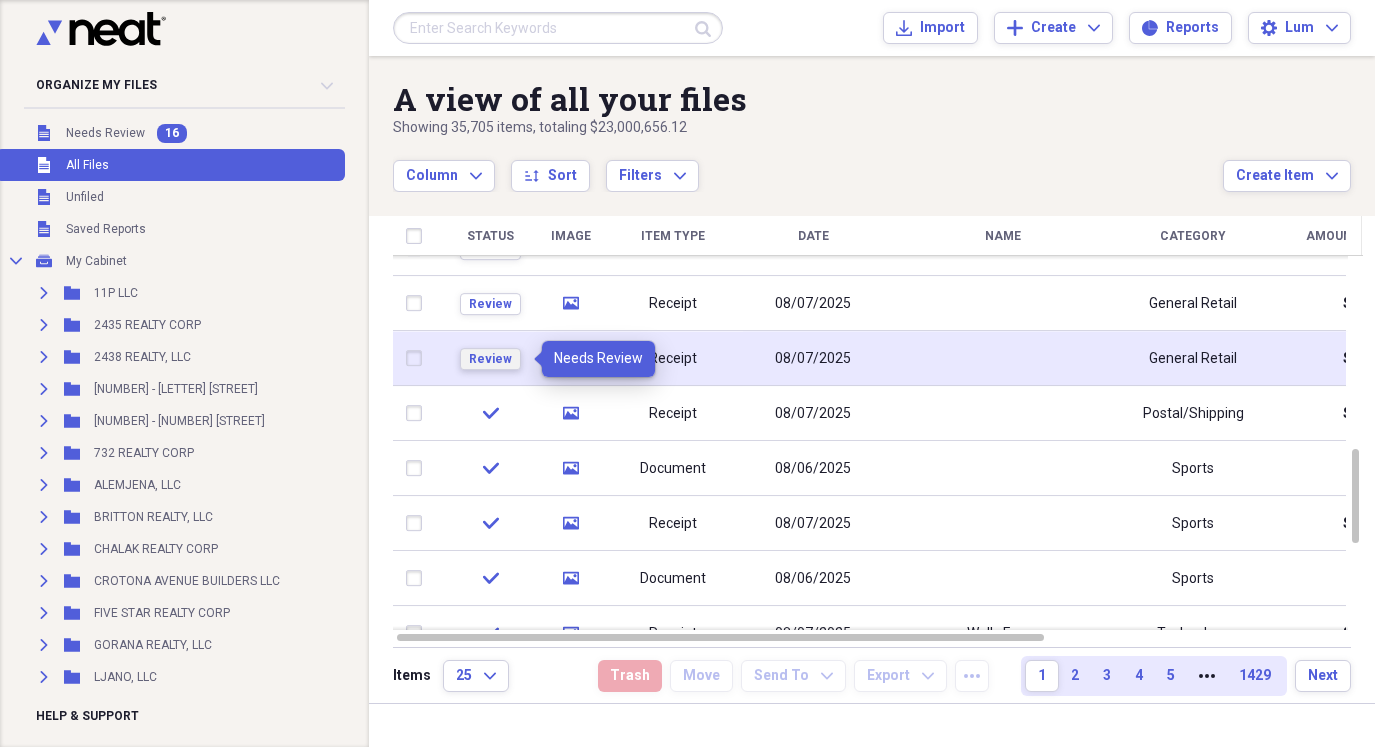 drag, startPoint x: 513, startPoint y: 364, endPoint x: 501, endPoint y: 381, distance: 20.808653 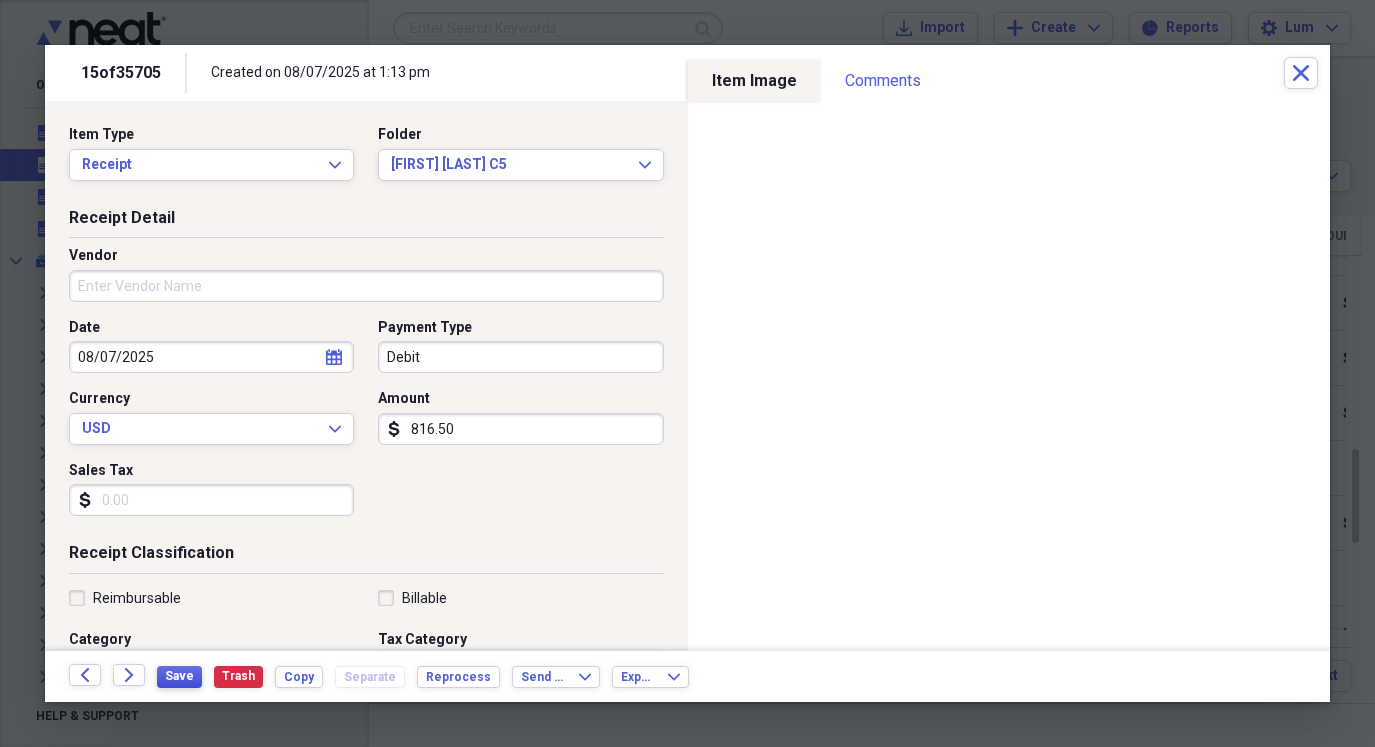 click on "Save" at bounding box center (179, 676) 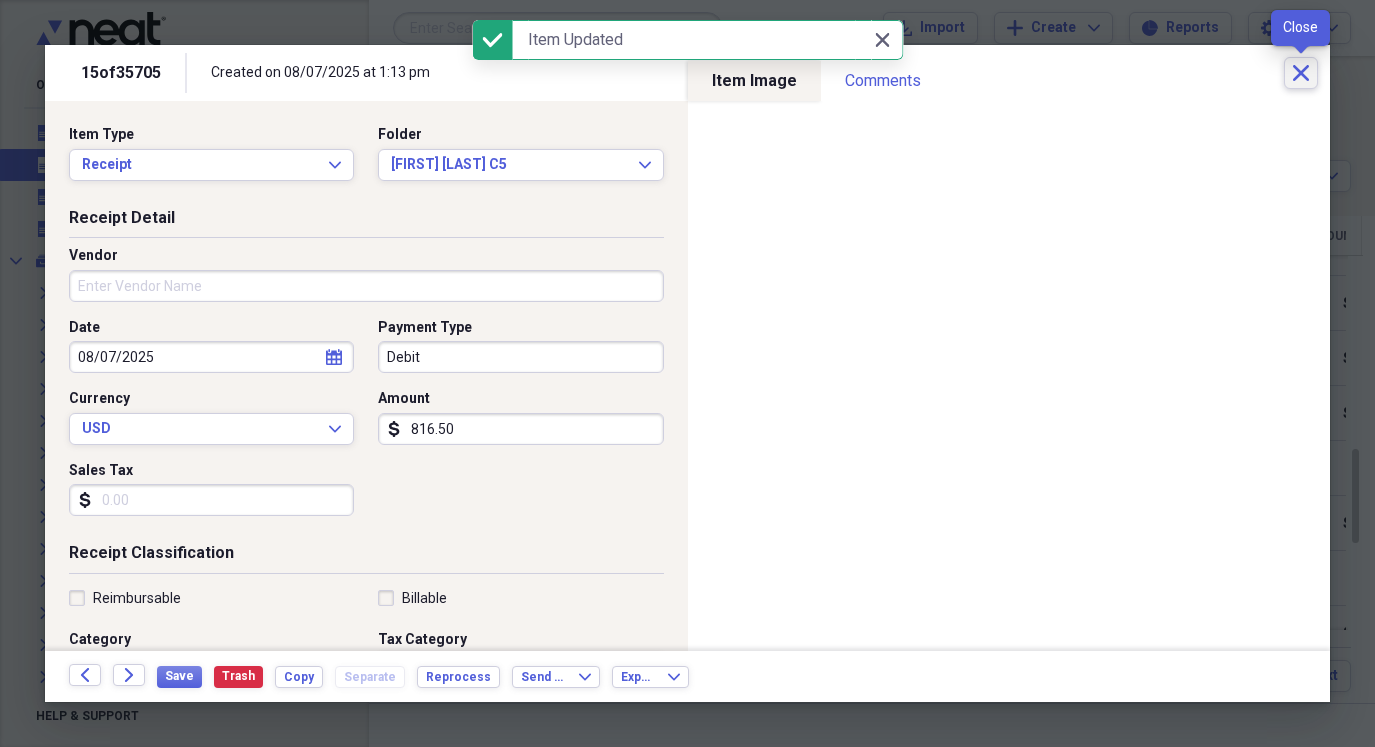 click on "Close" at bounding box center [1301, 73] 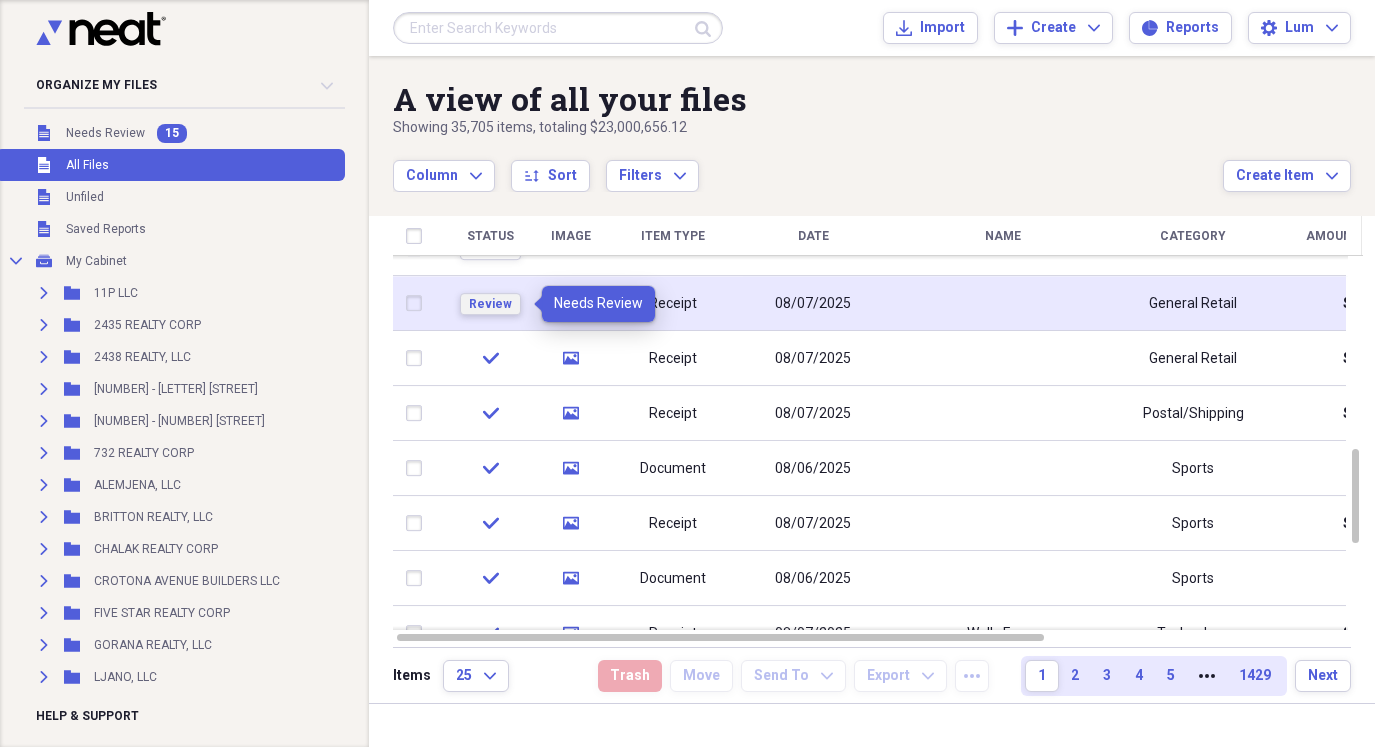 click on "Review" at bounding box center [490, 304] 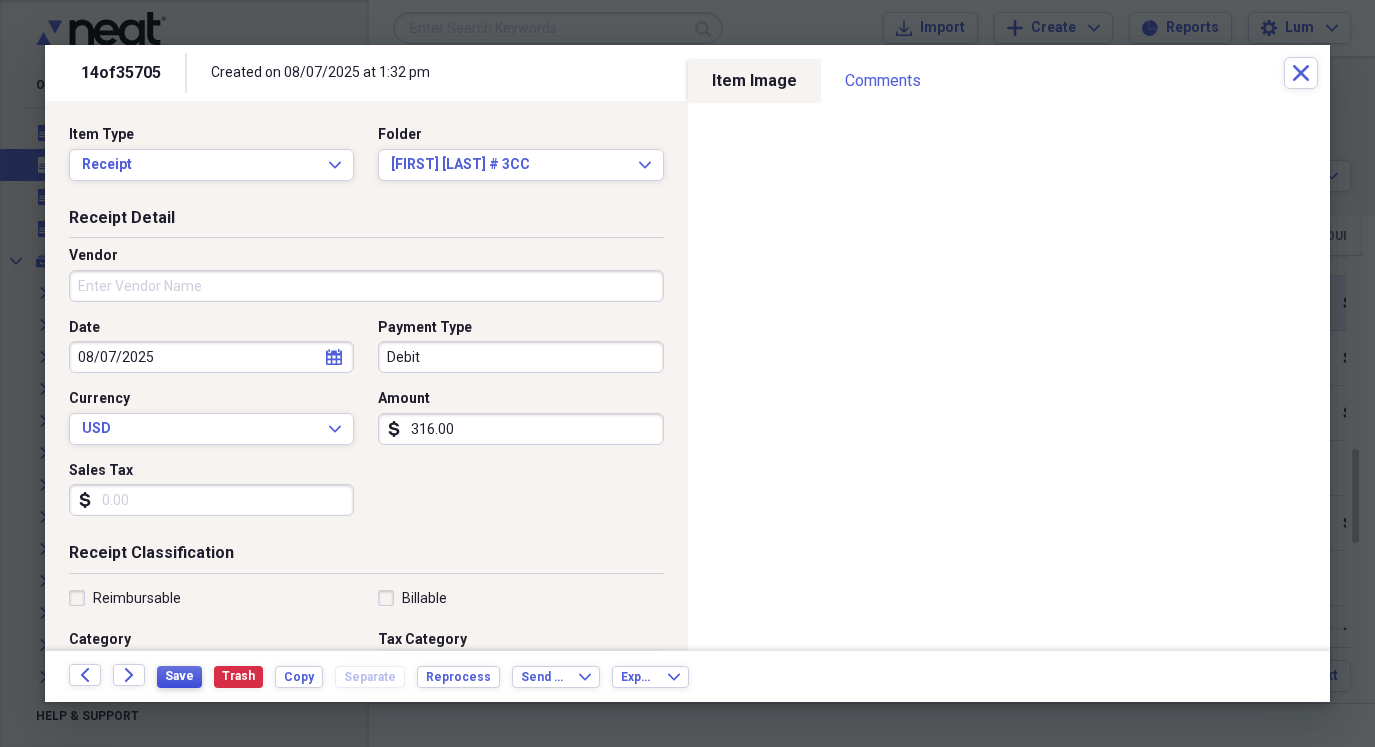 click on "Save" at bounding box center [179, 677] 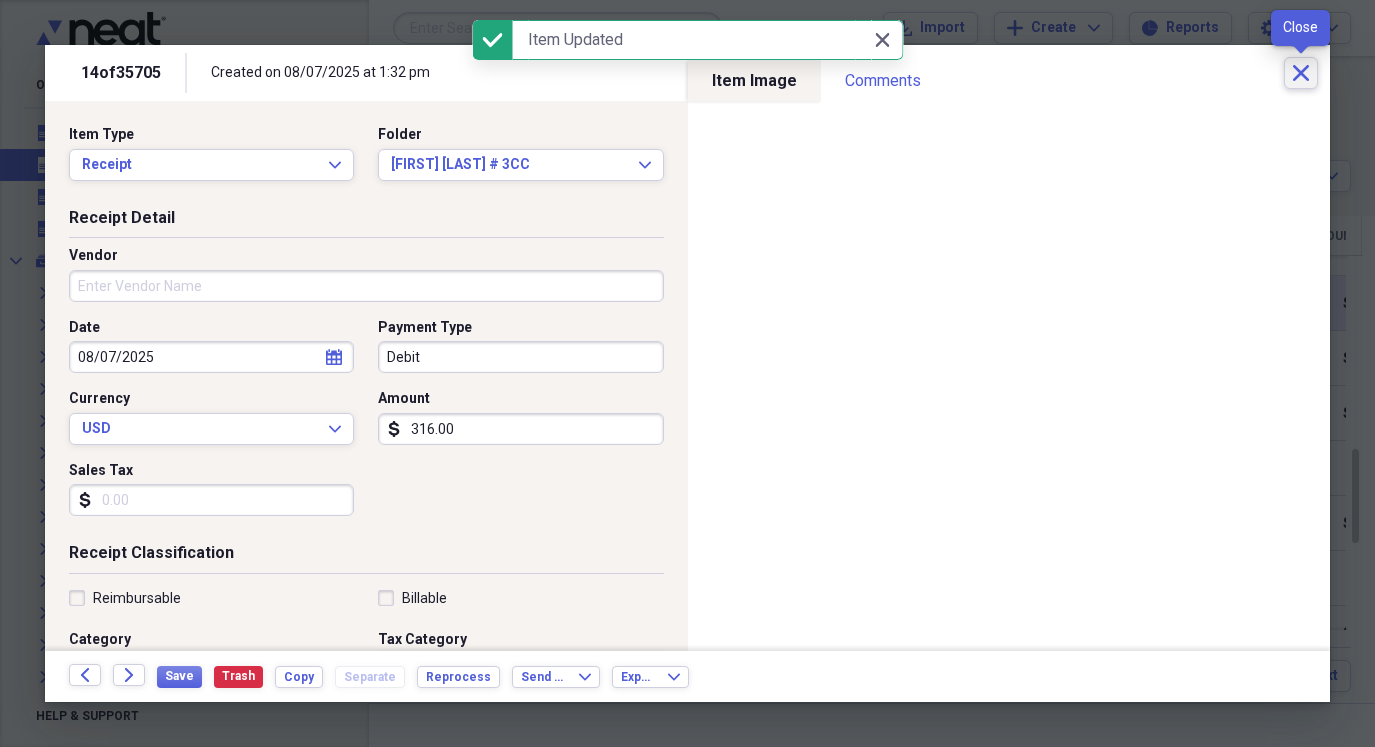click on "Close" 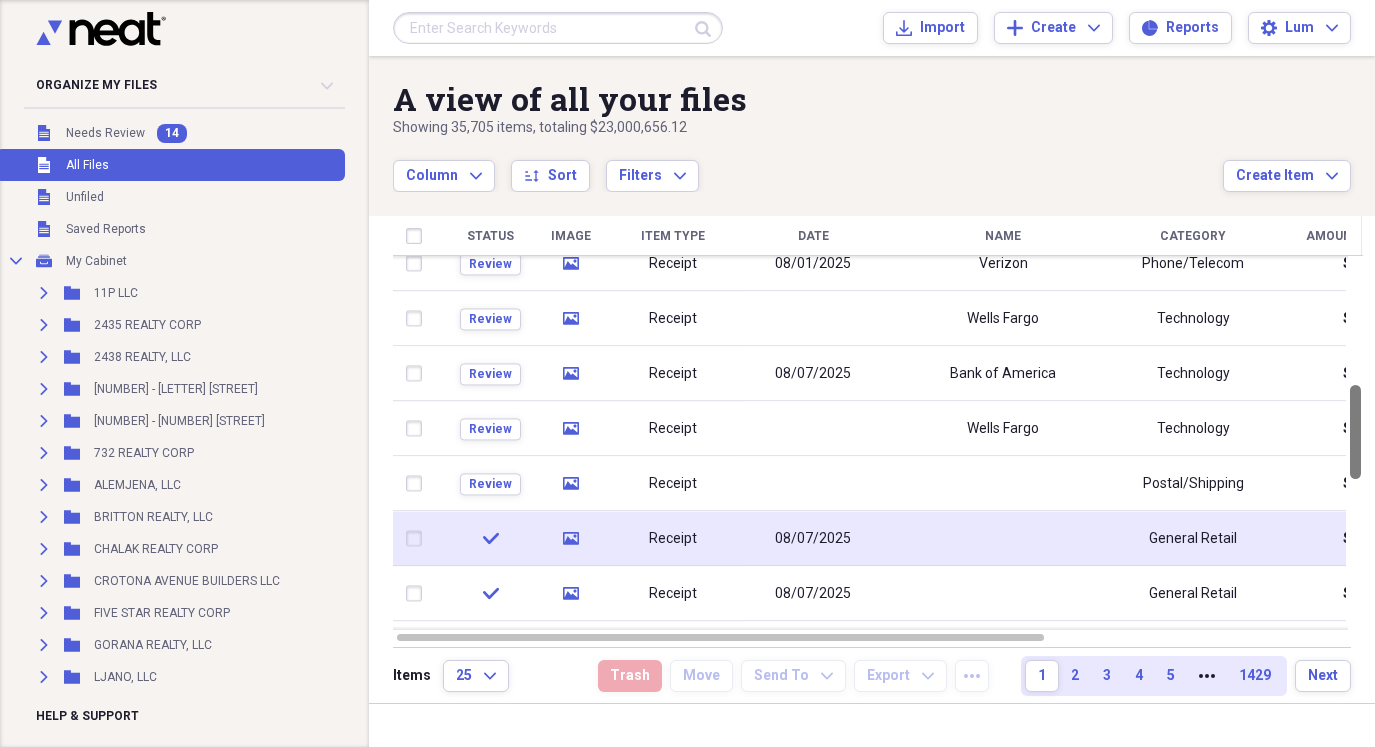drag, startPoint x: 1372, startPoint y: 456, endPoint x: 1376, endPoint y: 392, distance: 64.12488 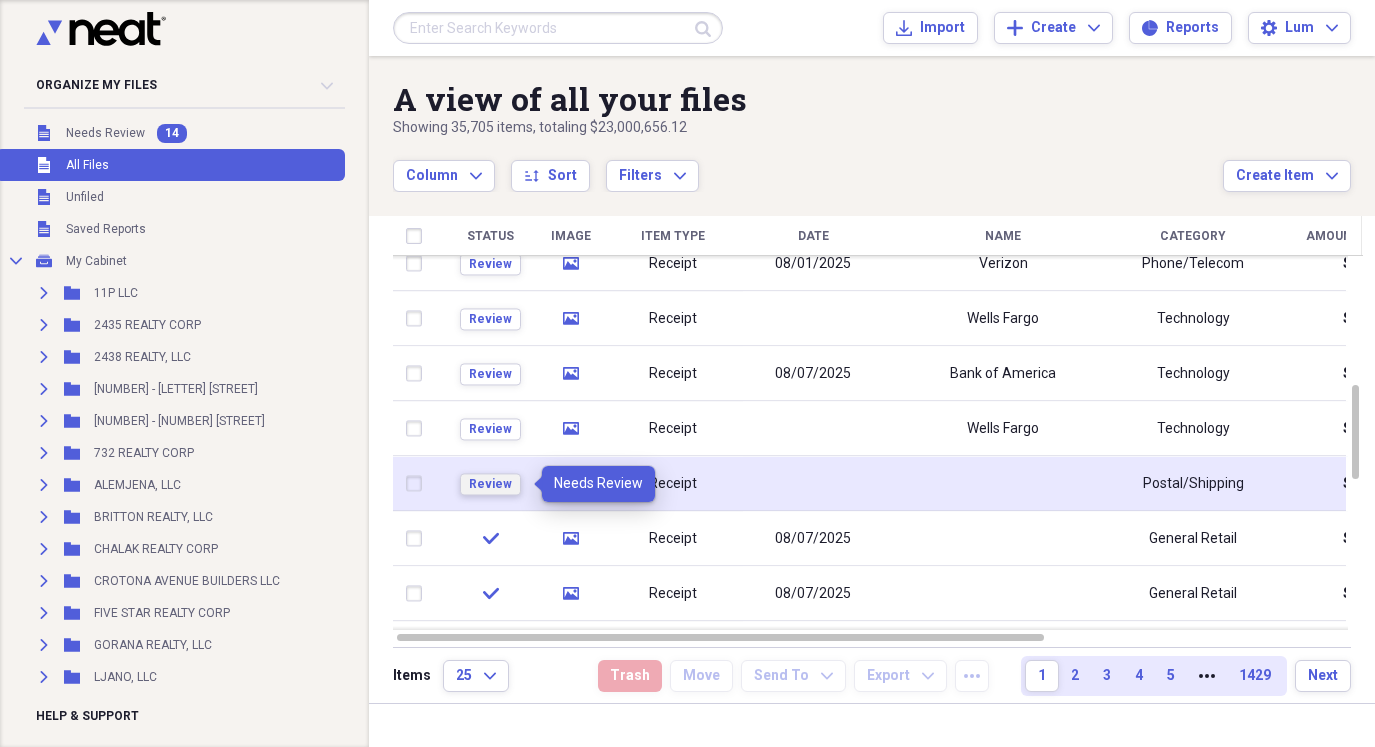 click on "Review" at bounding box center (490, 484) 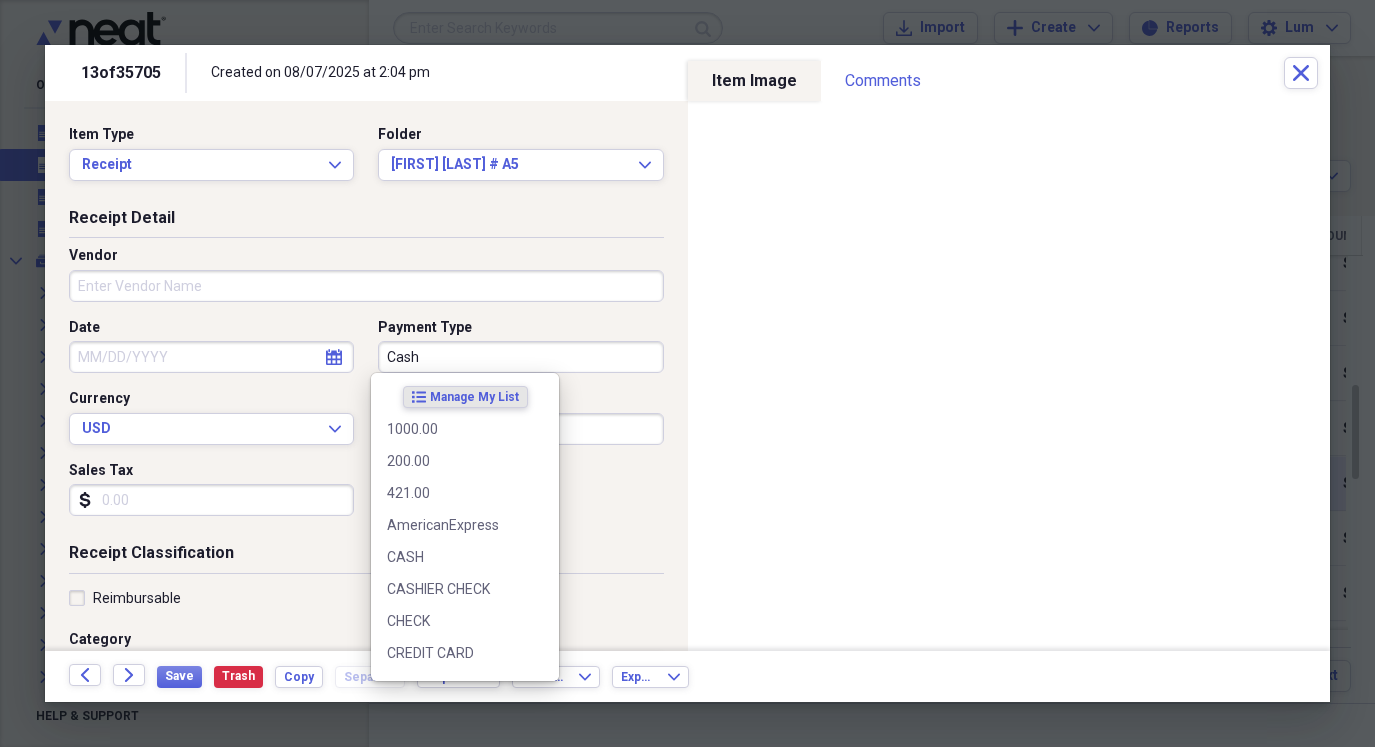 click on "Cash" at bounding box center [520, 357] 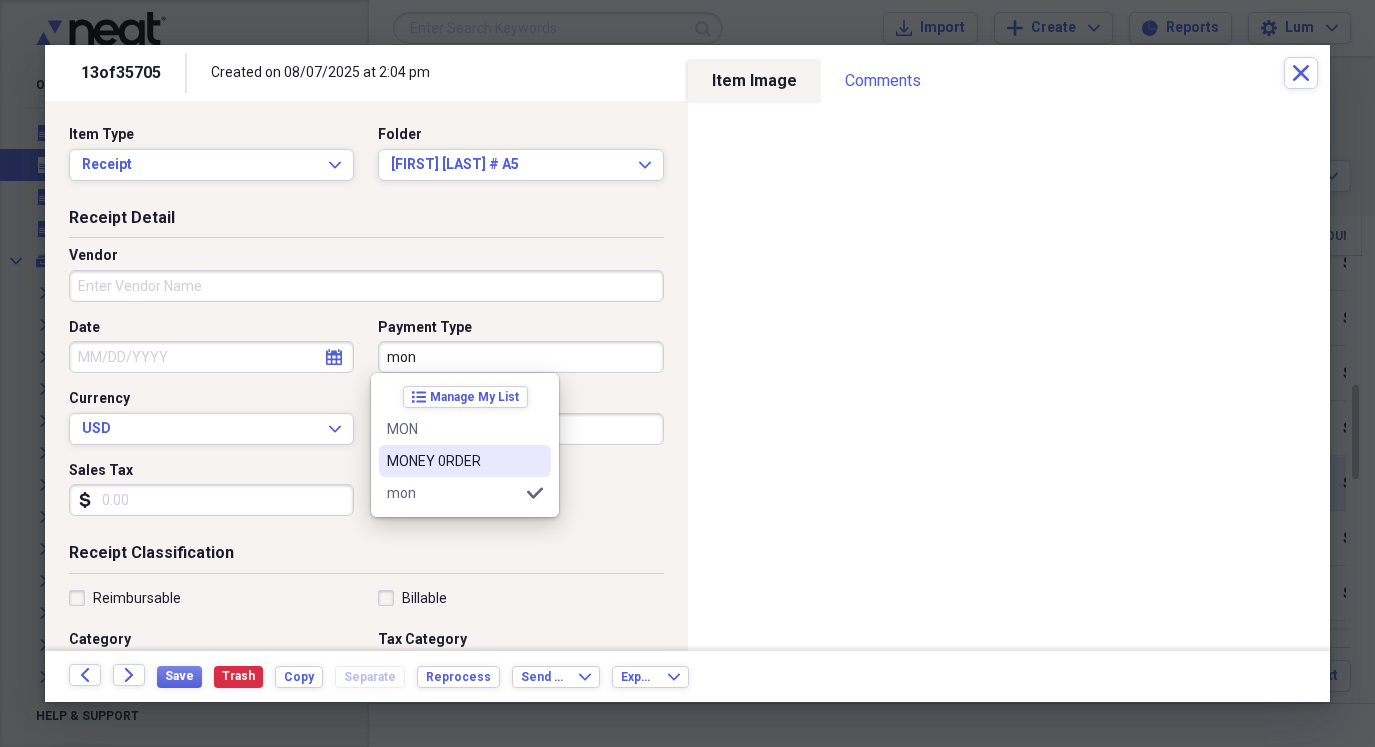 click on "MONEY 0RDER" at bounding box center (453, 461) 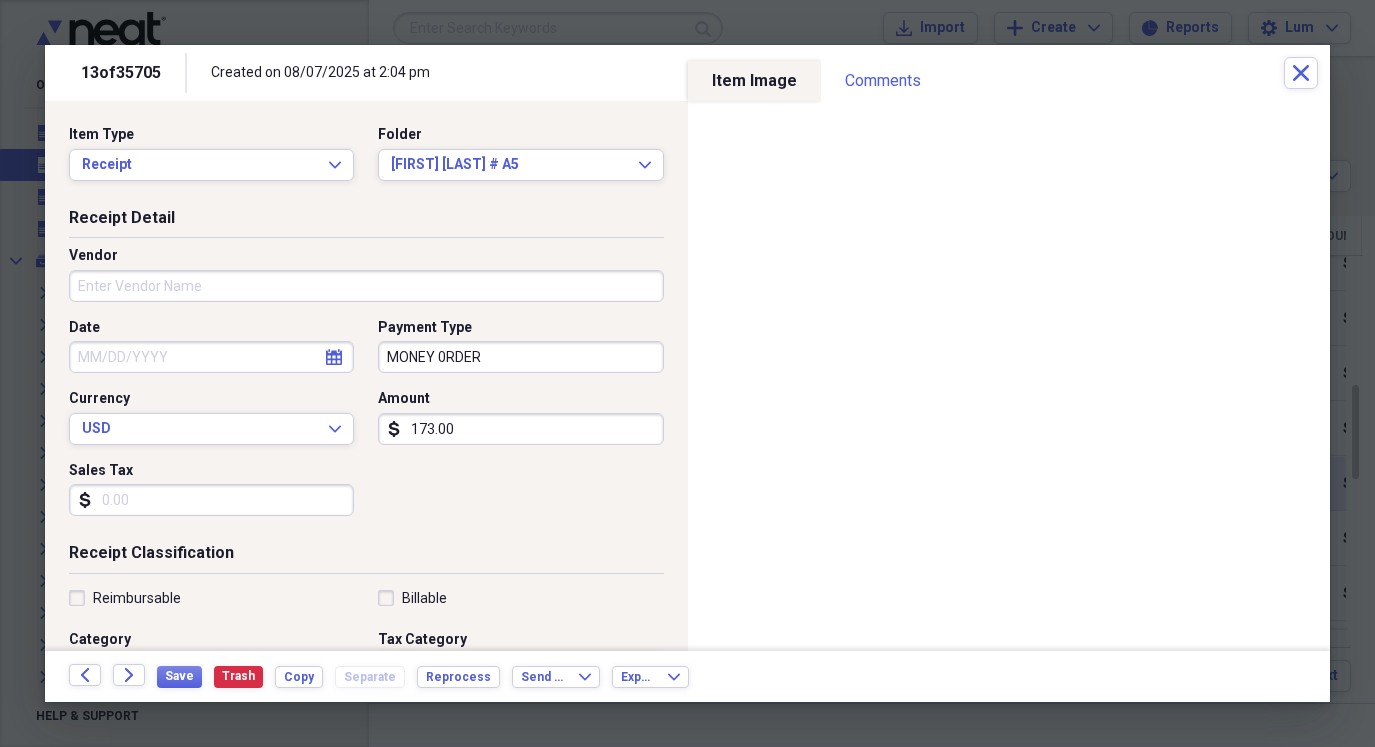 drag, startPoint x: 259, startPoint y: 350, endPoint x: 222, endPoint y: 376, distance: 45.221676 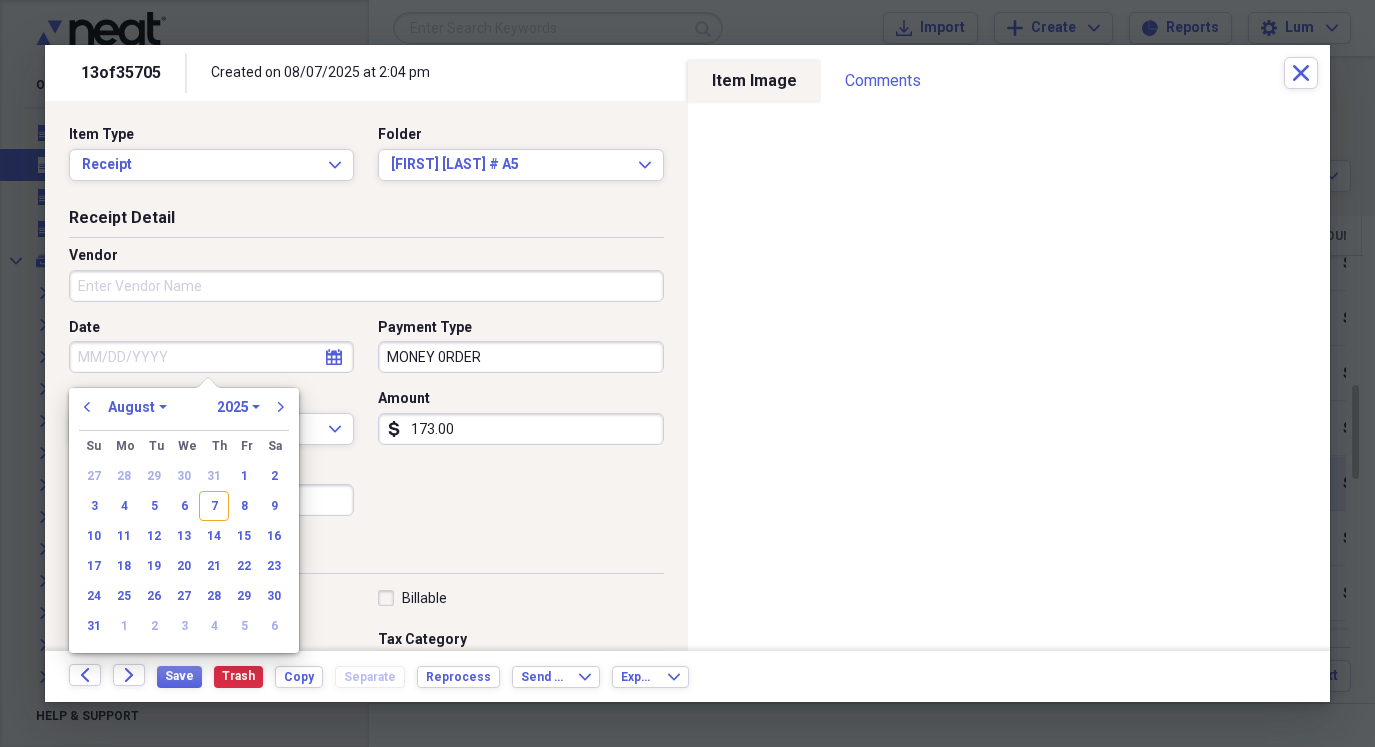 drag, startPoint x: 224, startPoint y: 505, endPoint x: 223, endPoint y: 517, distance: 12.0415945 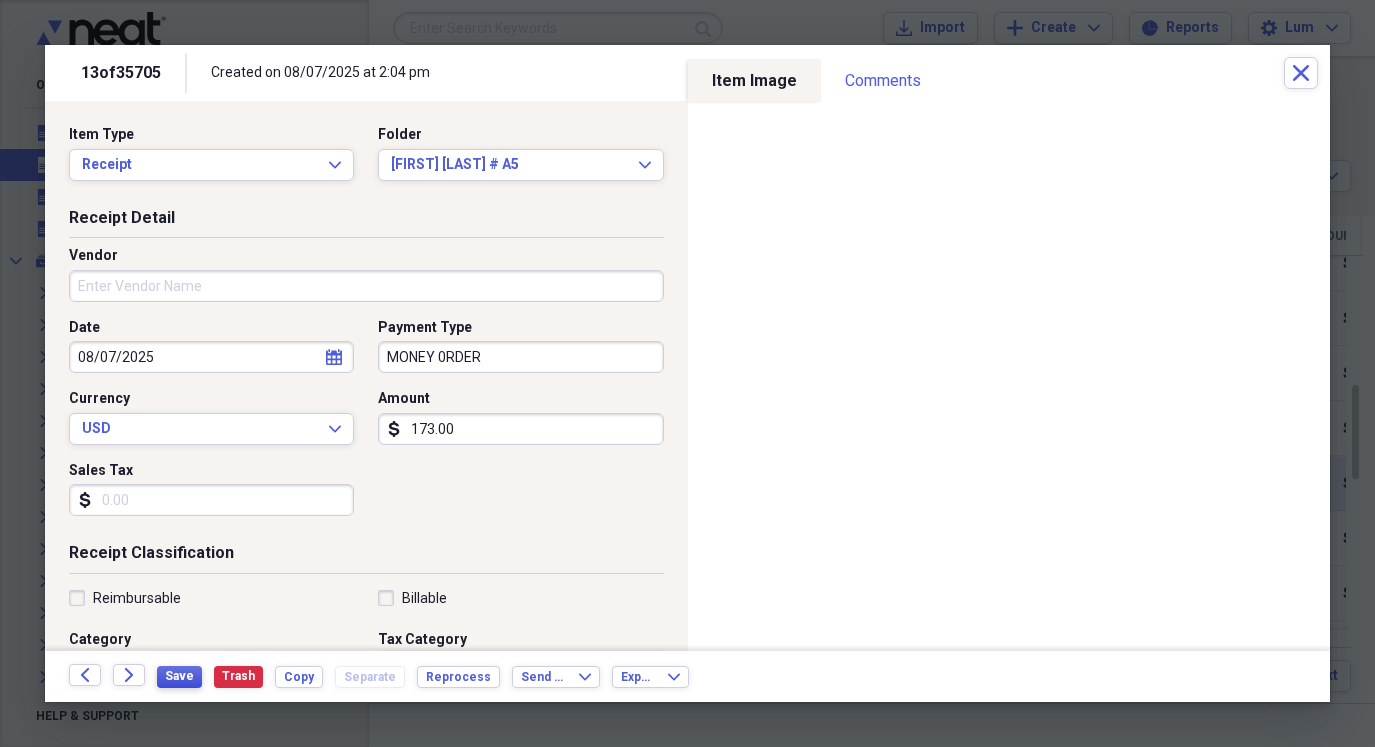 click on "Save" at bounding box center (179, 676) 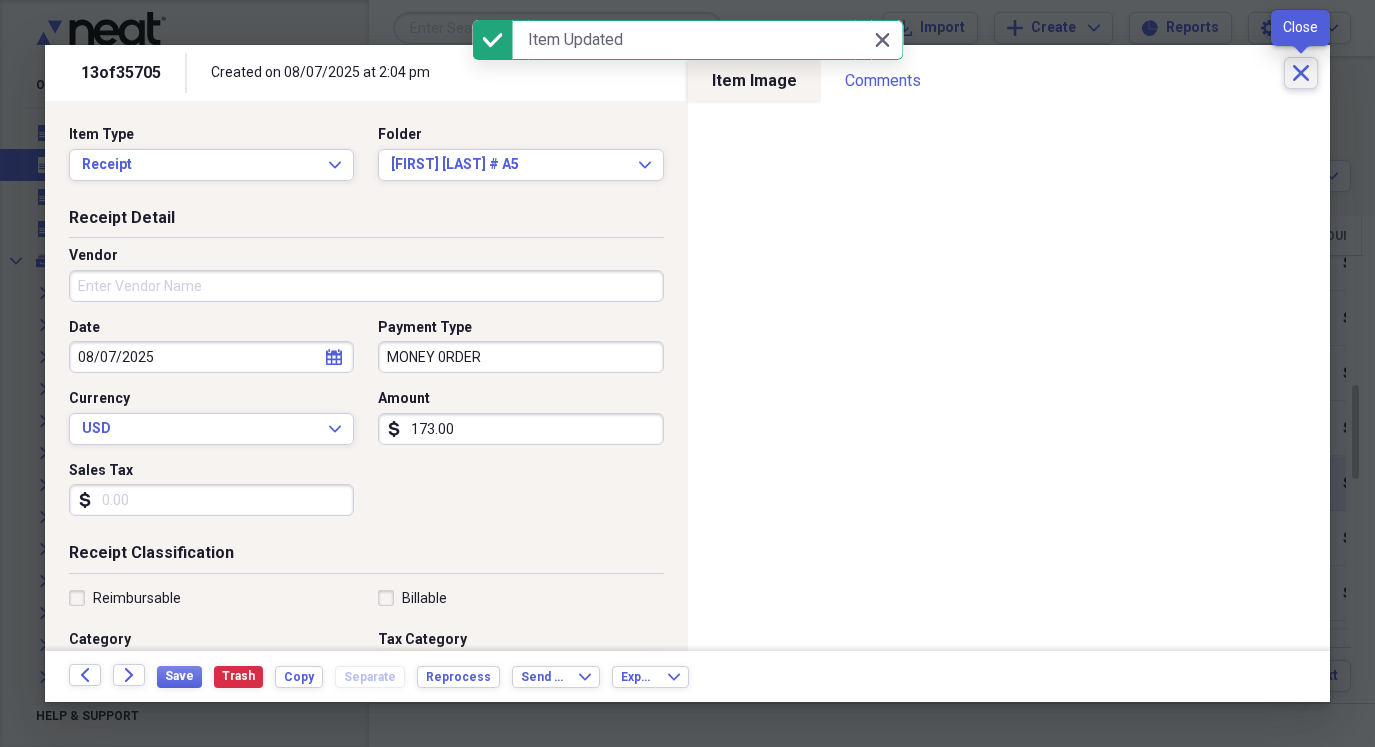 click on "Close" at bounding box center [1301, 73] 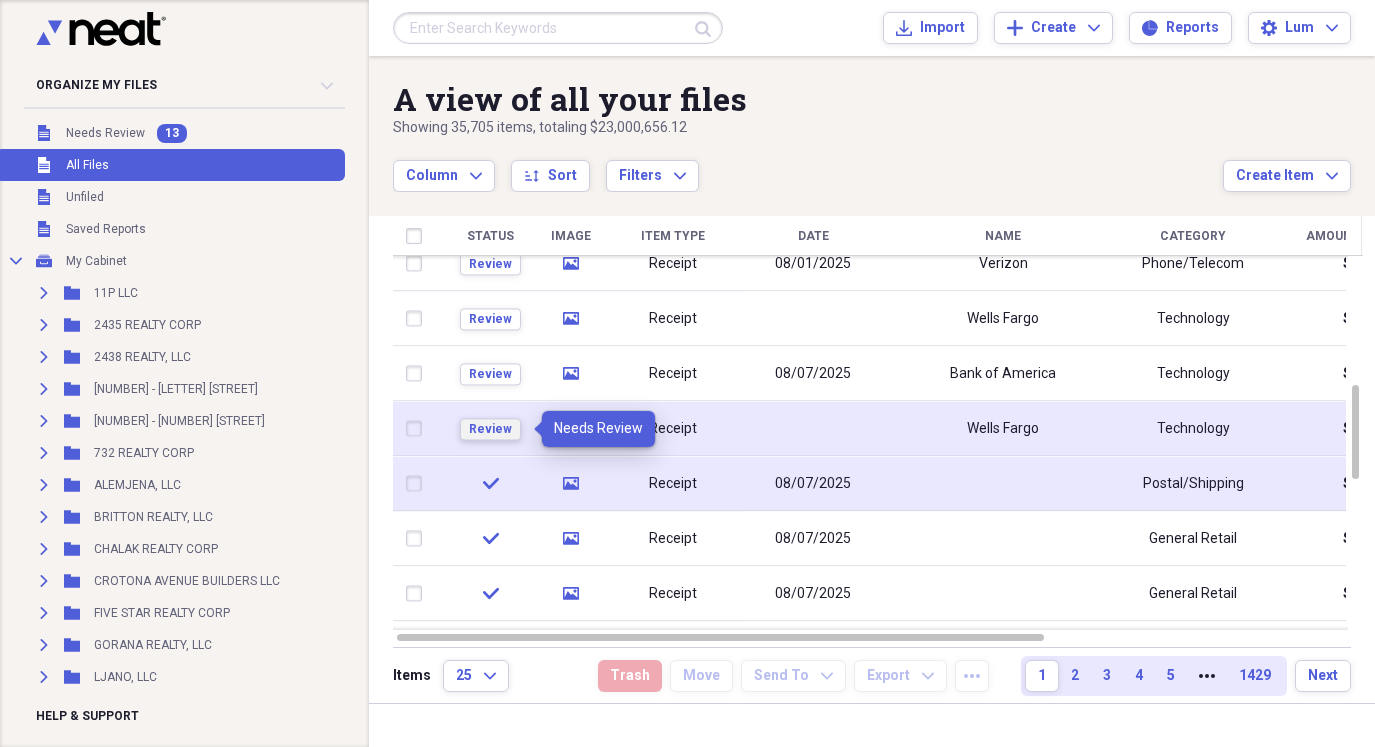 click on "Review" at bounding box center [490, 429] 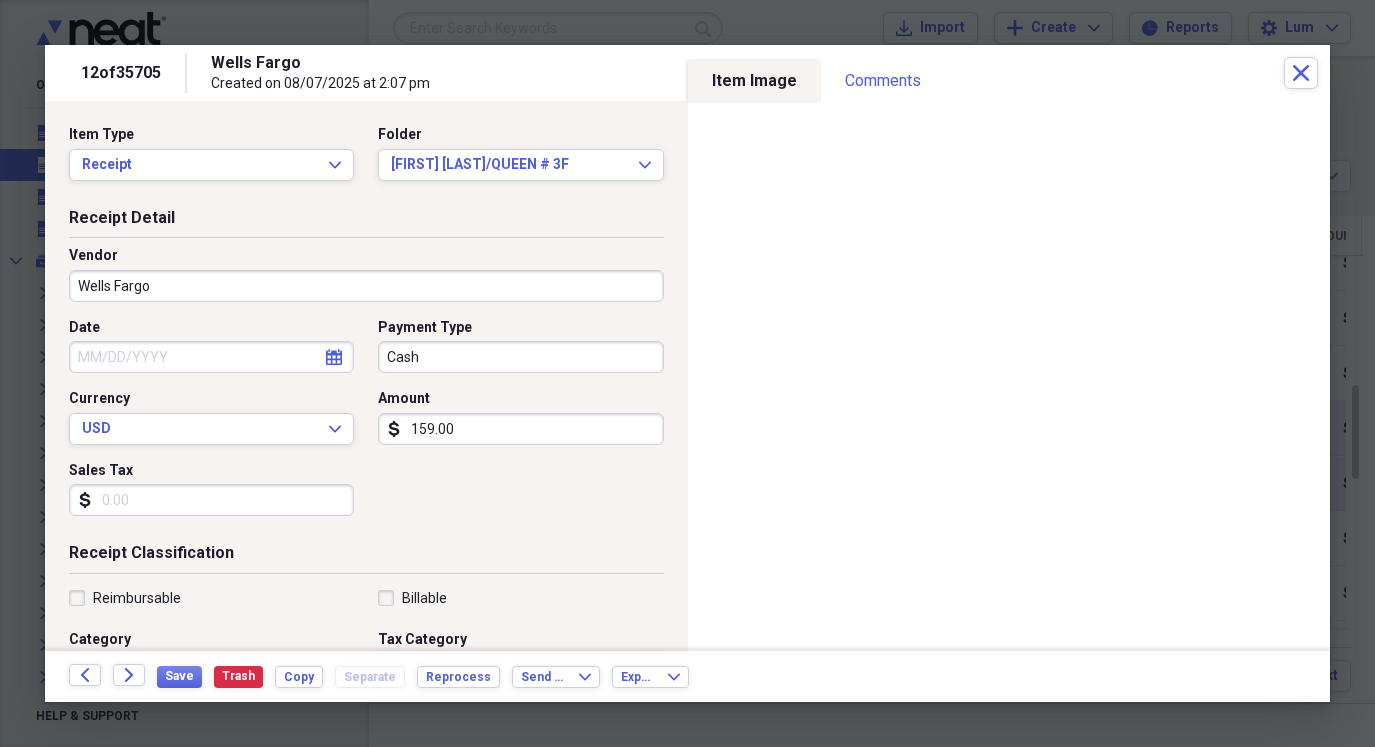 click on "Cash" at bounding box center (520, 357) 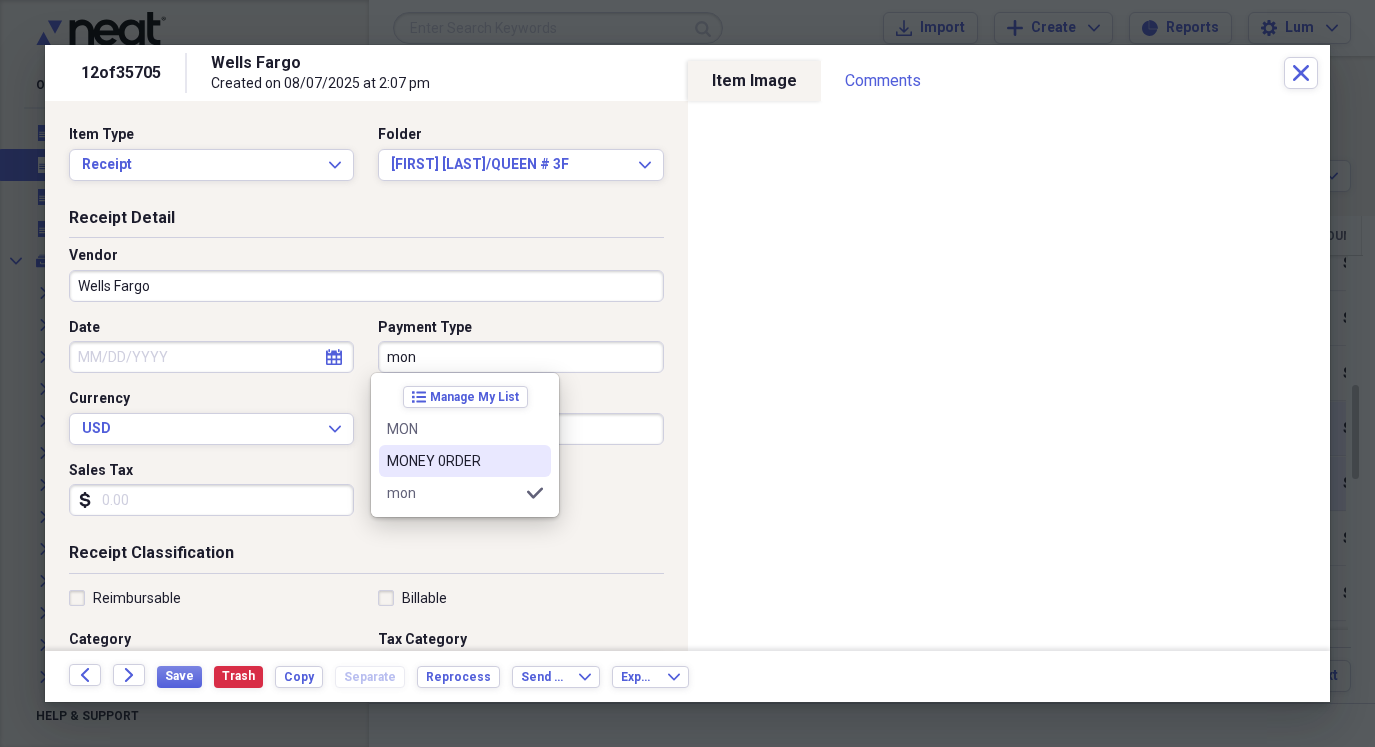 drag, startPoint x: 465, startPoint y: 458, endPoint x: 384, endPoint y: 448, distance: 81.61495 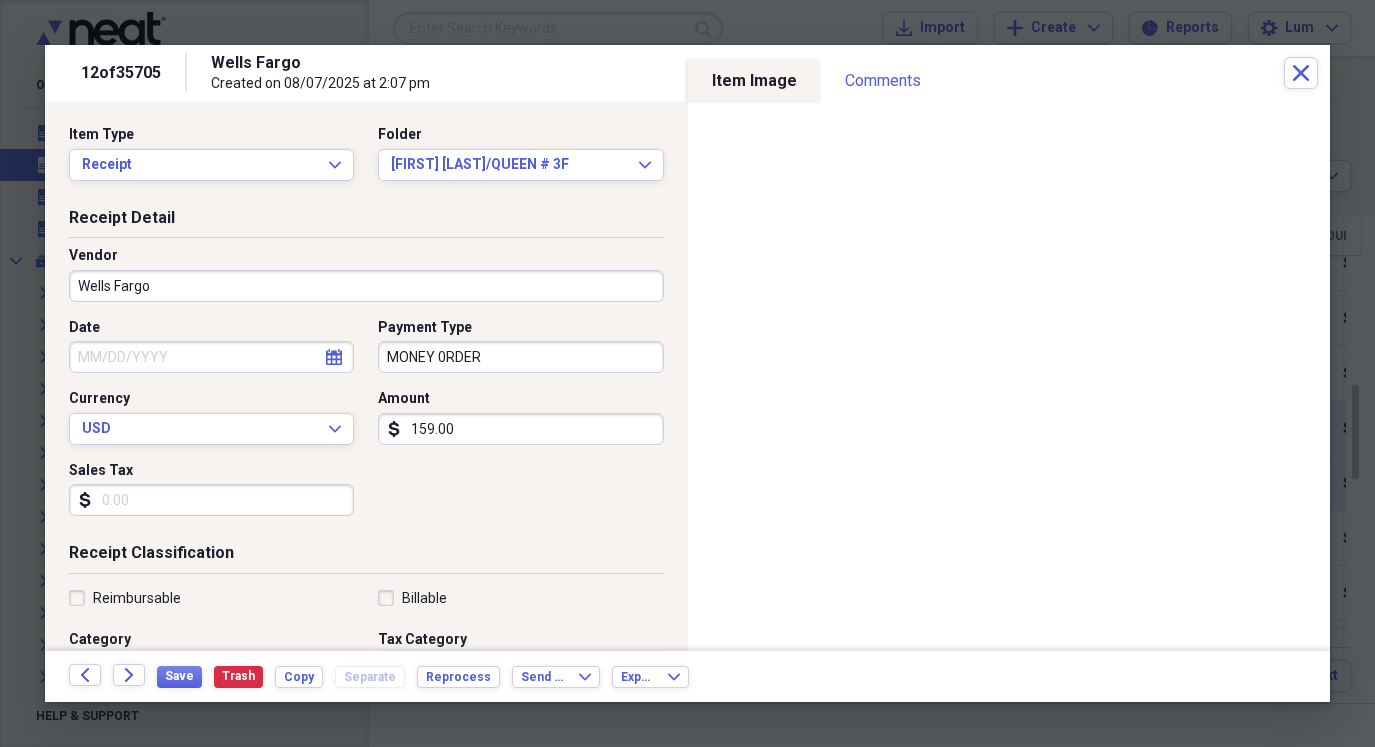 click on "Date" at bounding box center (211, 357) 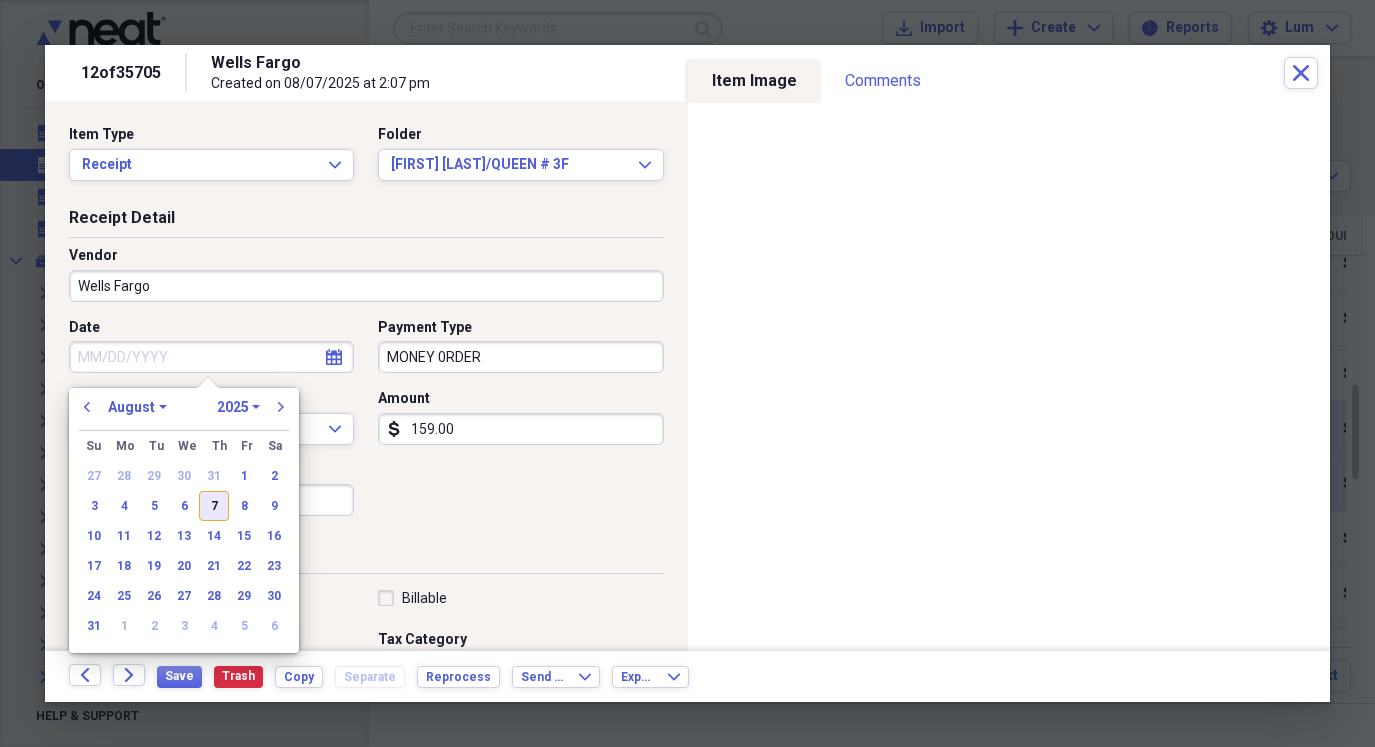 click on "7" at bounding box center [214, 506] 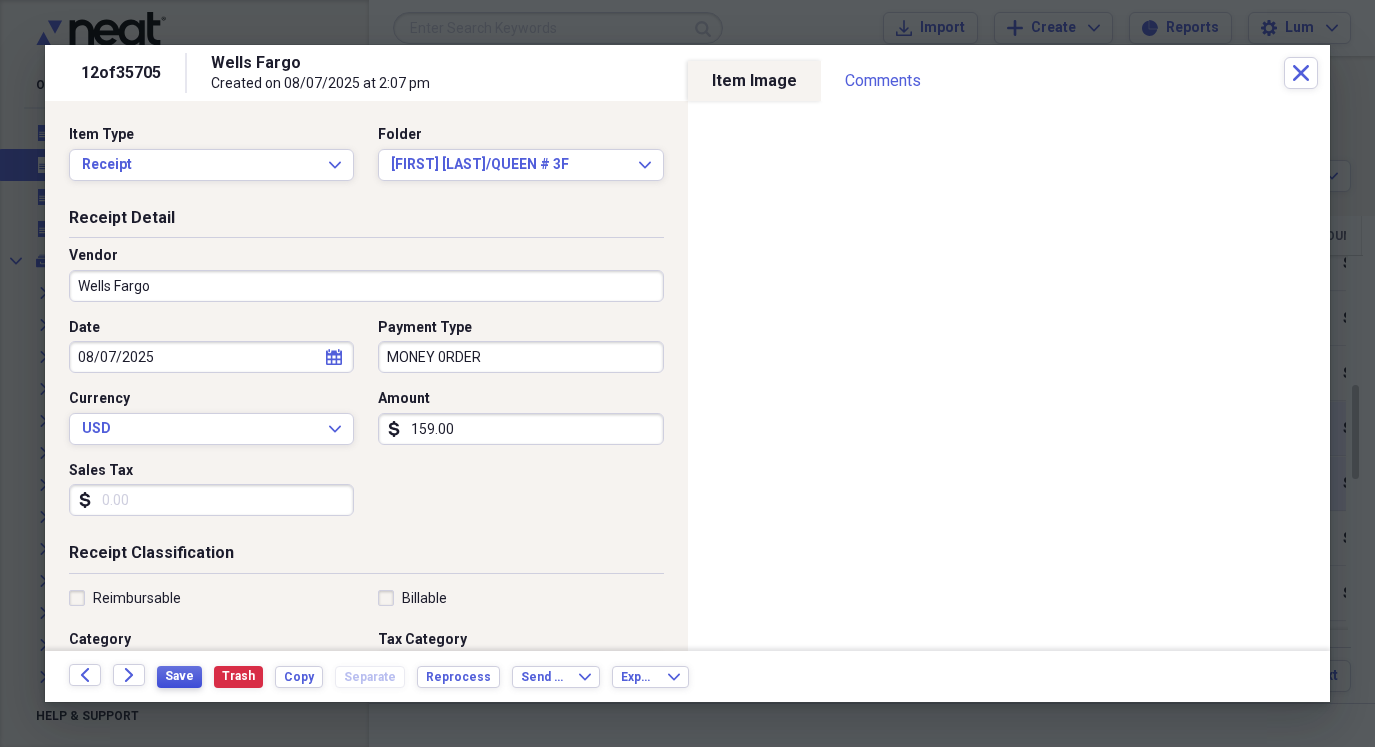 click on "Save" at bounding box center [179, 677] 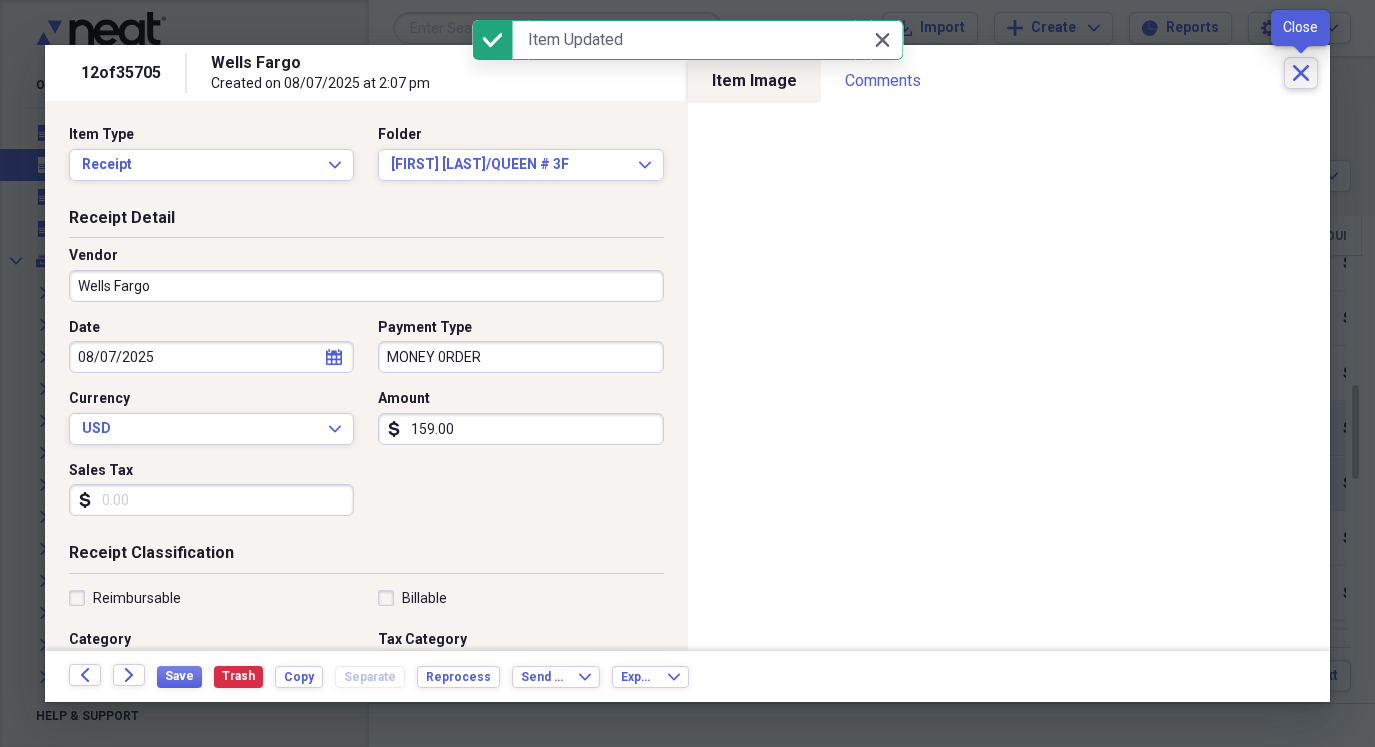 click on "Close" at bounding box center (1301, 73) 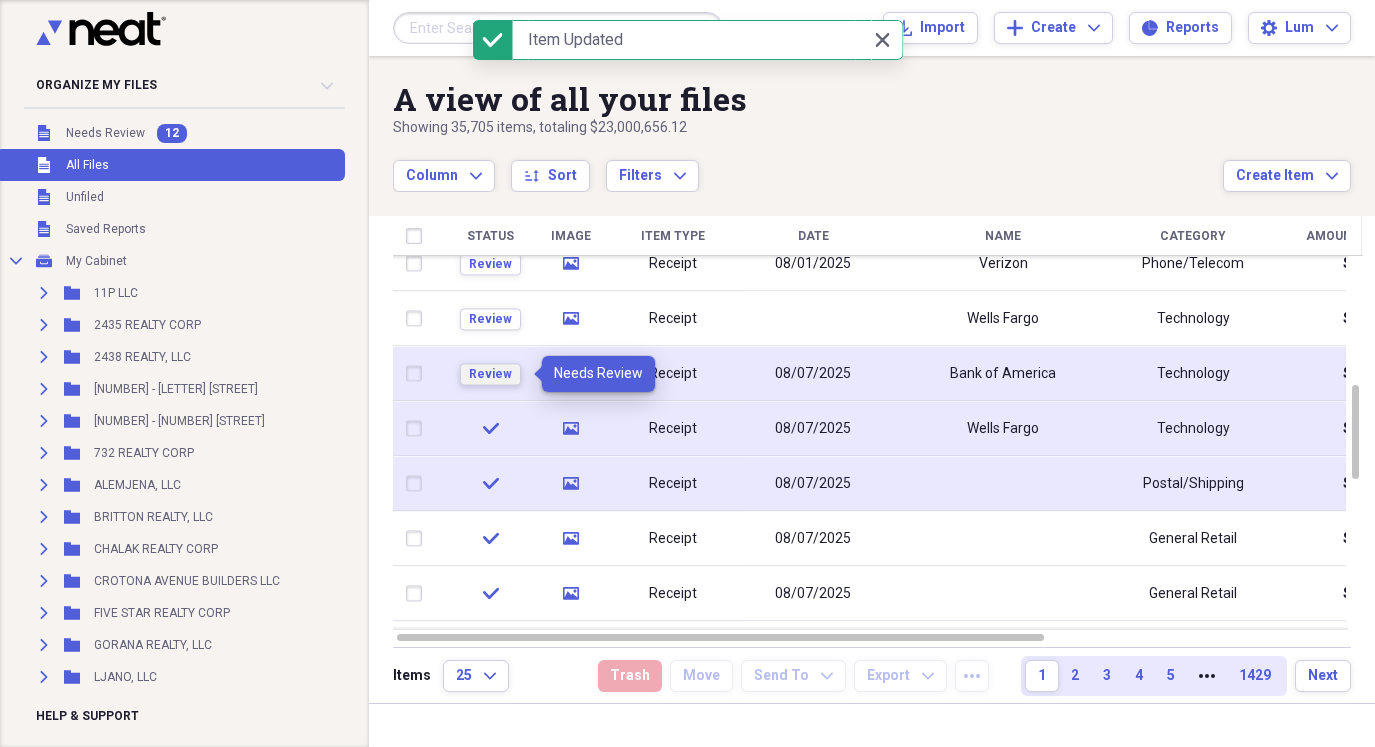 click on "Review" at bounding box center (490, 374) 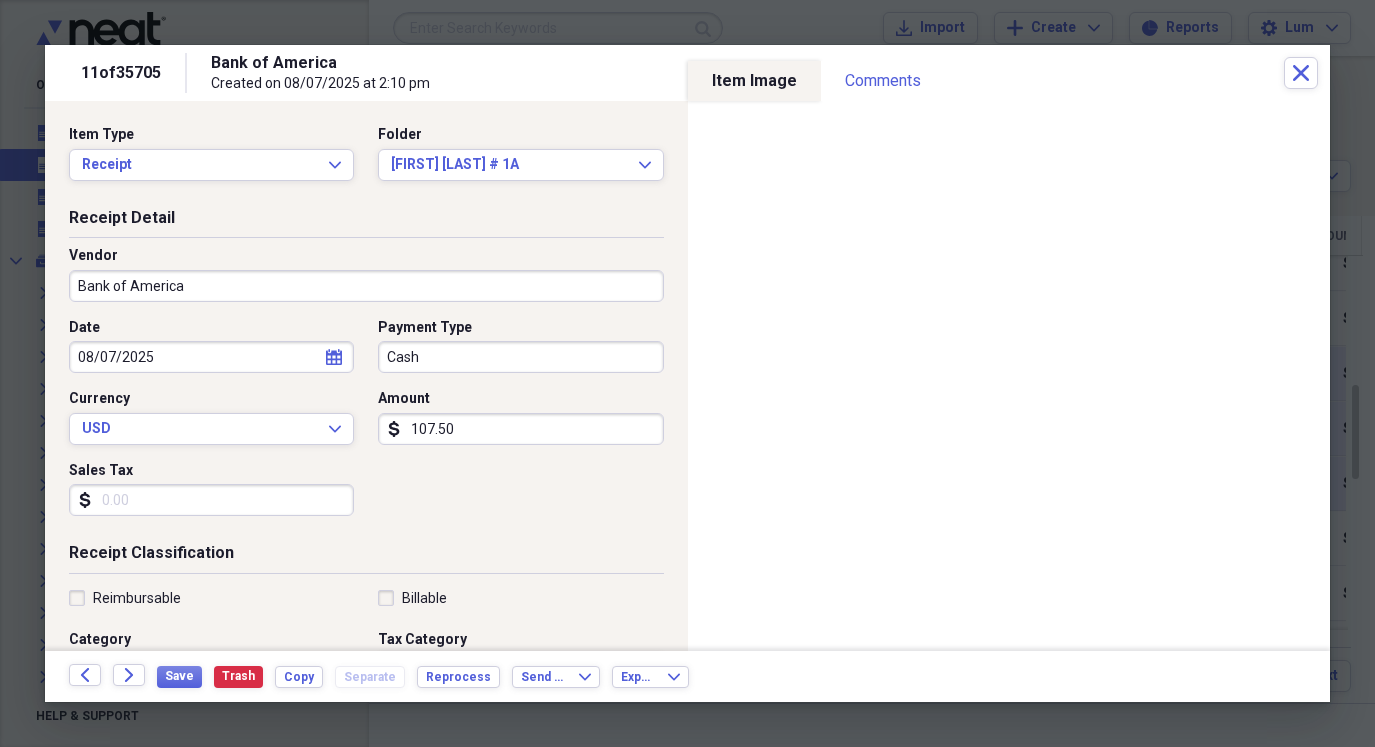 click on "Cash" at bounding box center [520, 357] 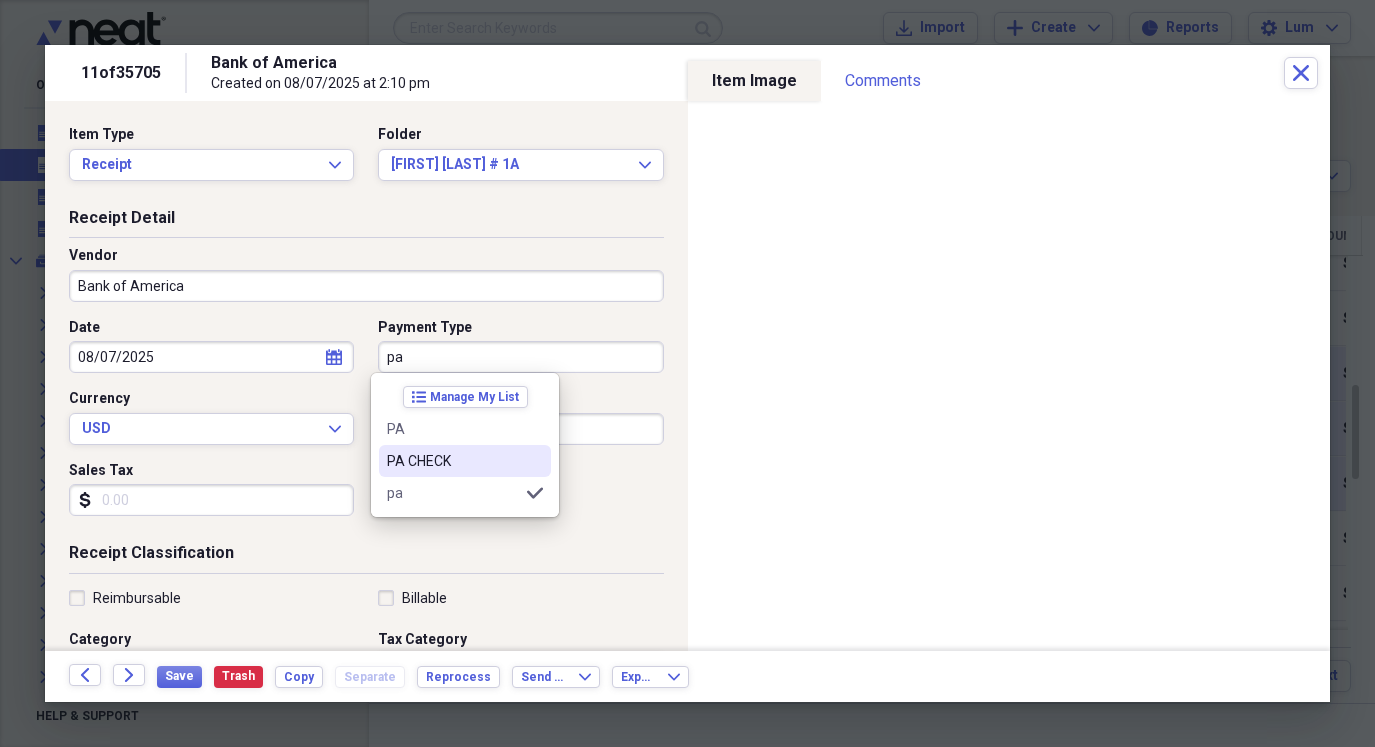 click on "PA CHECK" at bounding box center (453, 461) 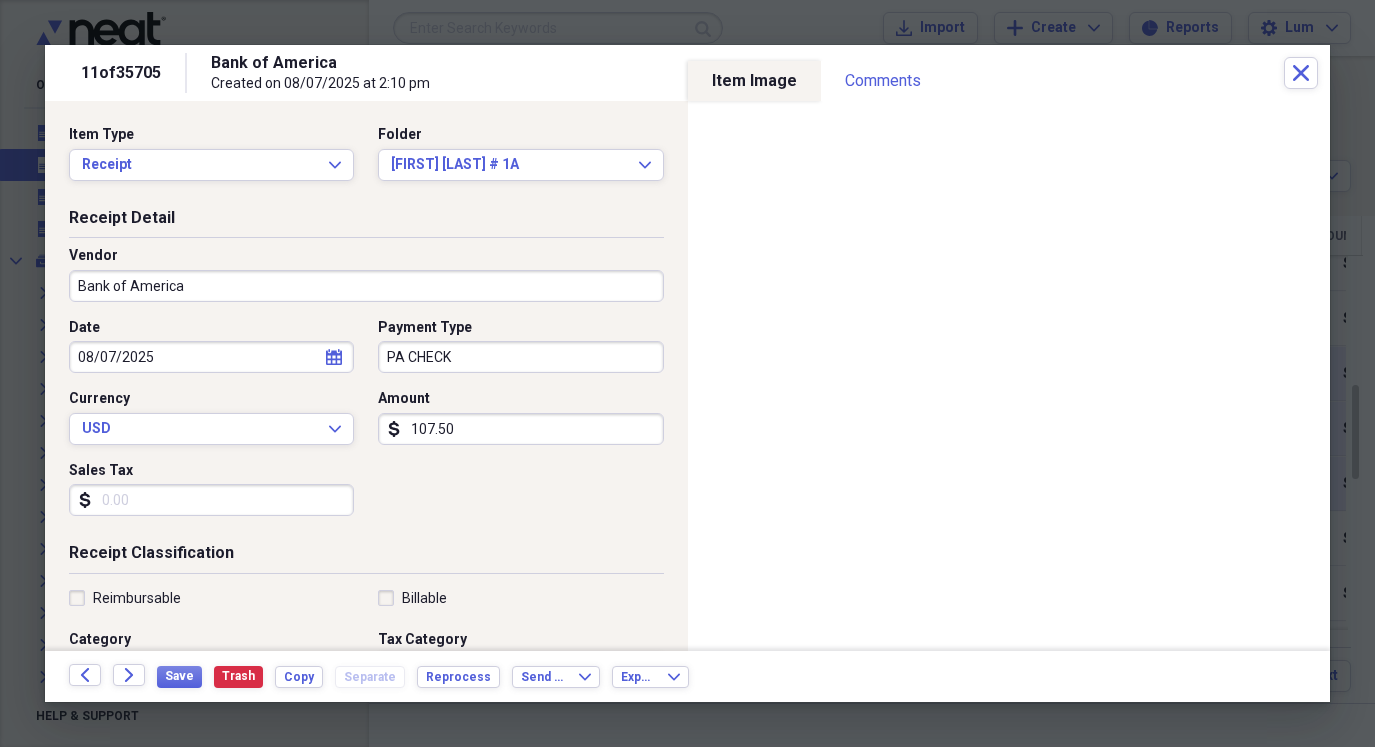 click on "Back Forward Save Trash Copy Separate Reprocess Send To Expand Export Expand" at bounding box center (687, 676) 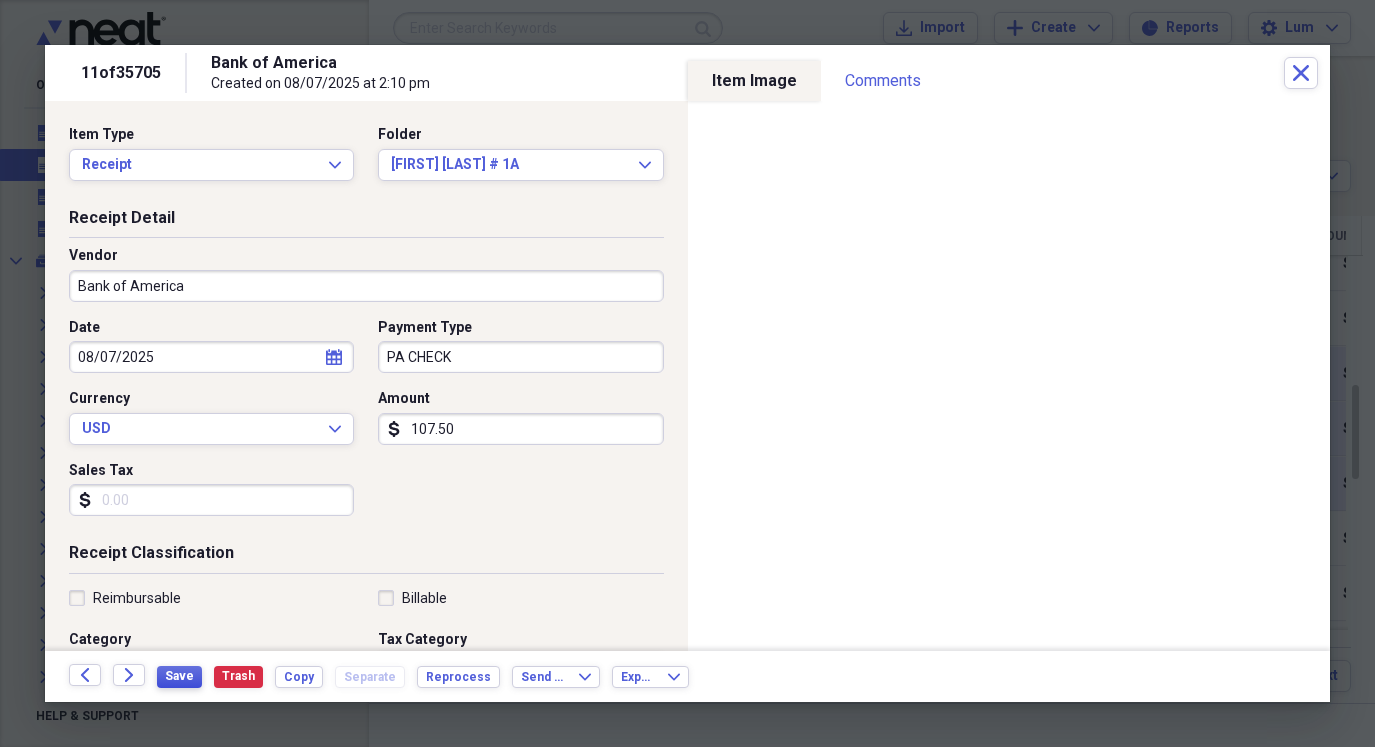 click on "Save" at bounding box center [179, 676] 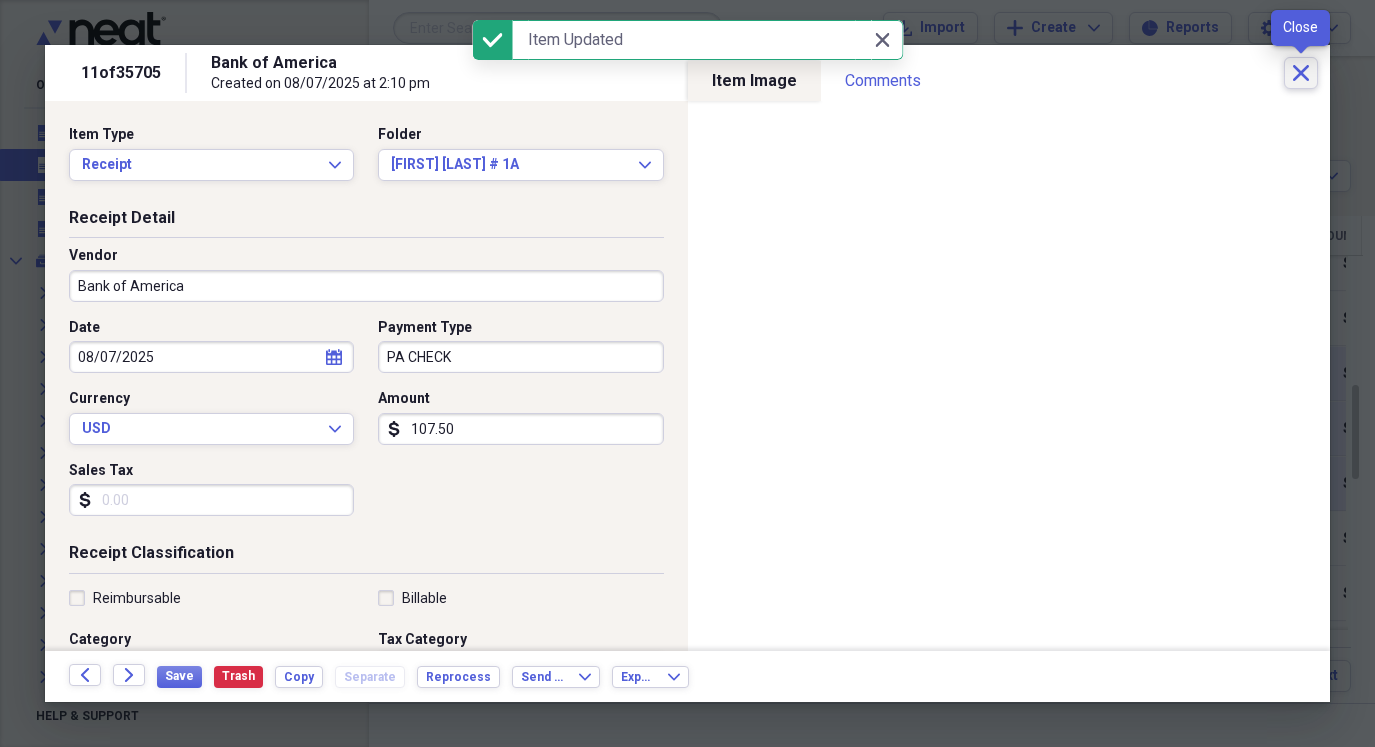 click on "Close" 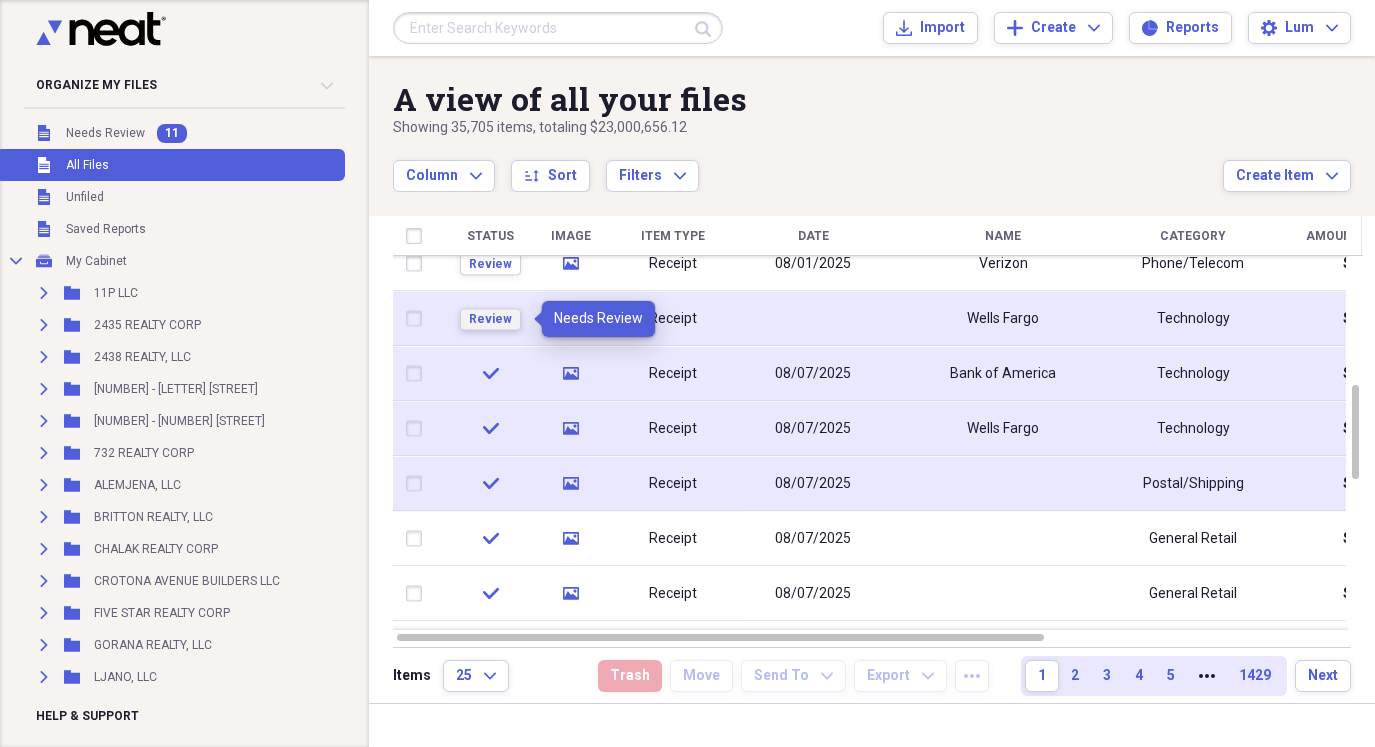 click on "Review" at bounding box center [490, 319] 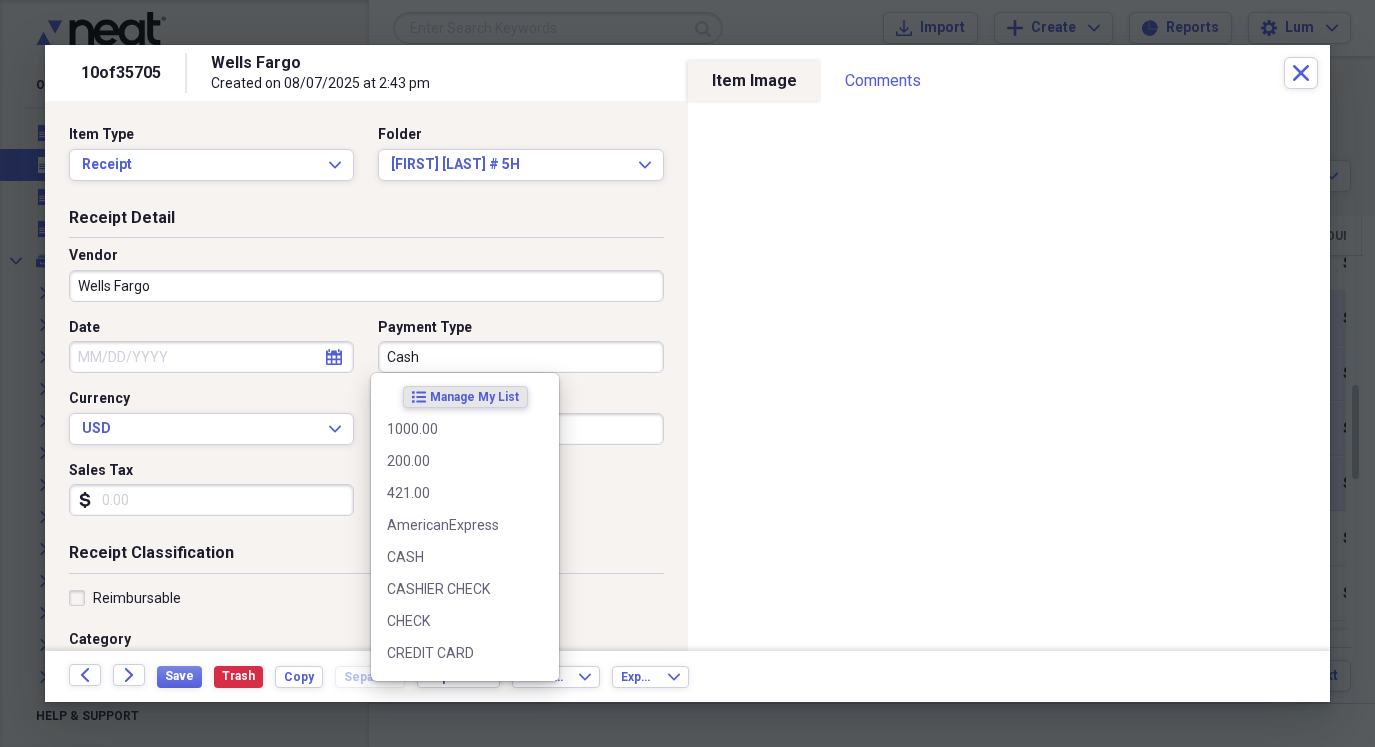 click on "Cash" at bounding box center (520, 357) 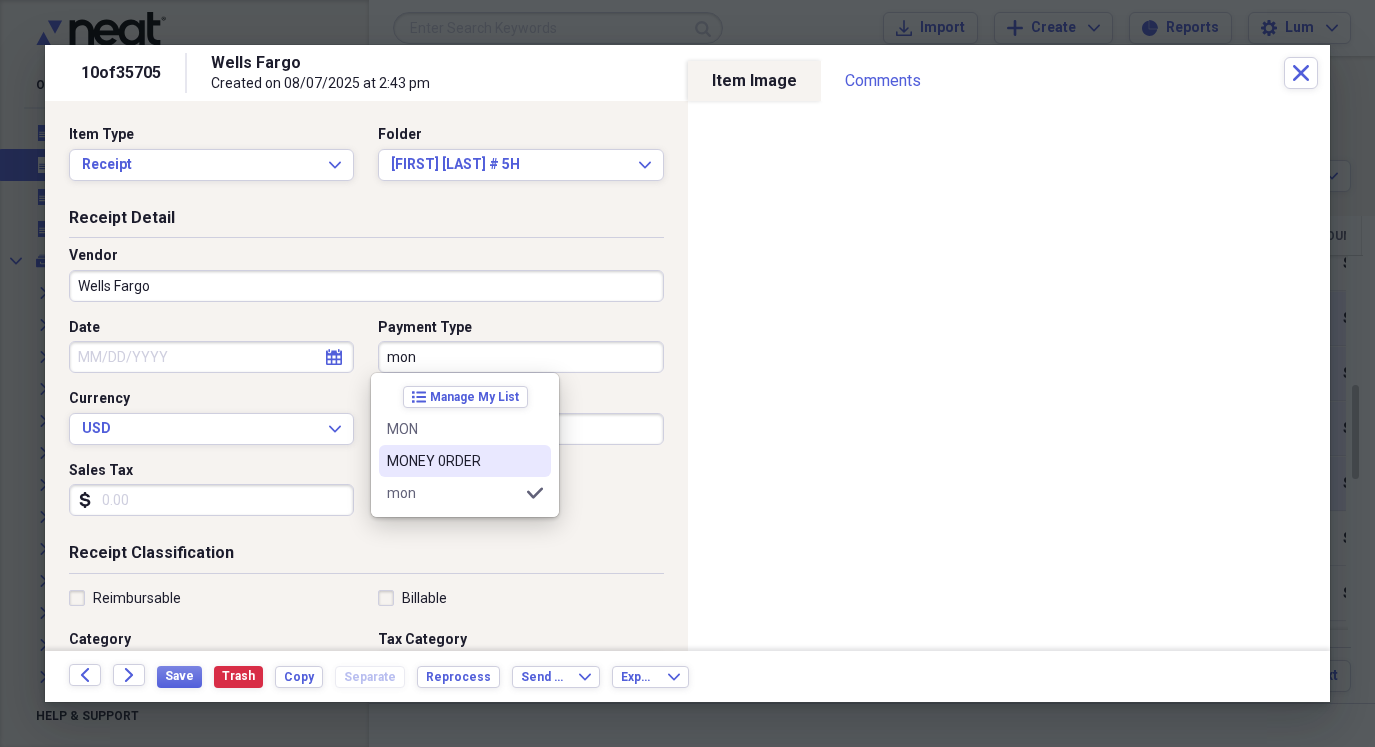 click on "MONEY 0RDER" at bounding box center [465, 461] 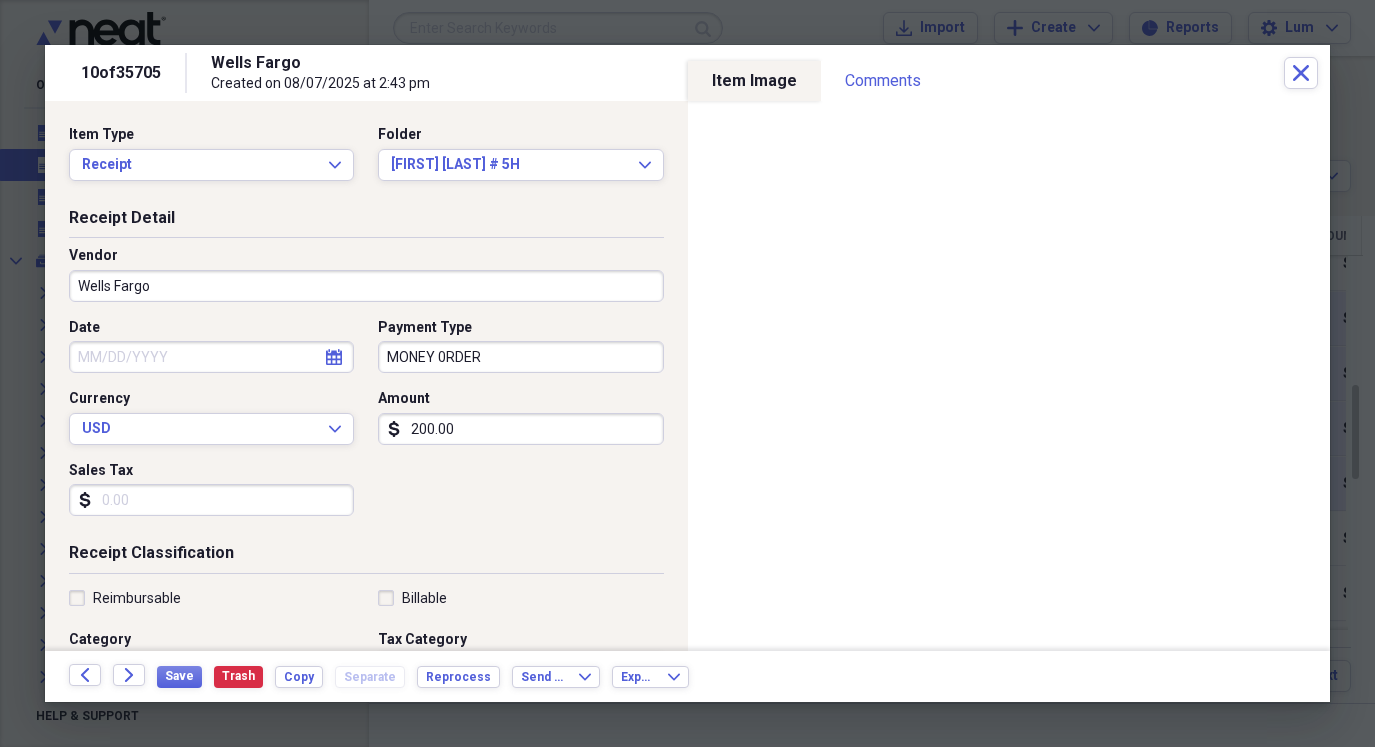 click on "Date" at bounding box center [211, 357] 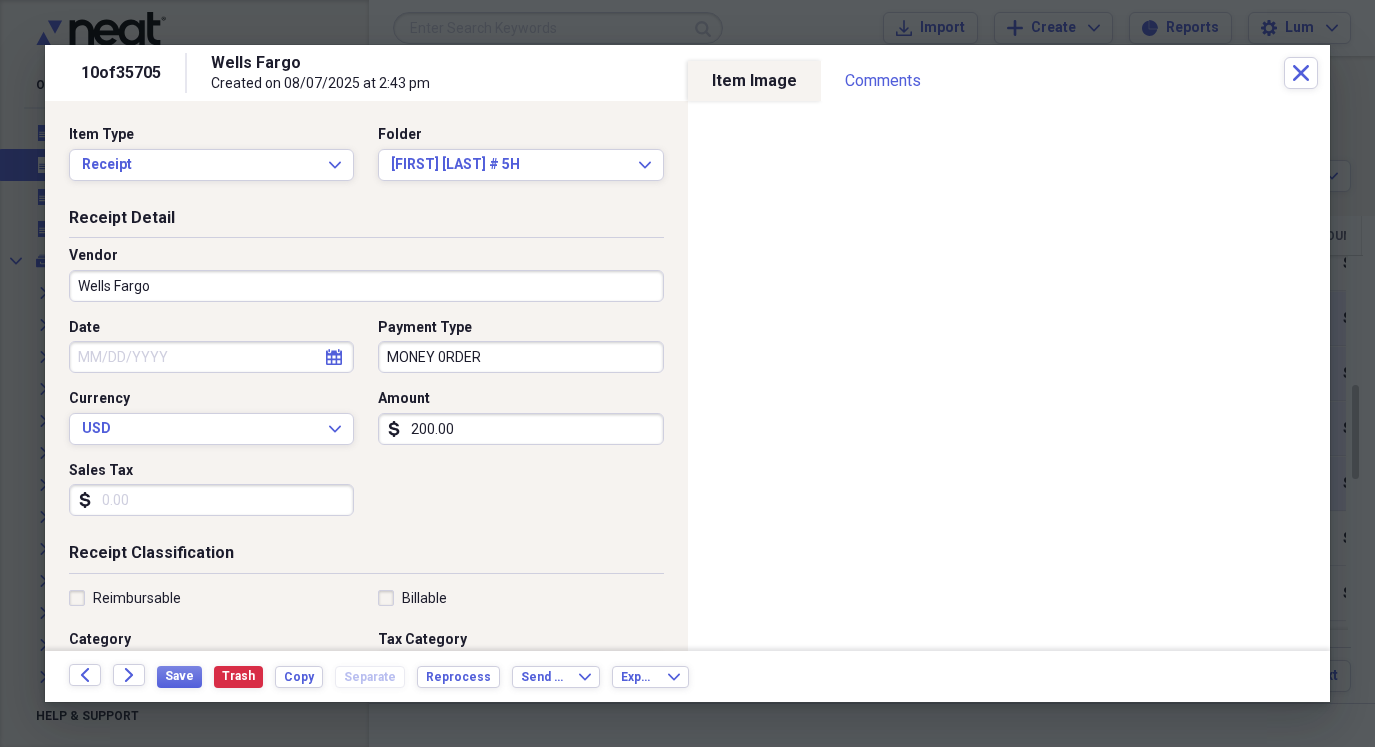 select on "7" 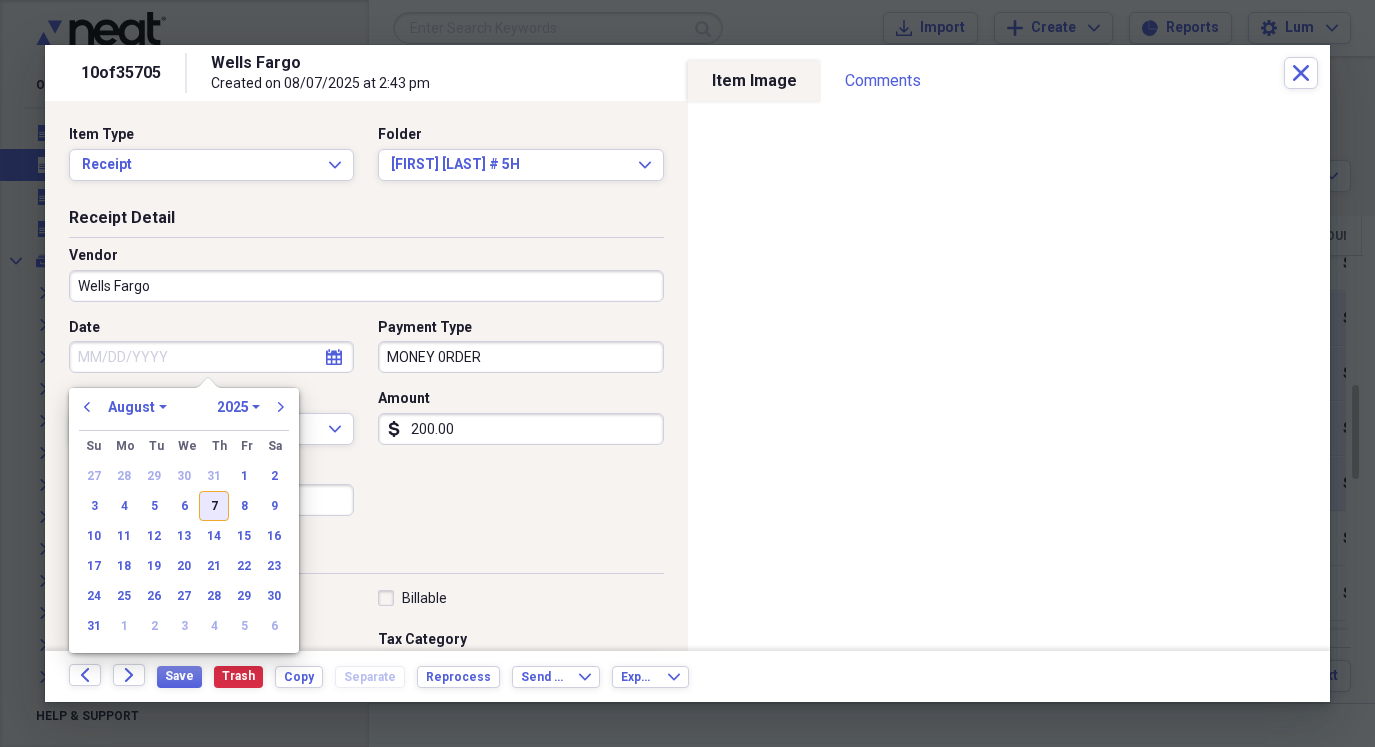 click on "7" at bounding box center [214, 506] 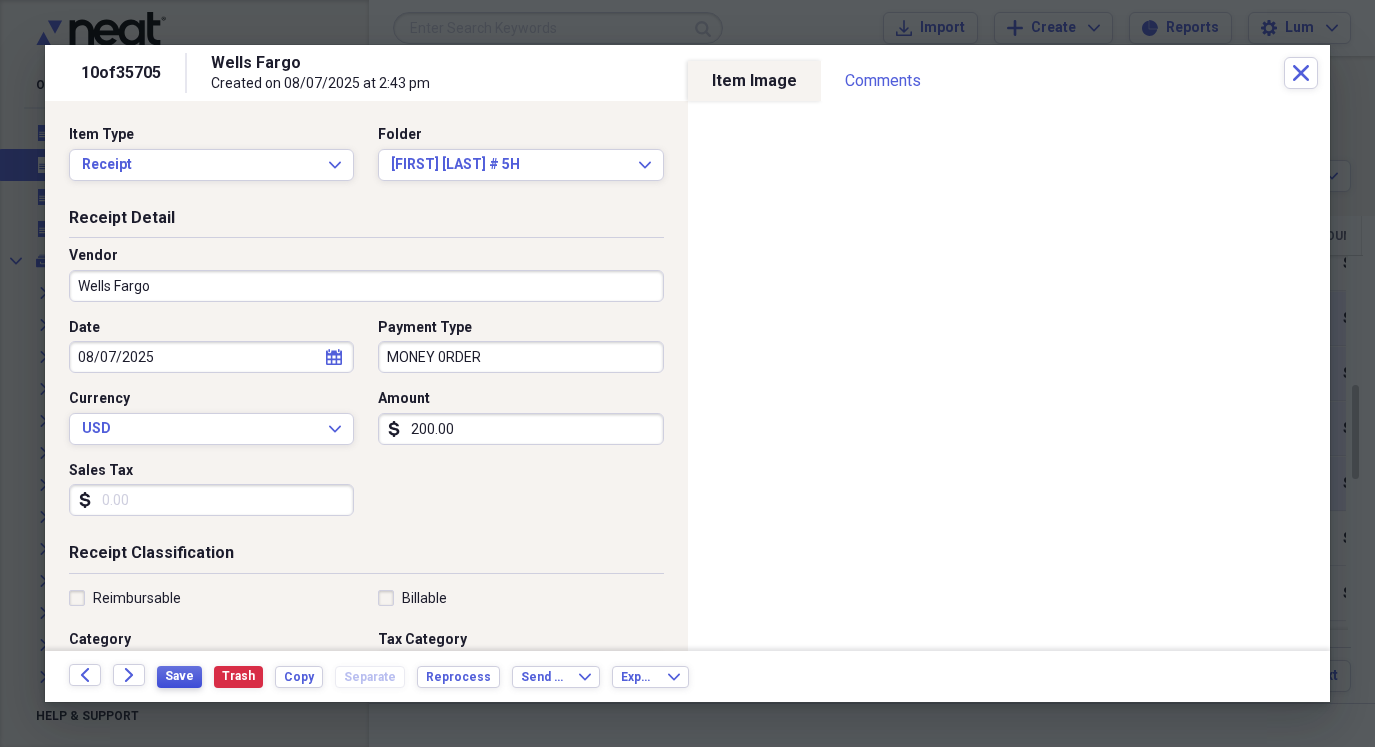 click on "Save" at bounding box center (179, 676) 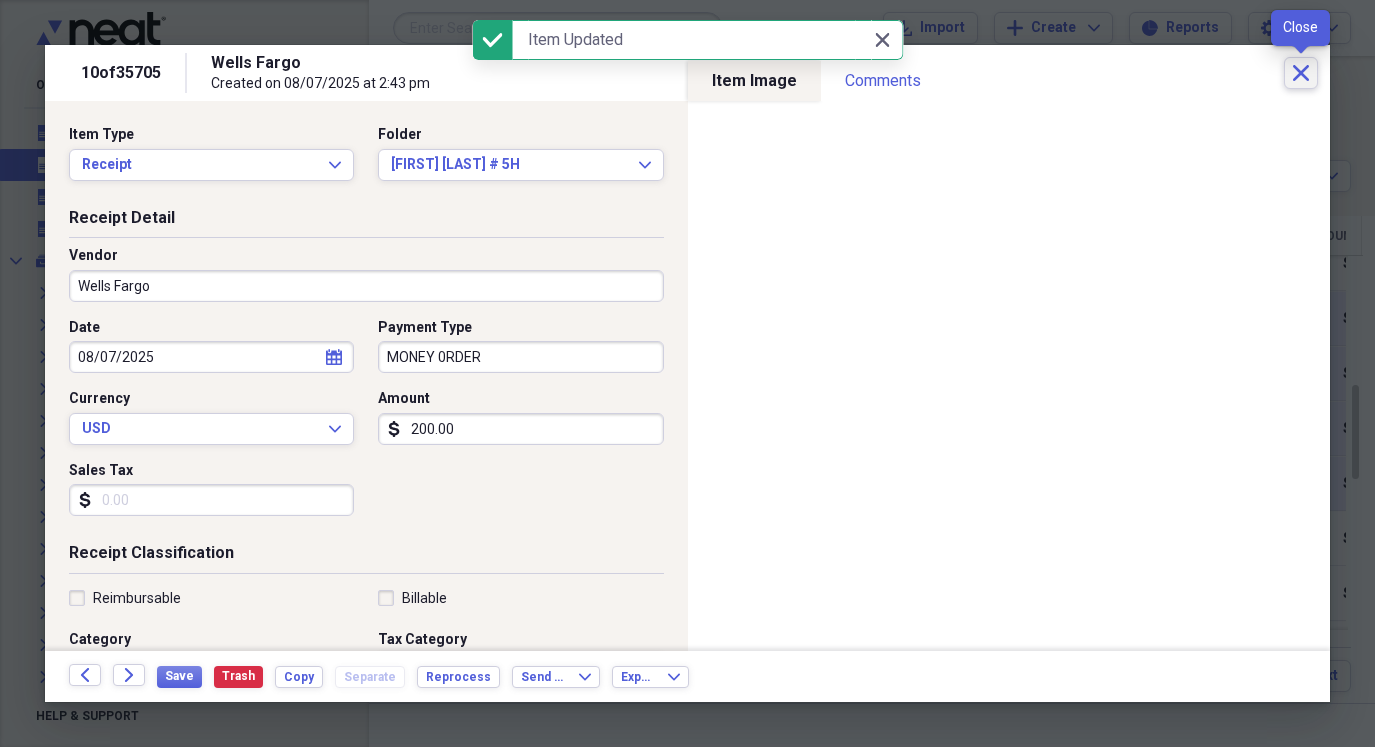 click on "Close" 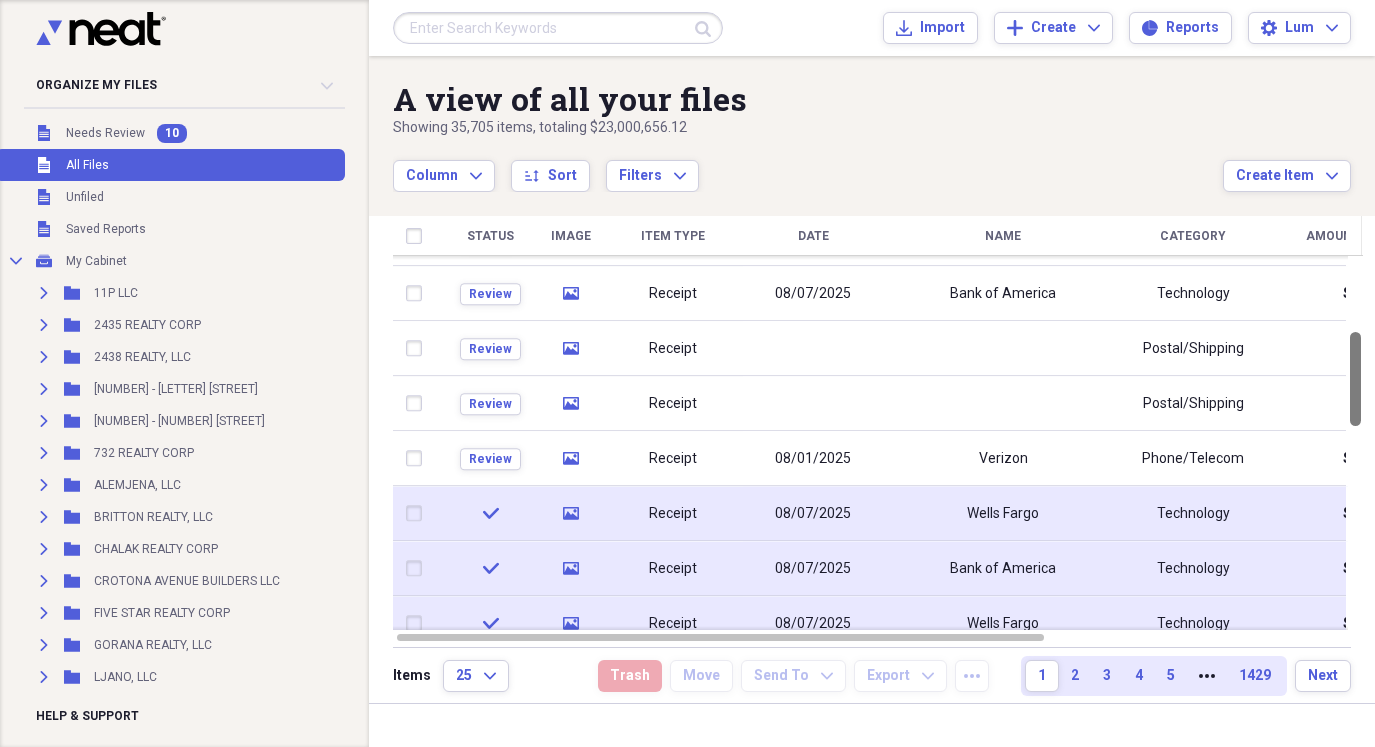 drag, startPoint x: 1366, startPoint y: 405, endPoint x: 1373, endPoint y: 352, distance: 53.460266 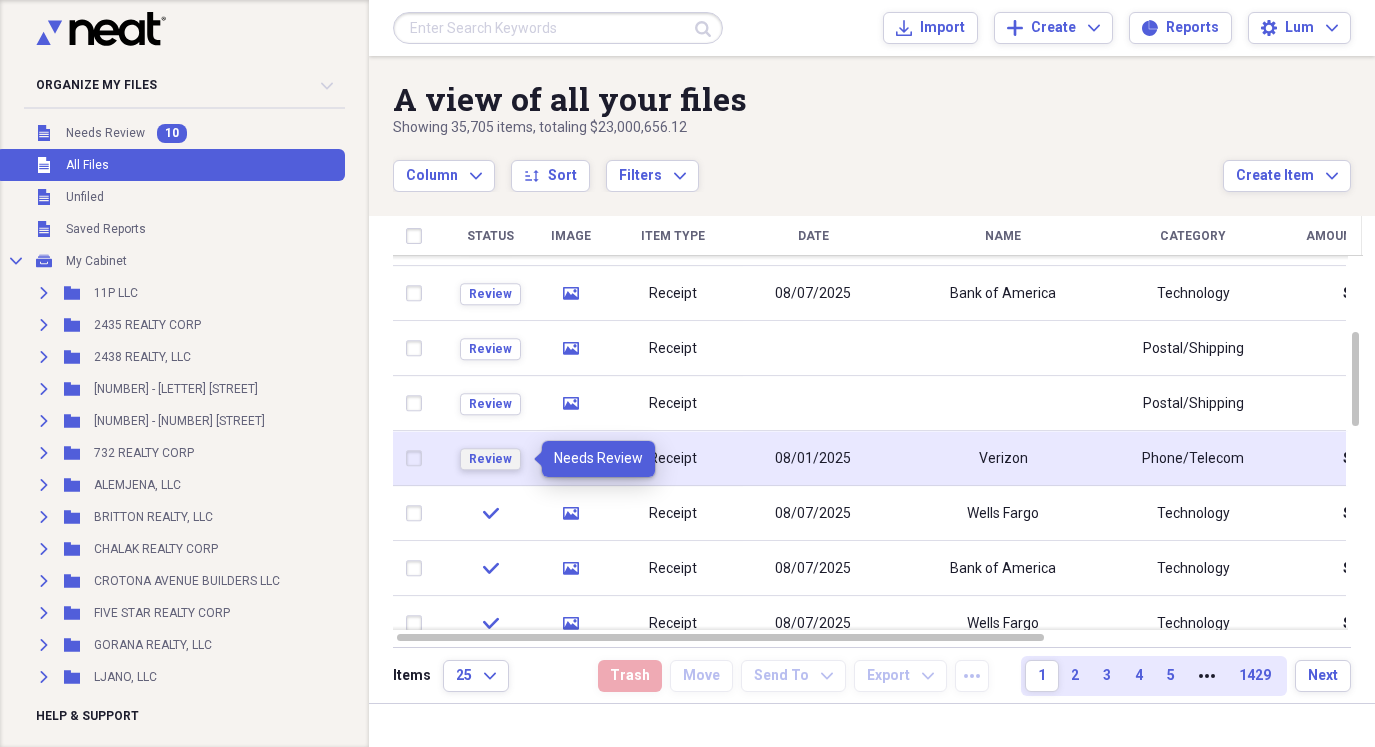 click on "Review" at bounding box center (490, 459) 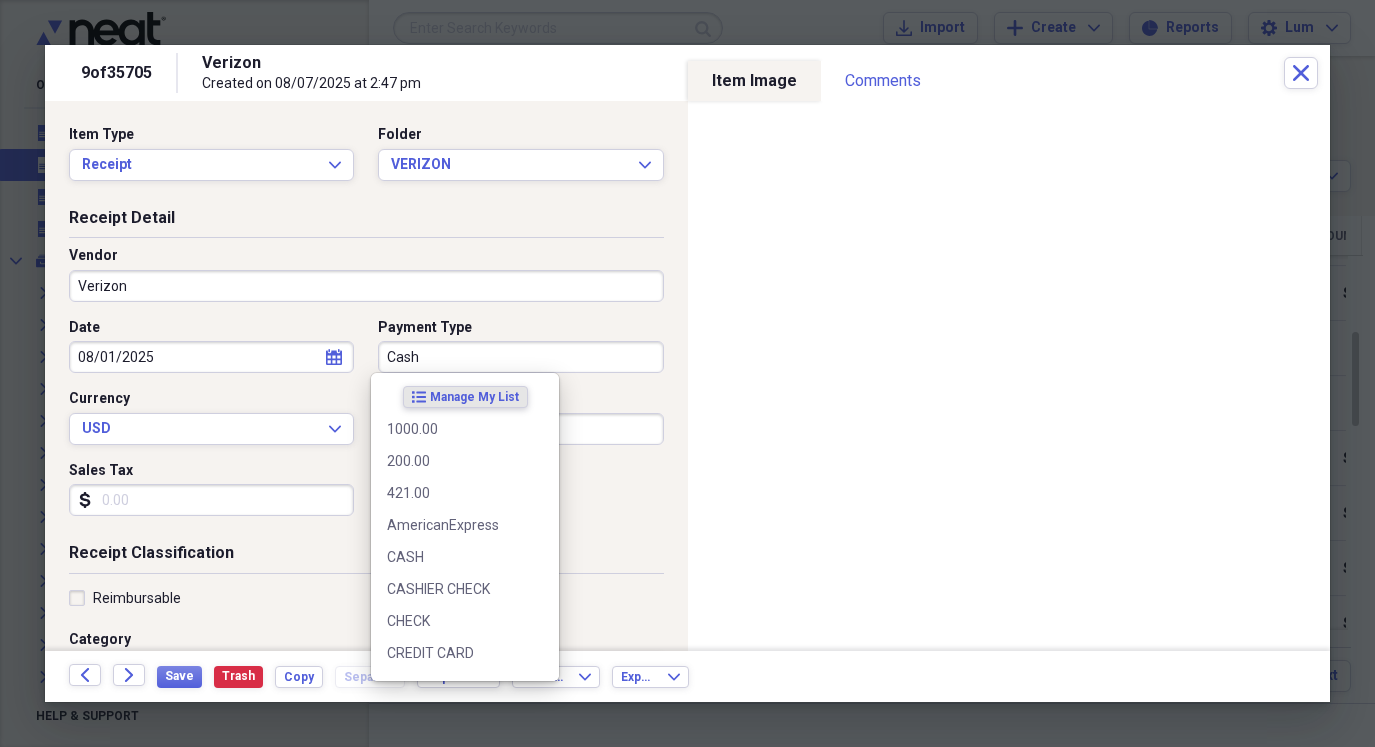 click on "Cash" at bounding box center [520, 357] 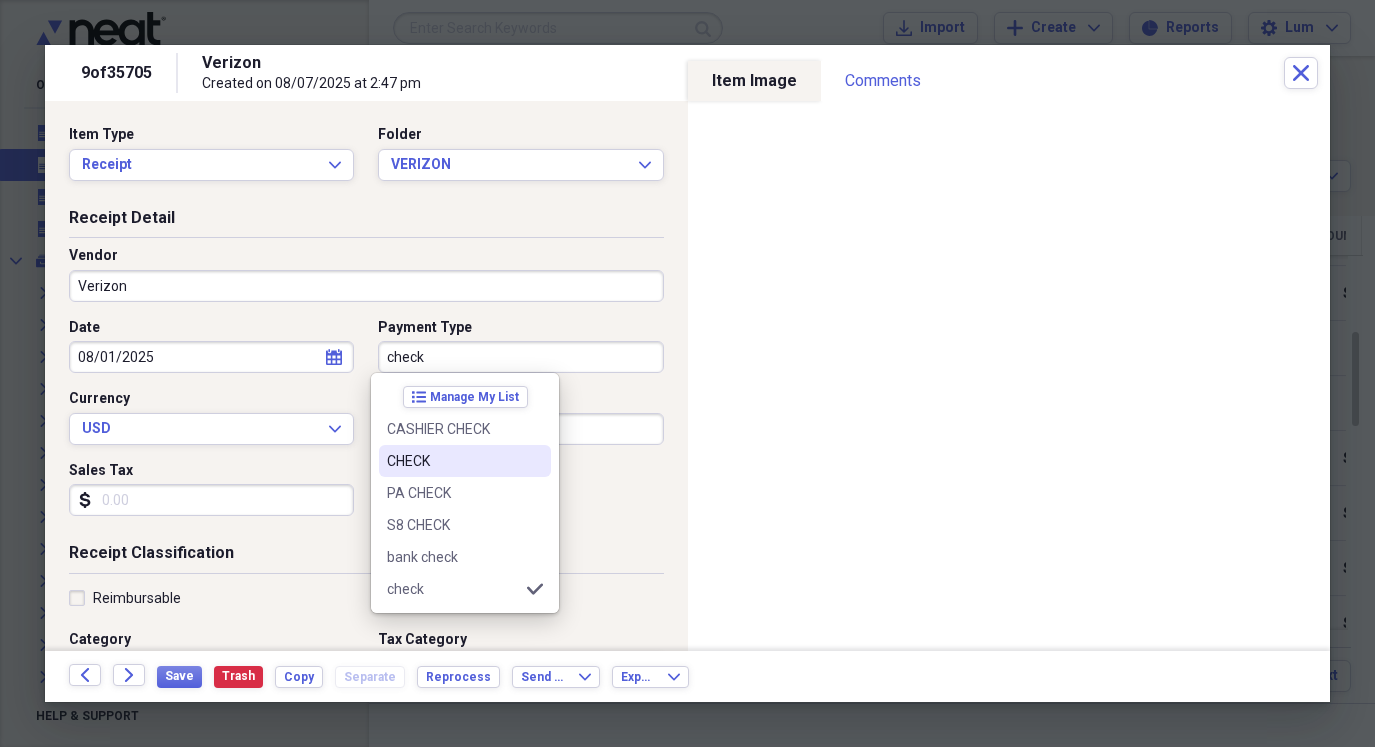 drag, startPoint x: 441, startPoint y: 452, endPoint x: 399, endPoint y: 457, distance: 42.296574 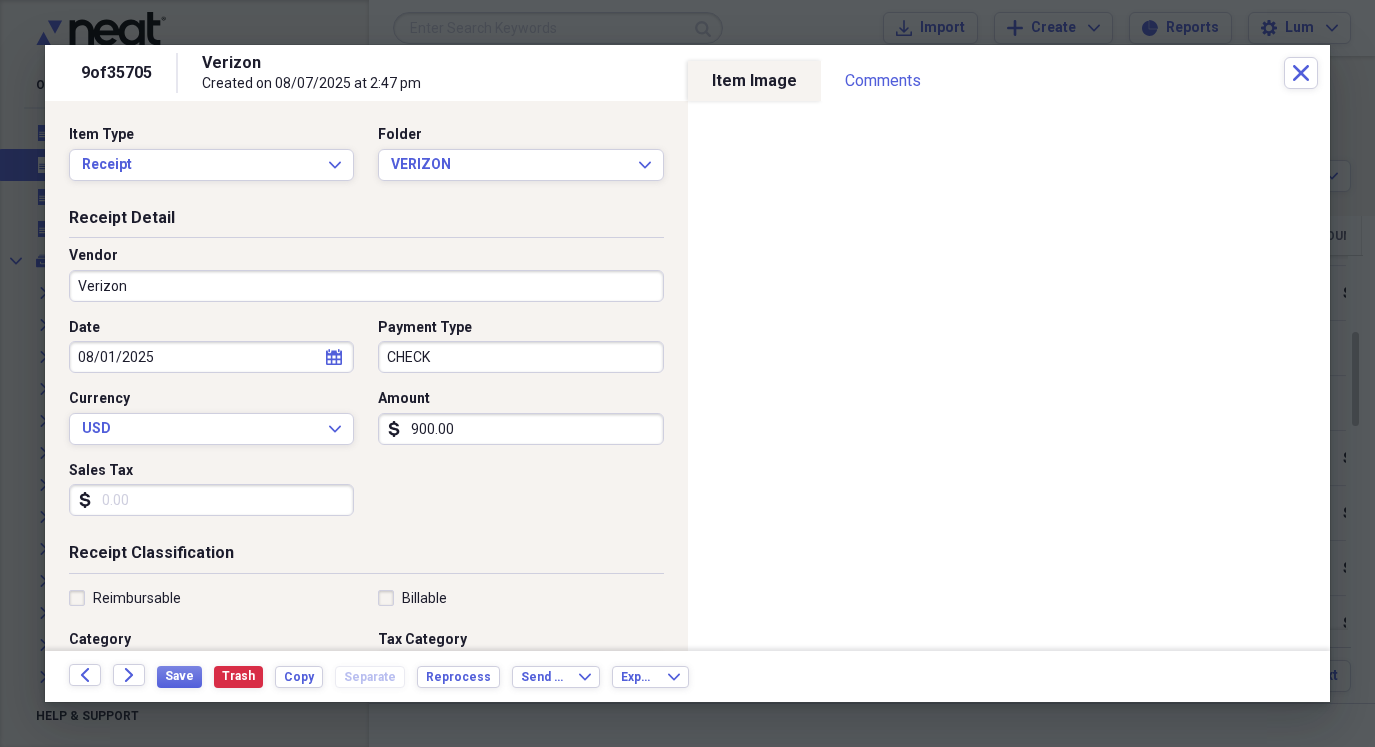 click on "08/01/2025" at bounding box center [211, 357] 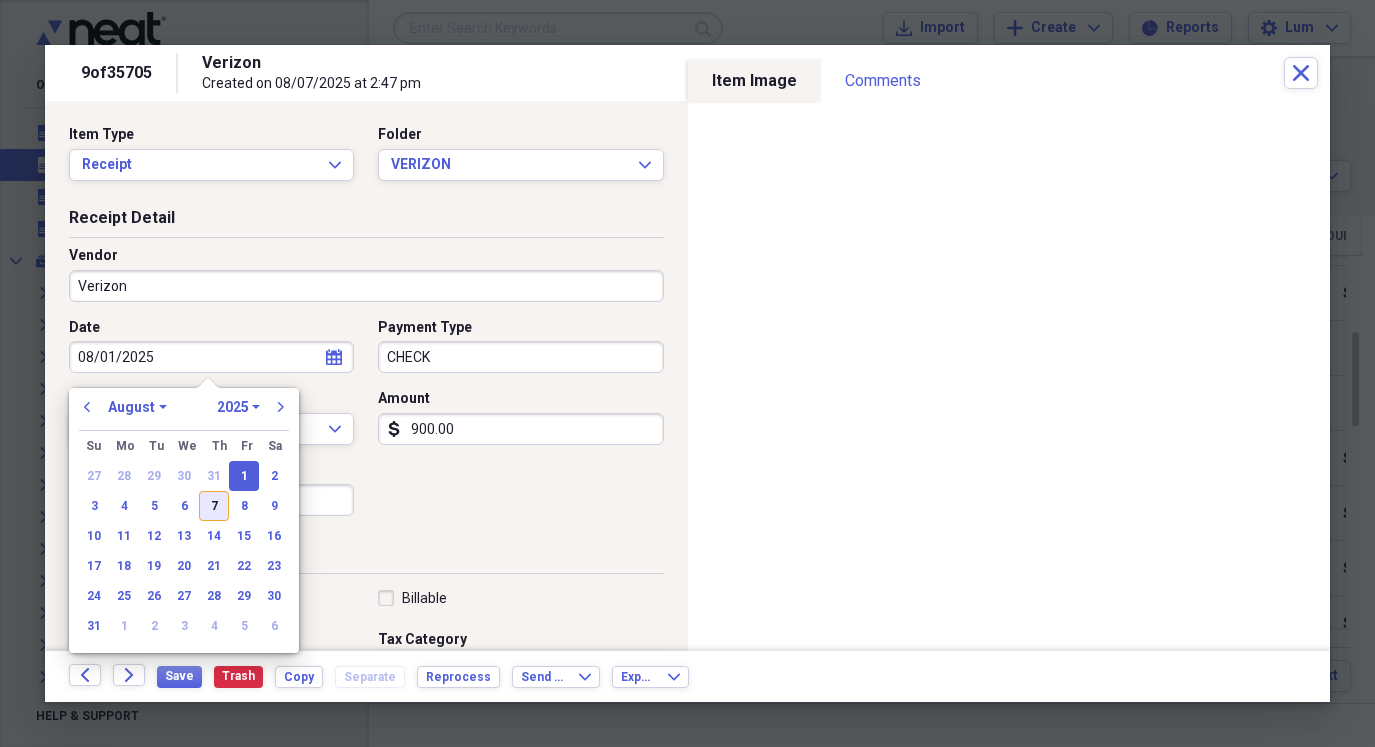 click on "7" at bounding box center [214, 506] 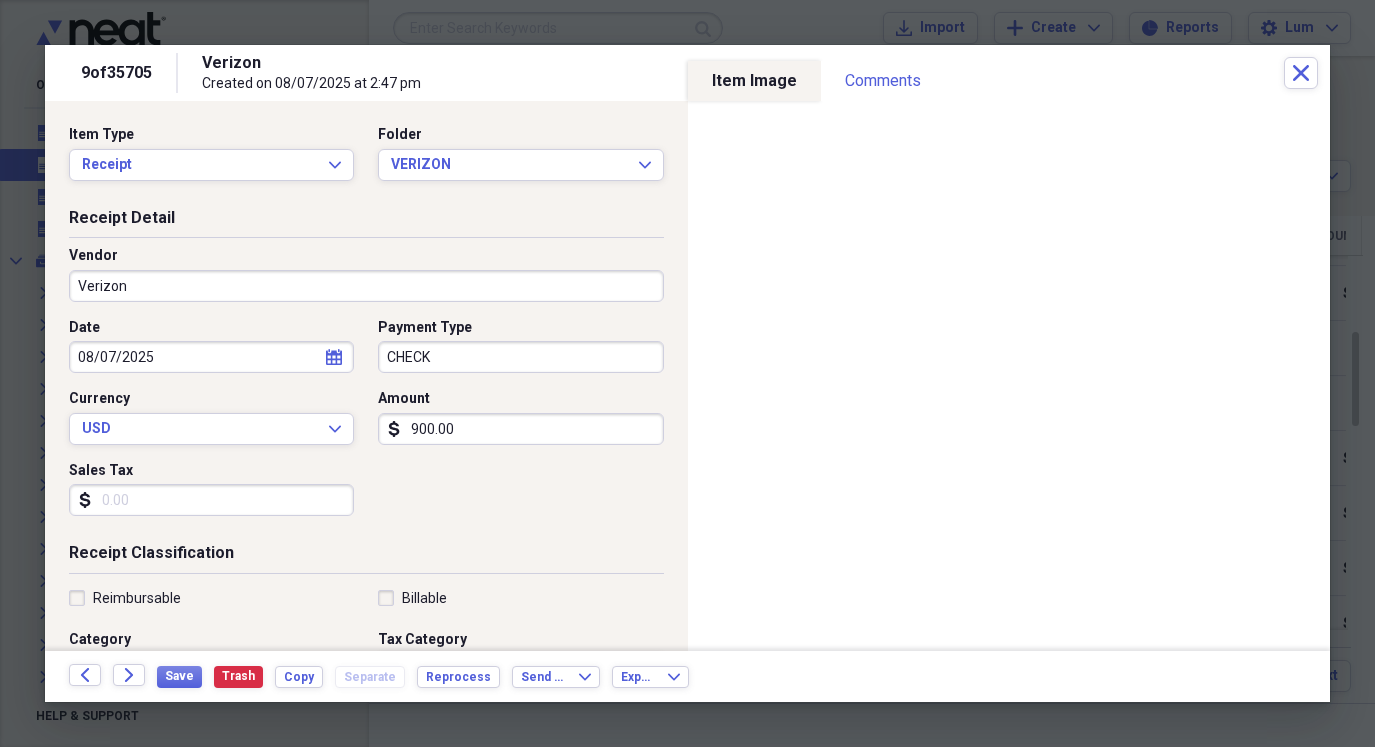 type on "08/07/2025" 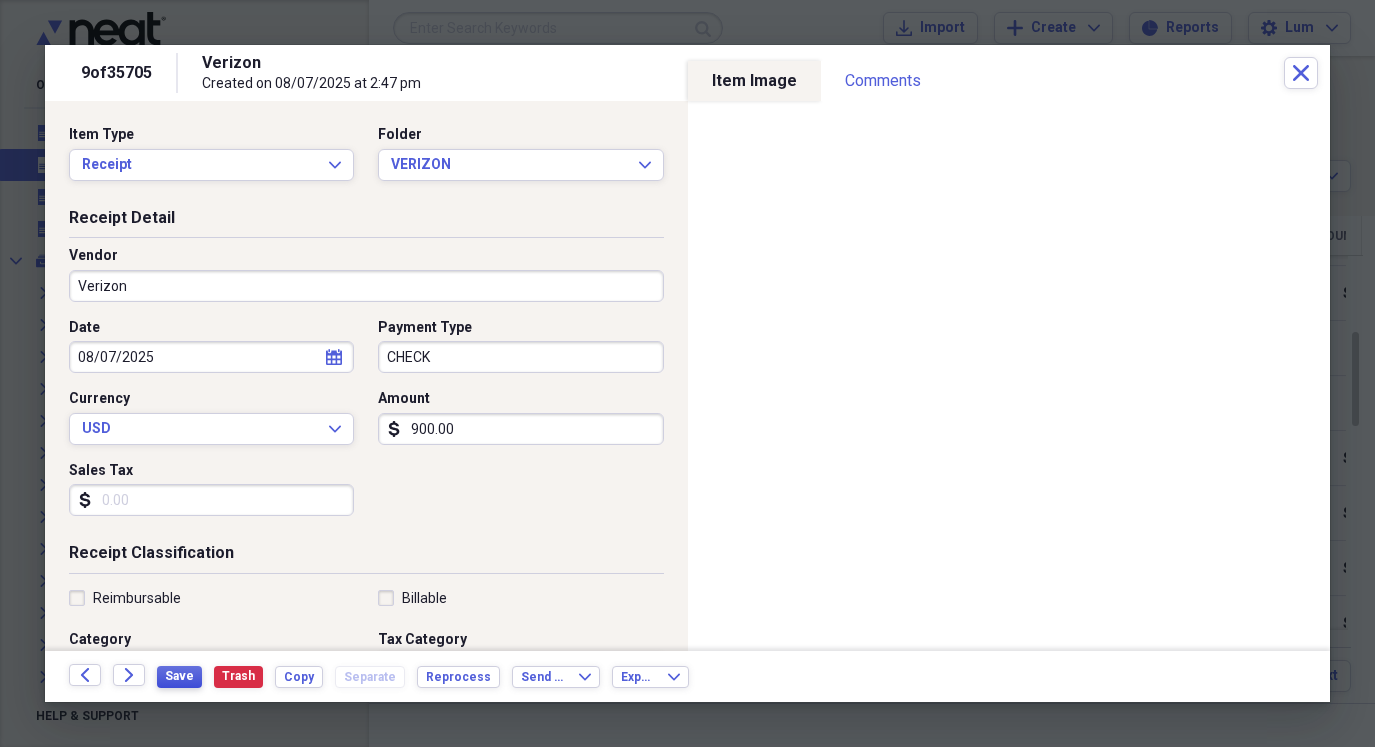 click on "Save" at bounding box center (179, 676) 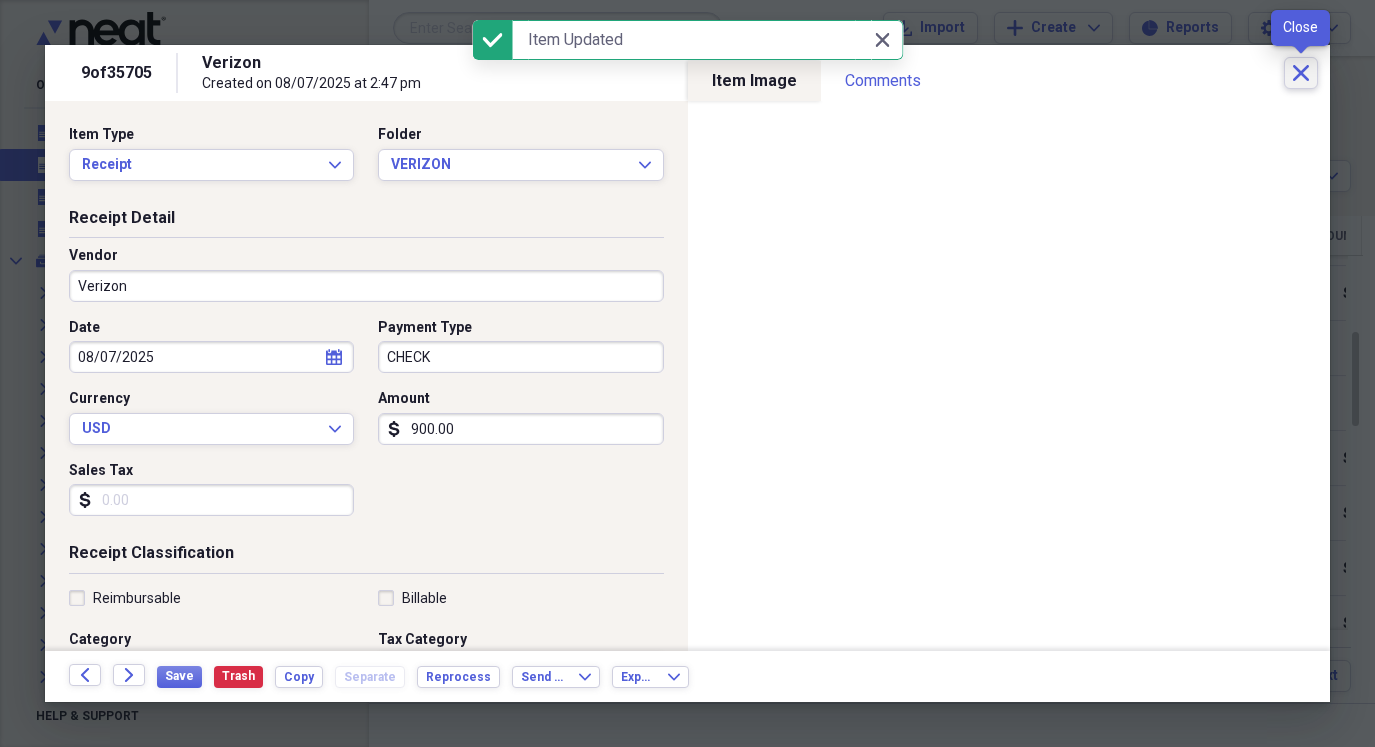 click on "Close" at bounding box center [1301, 73] 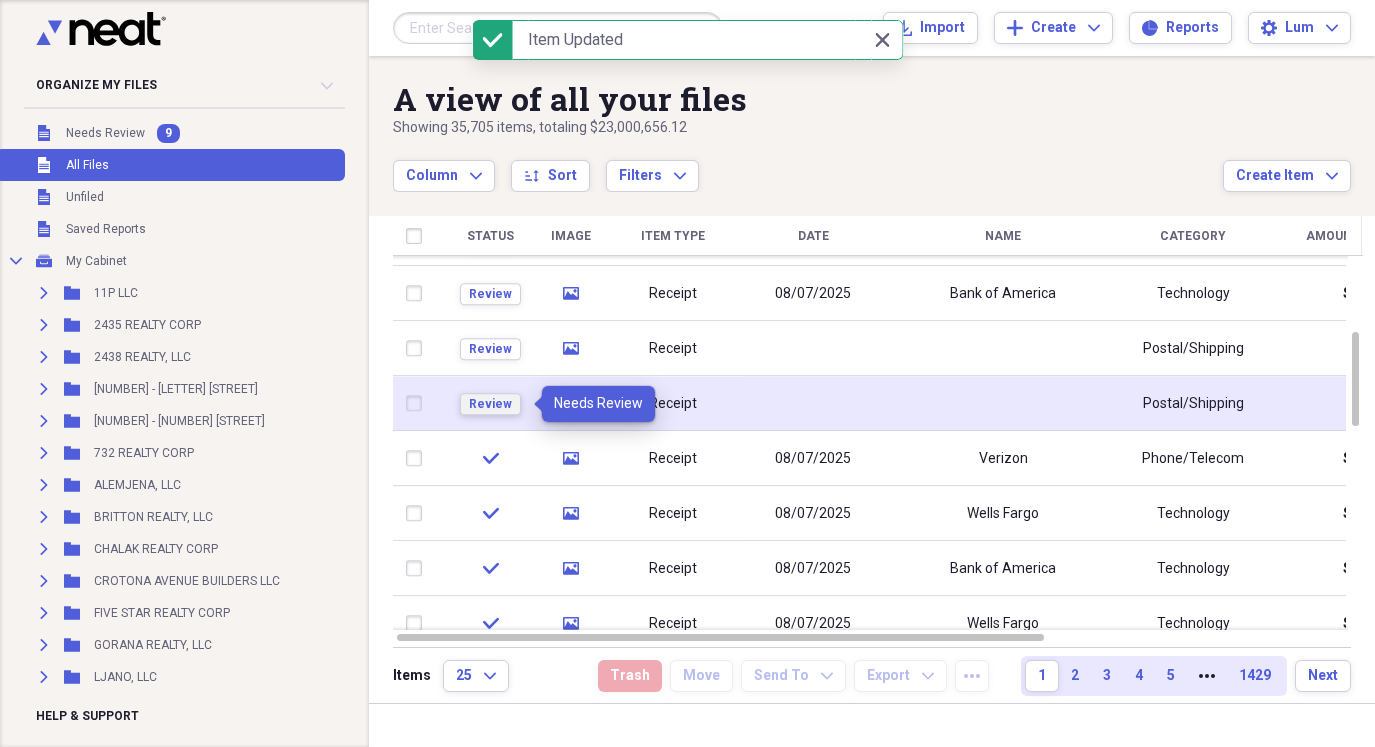 click on "Review" at bounding box center [490, 404] 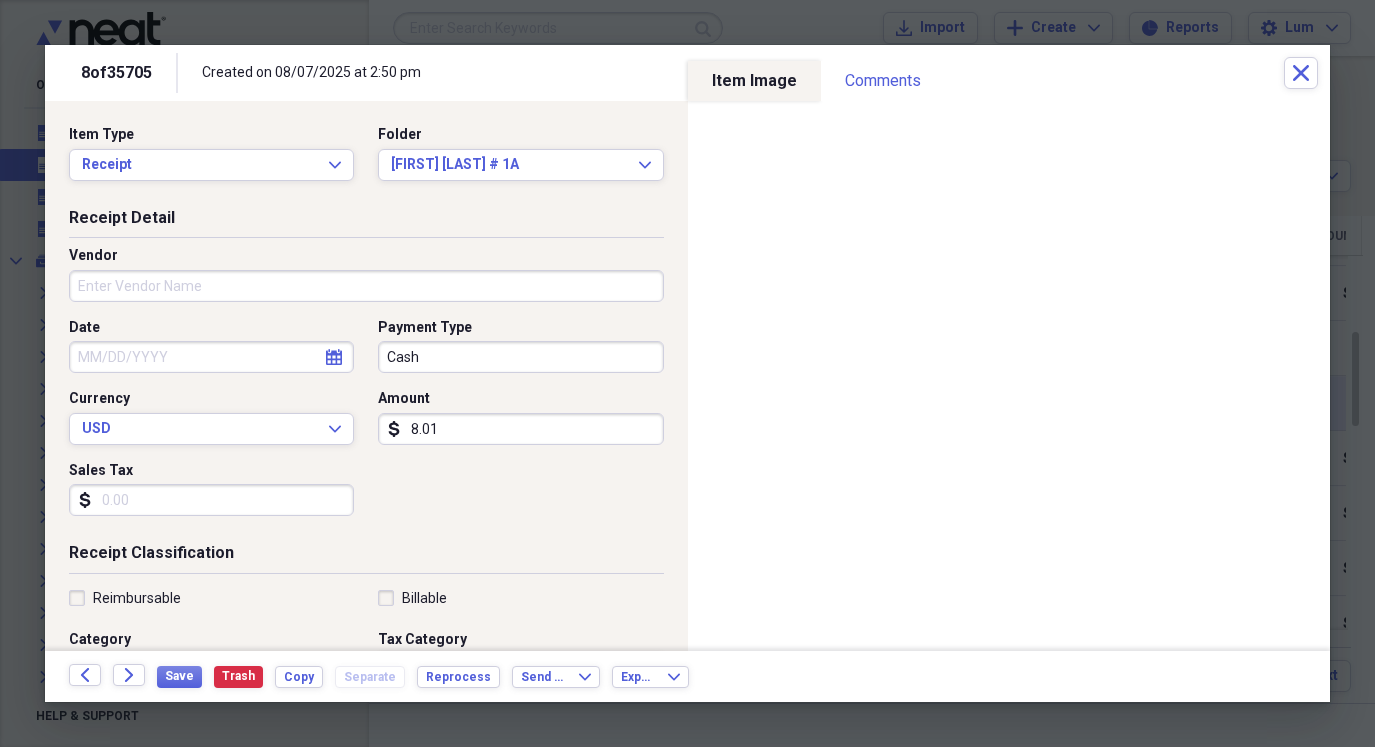 click on "8.01" at bounding box center (520, 429) 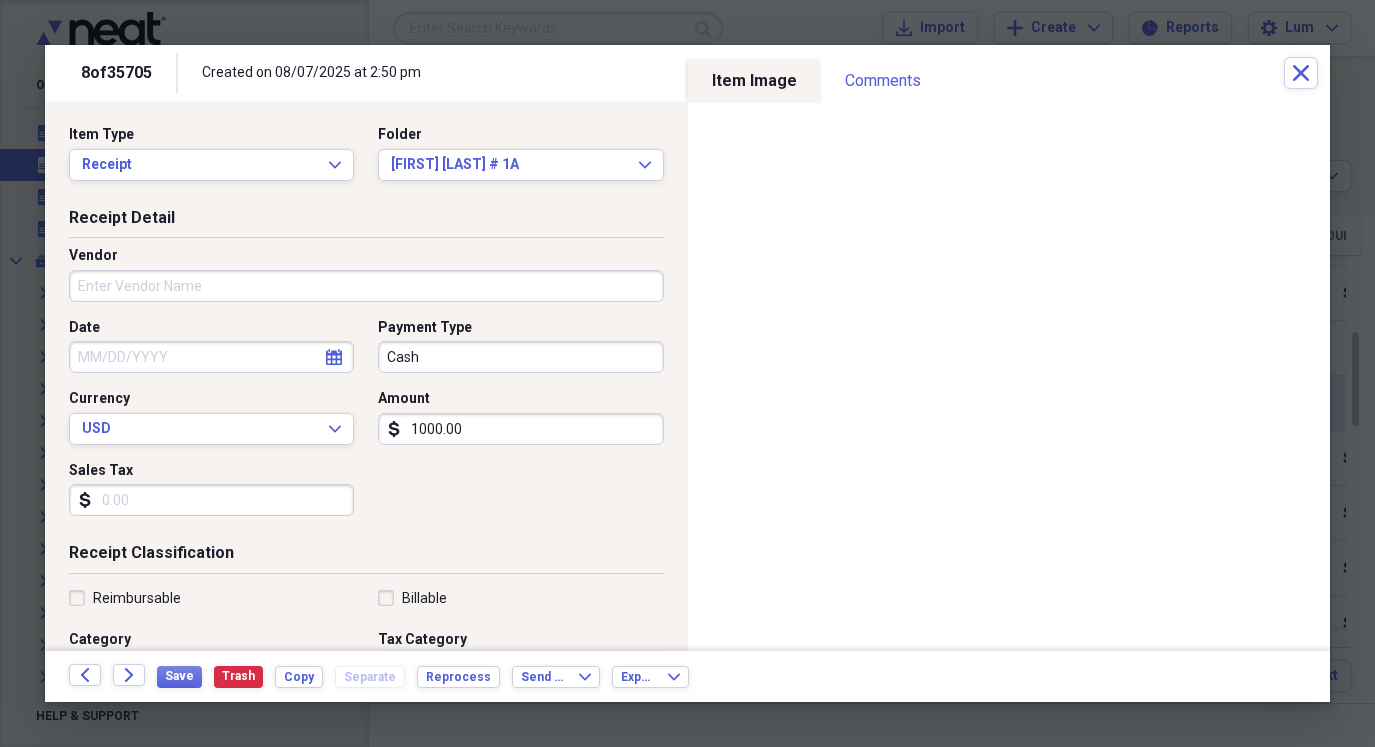 type on "1000.00" 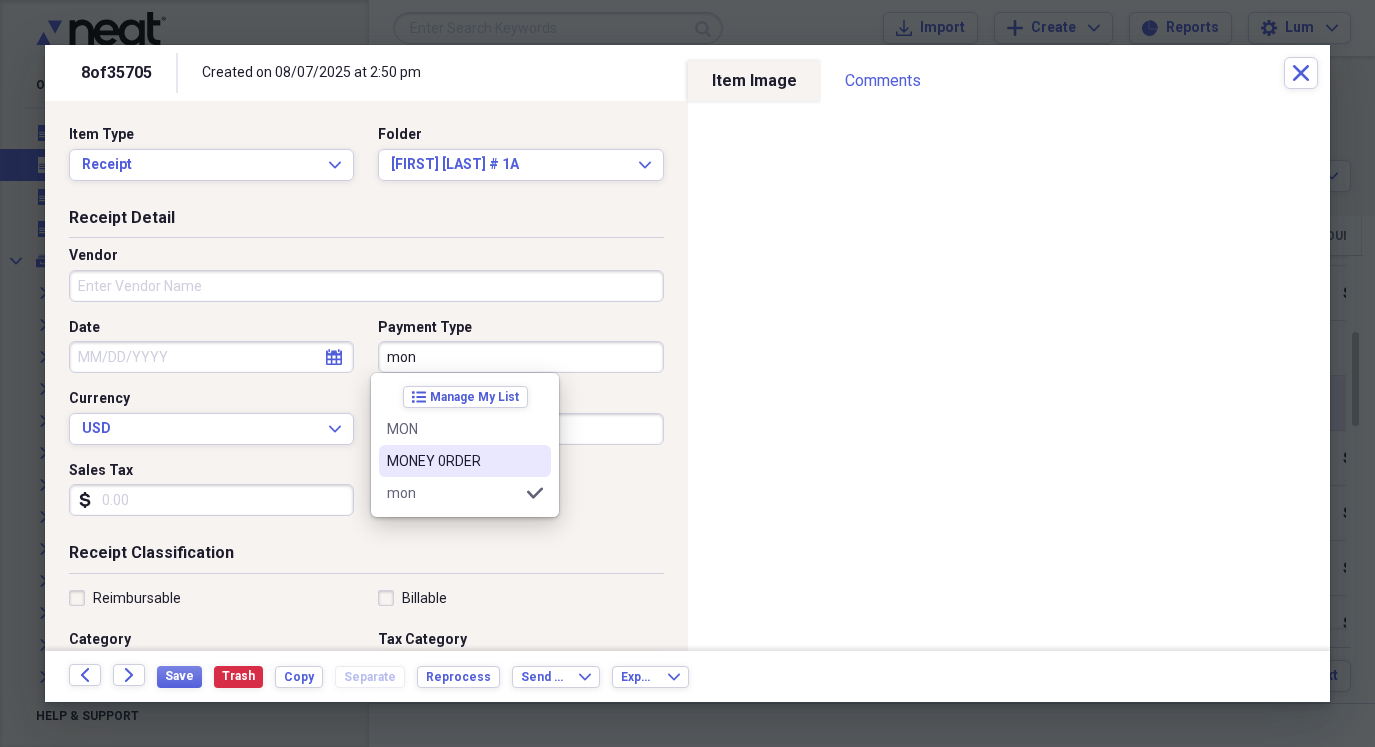 click on "MONEY 0RDER" at bounding box center (453, 461) 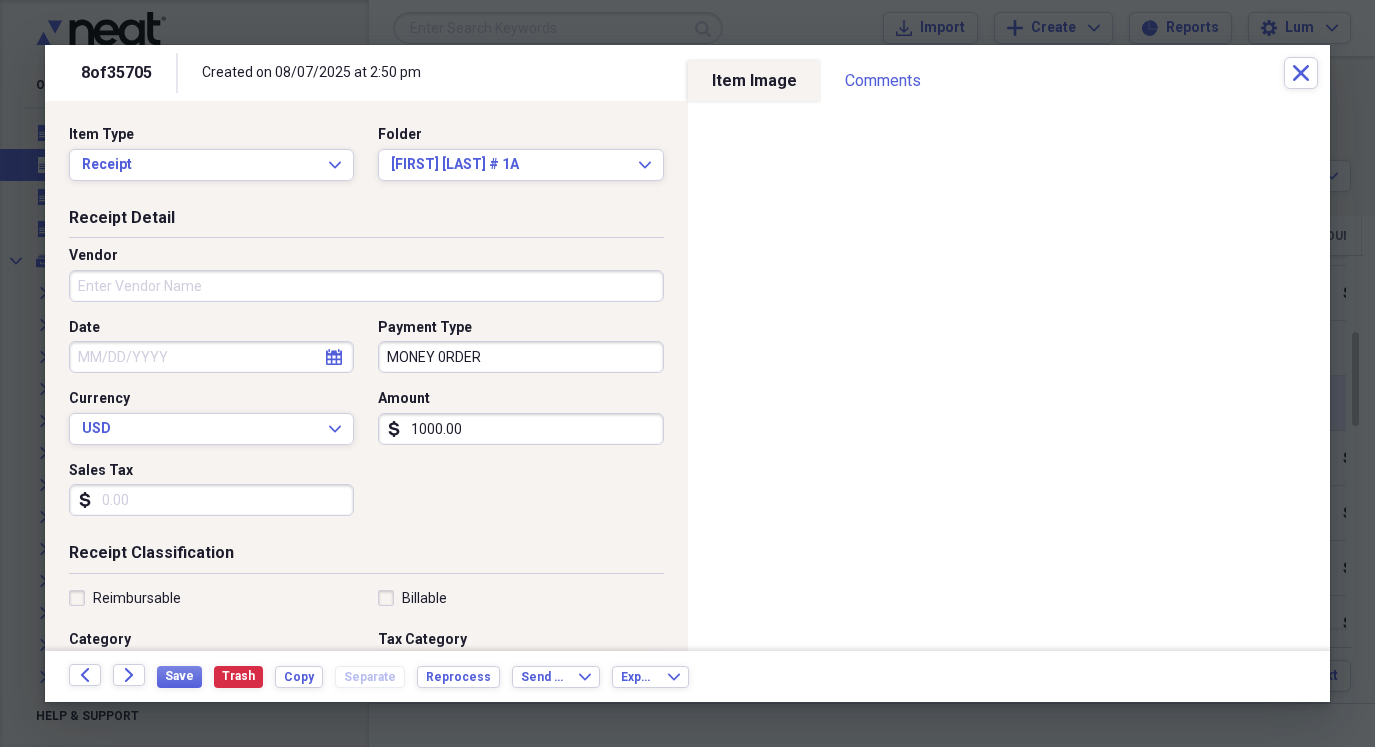 select on "7" 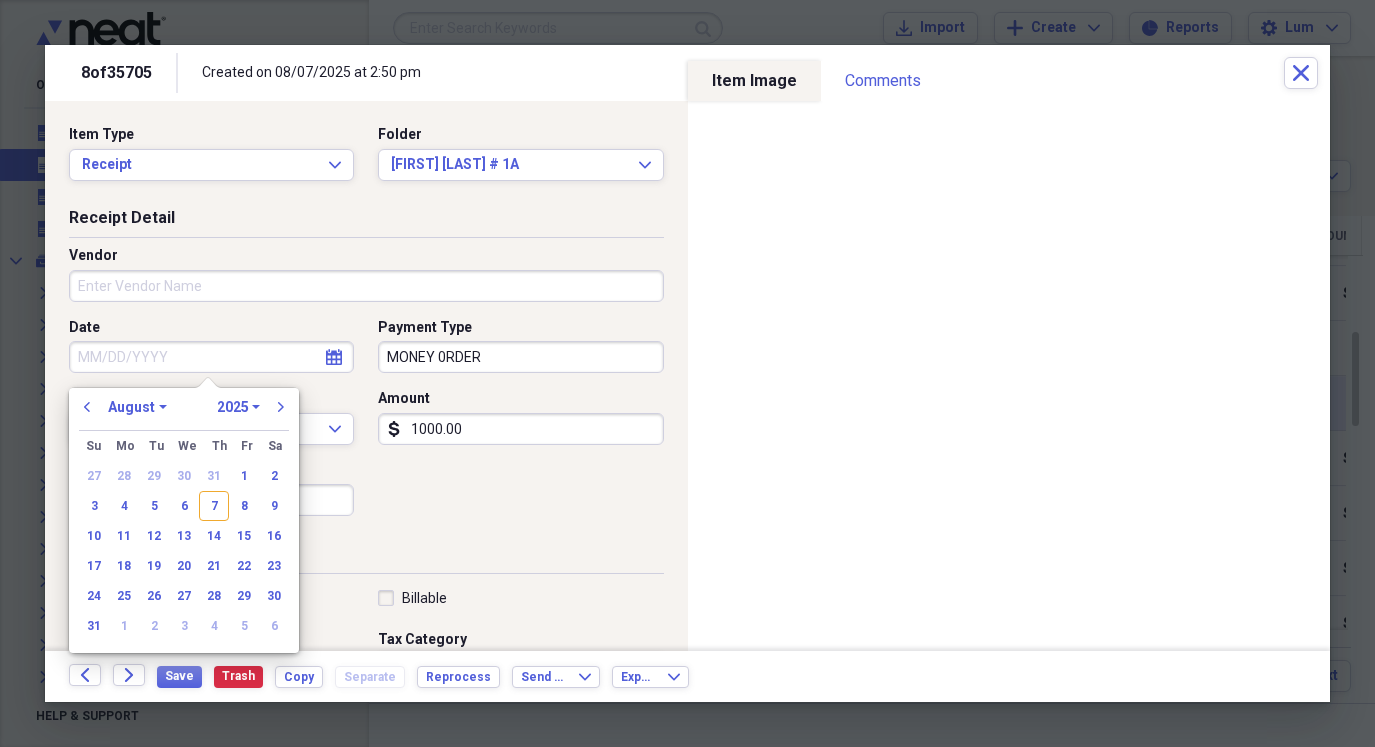 click on "Date" at bounding box center (211, 357) 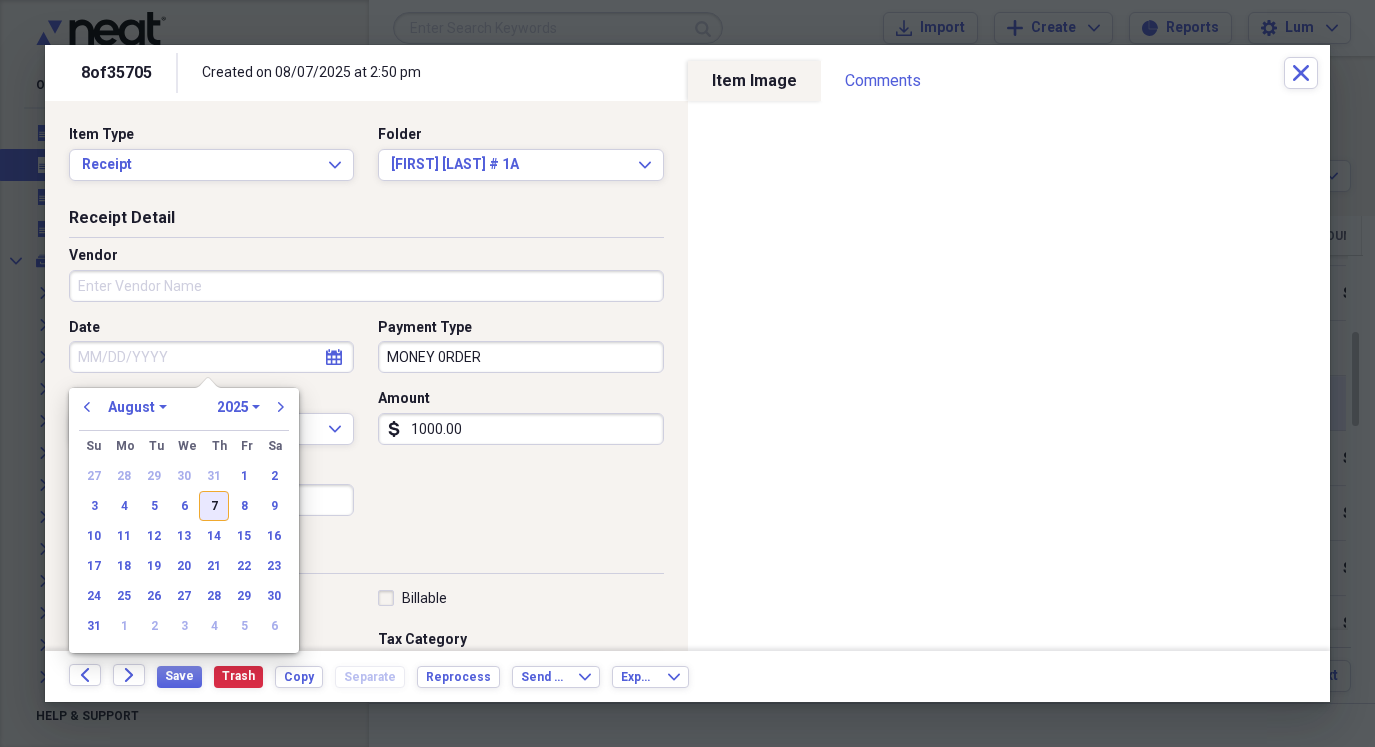 click on "7" at bounding box center [214, 506] 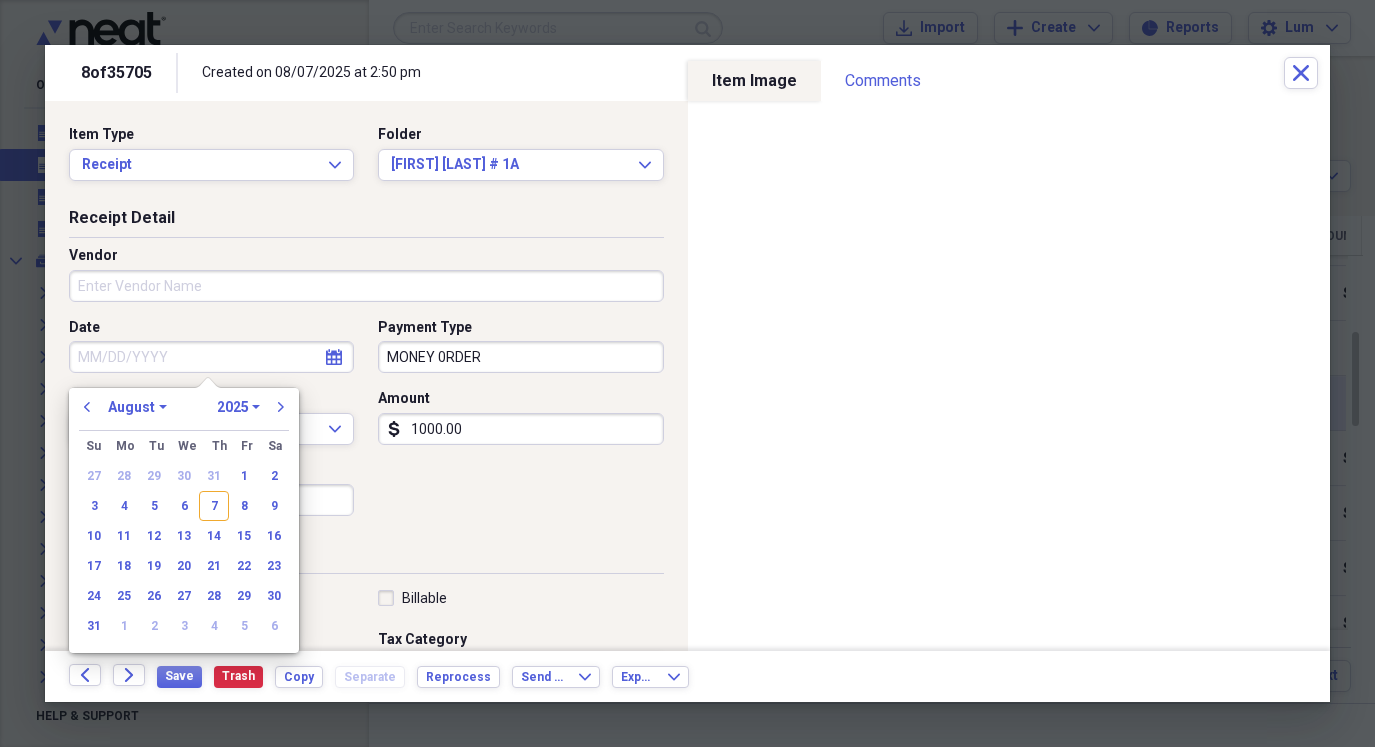 type on "08/07/2025" 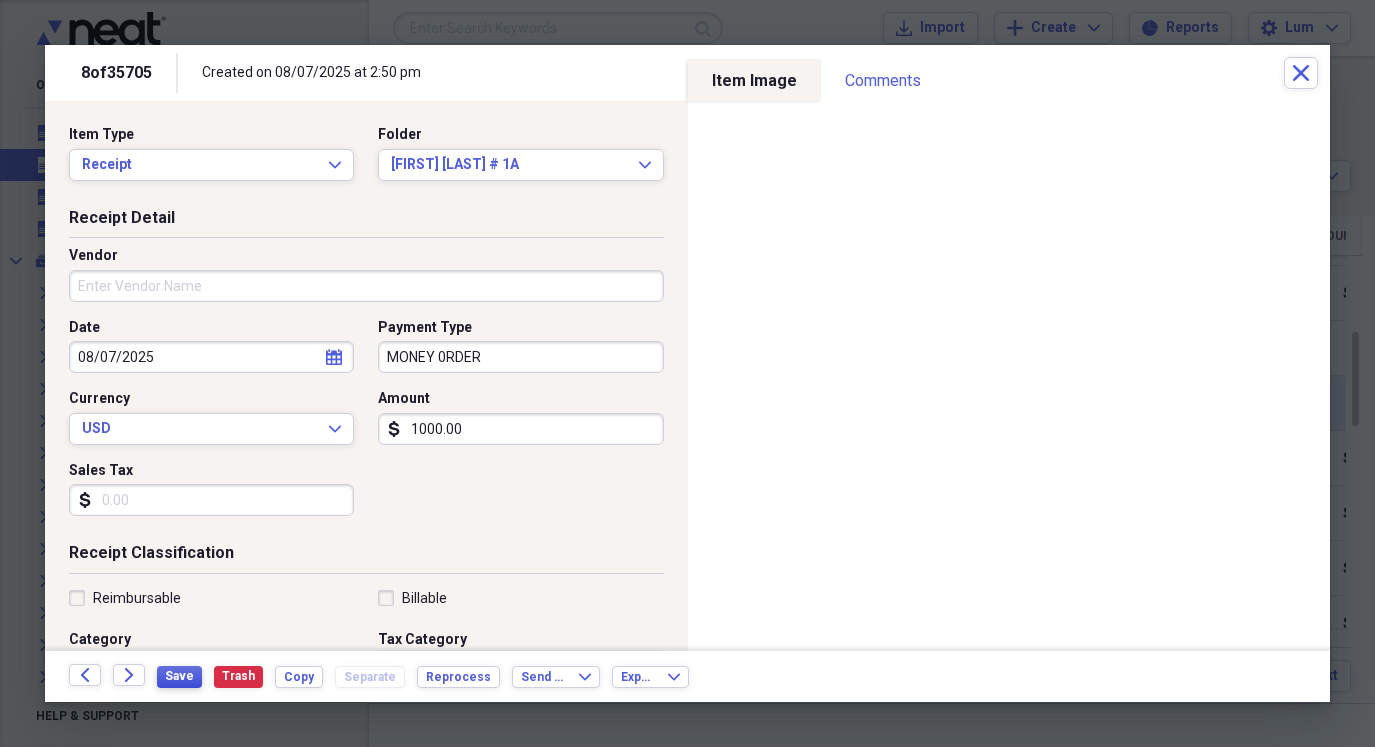 click on "Save" at bounding box center [179, 676] 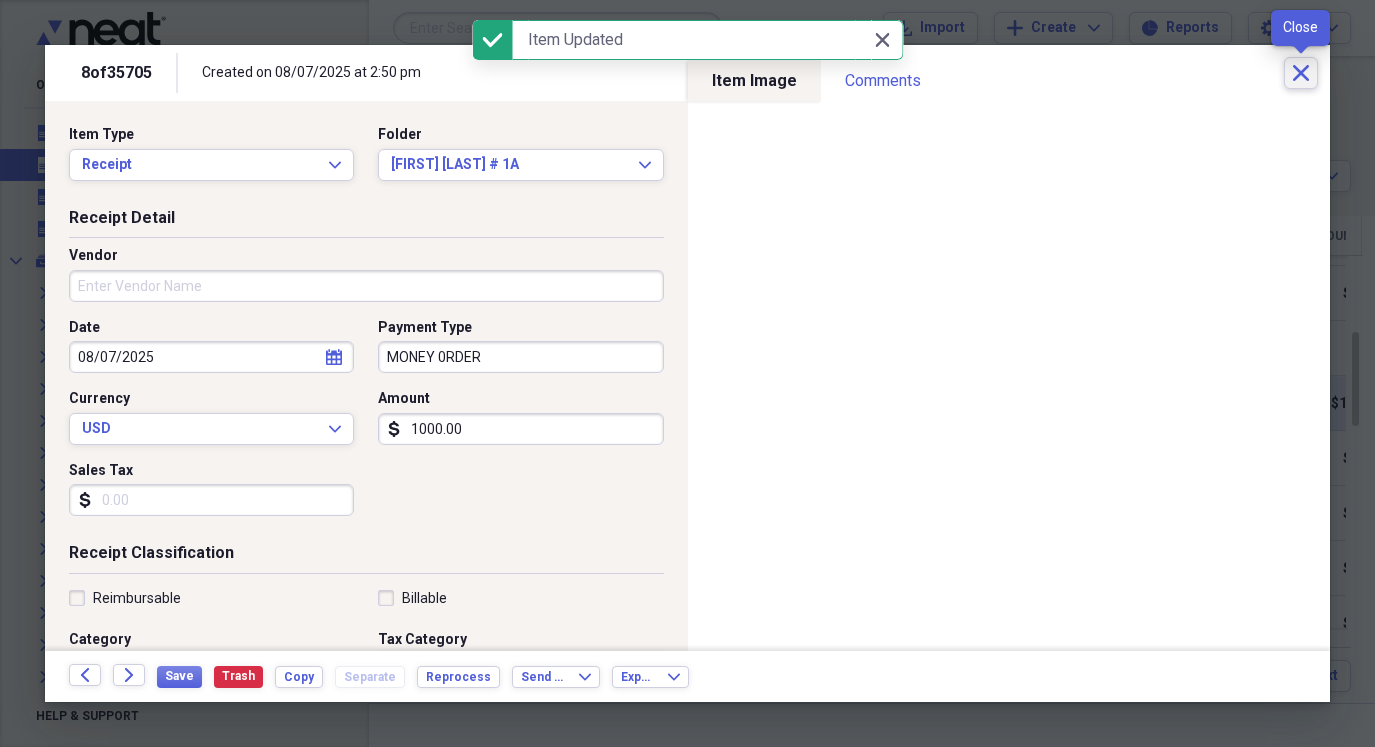 click on "Close" 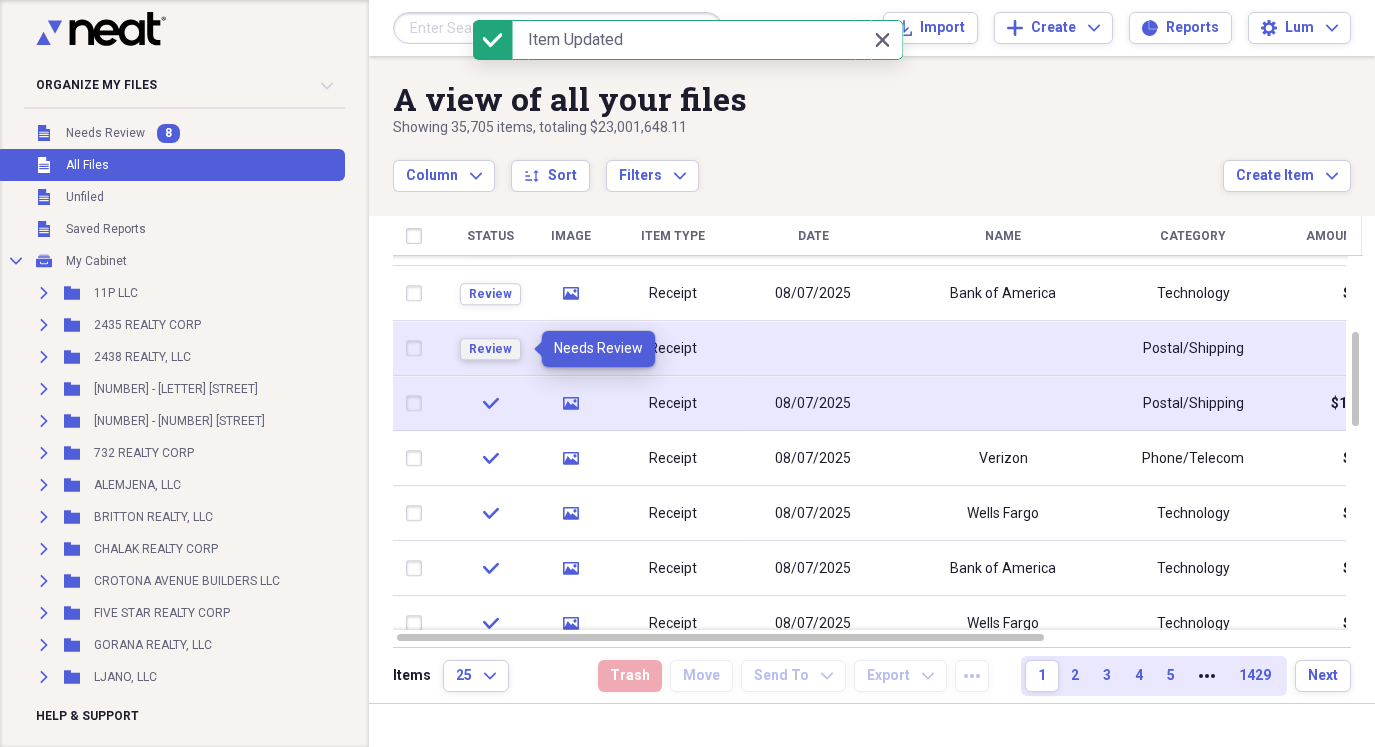 click on "Review" at bounding box center [490, 349] 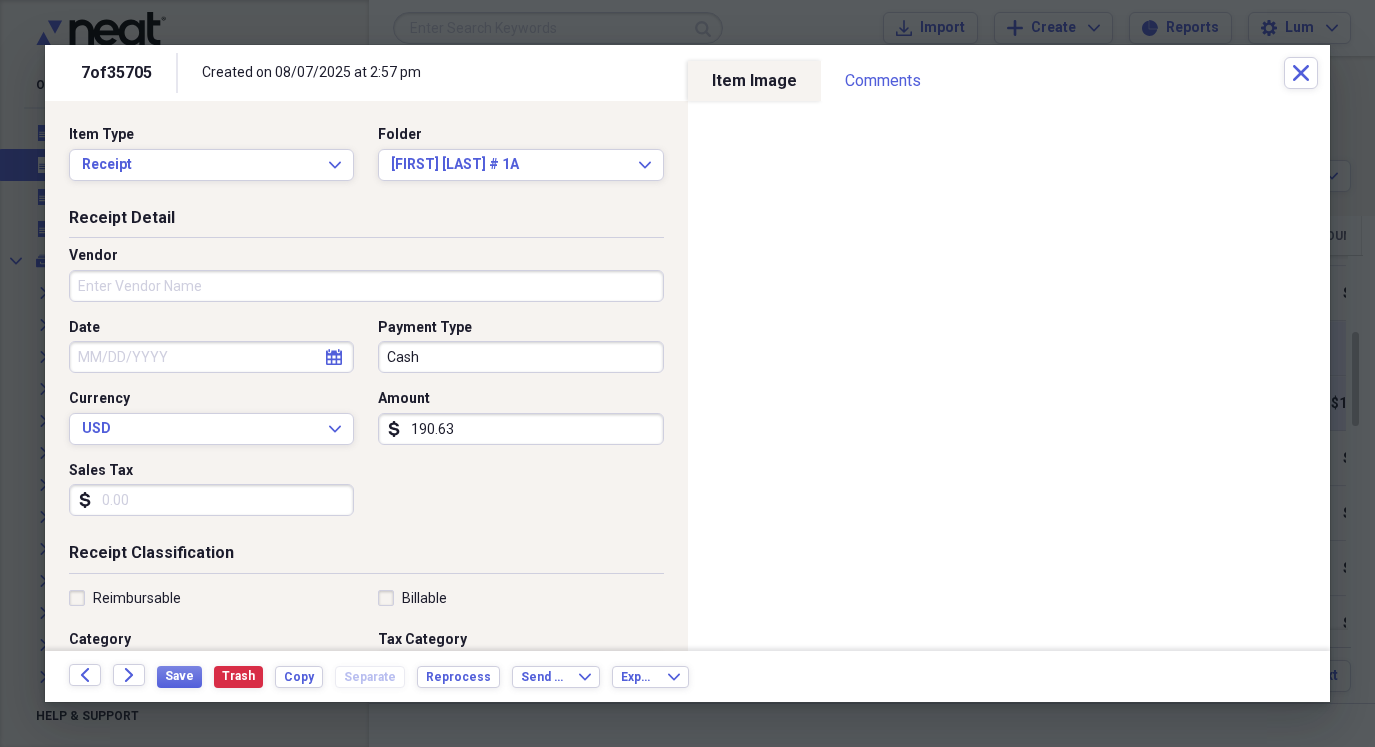 type on "190.63" 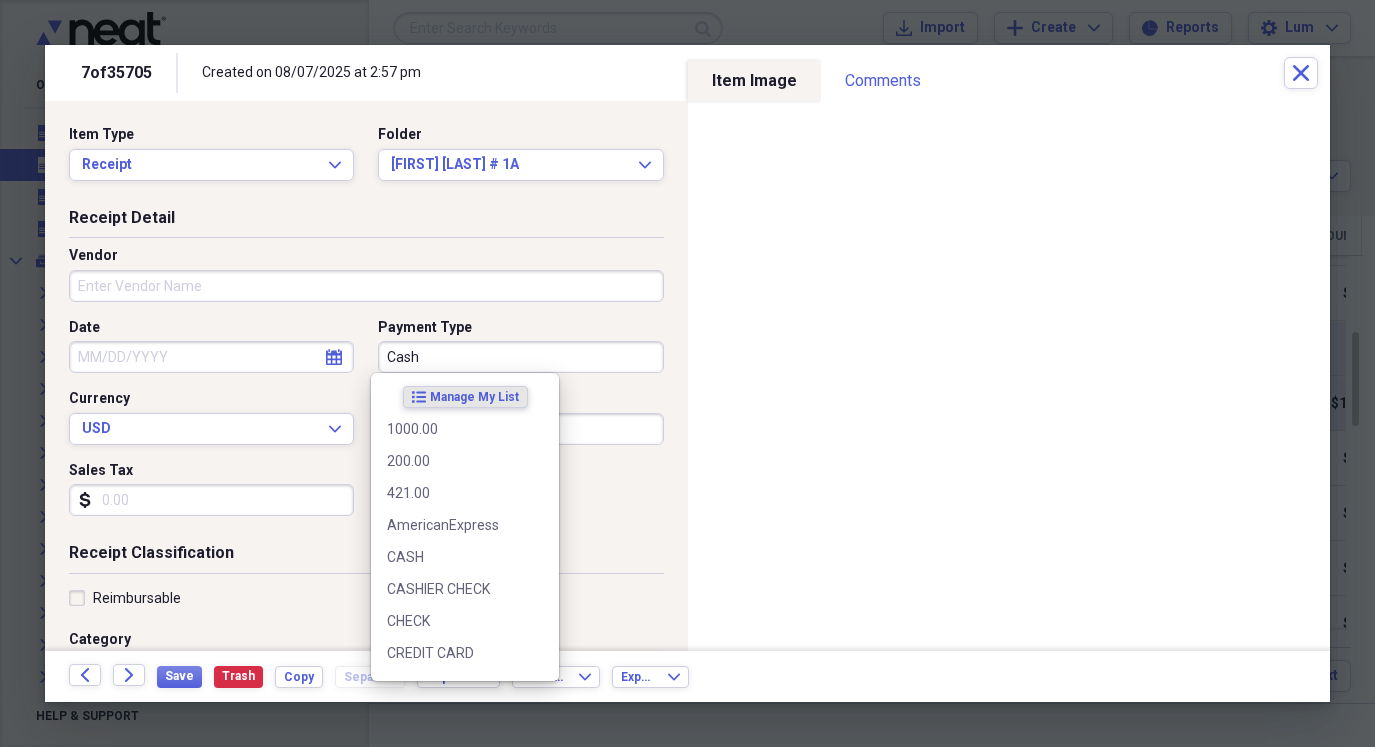 click on "Cash" at bounding box center (520, 357) 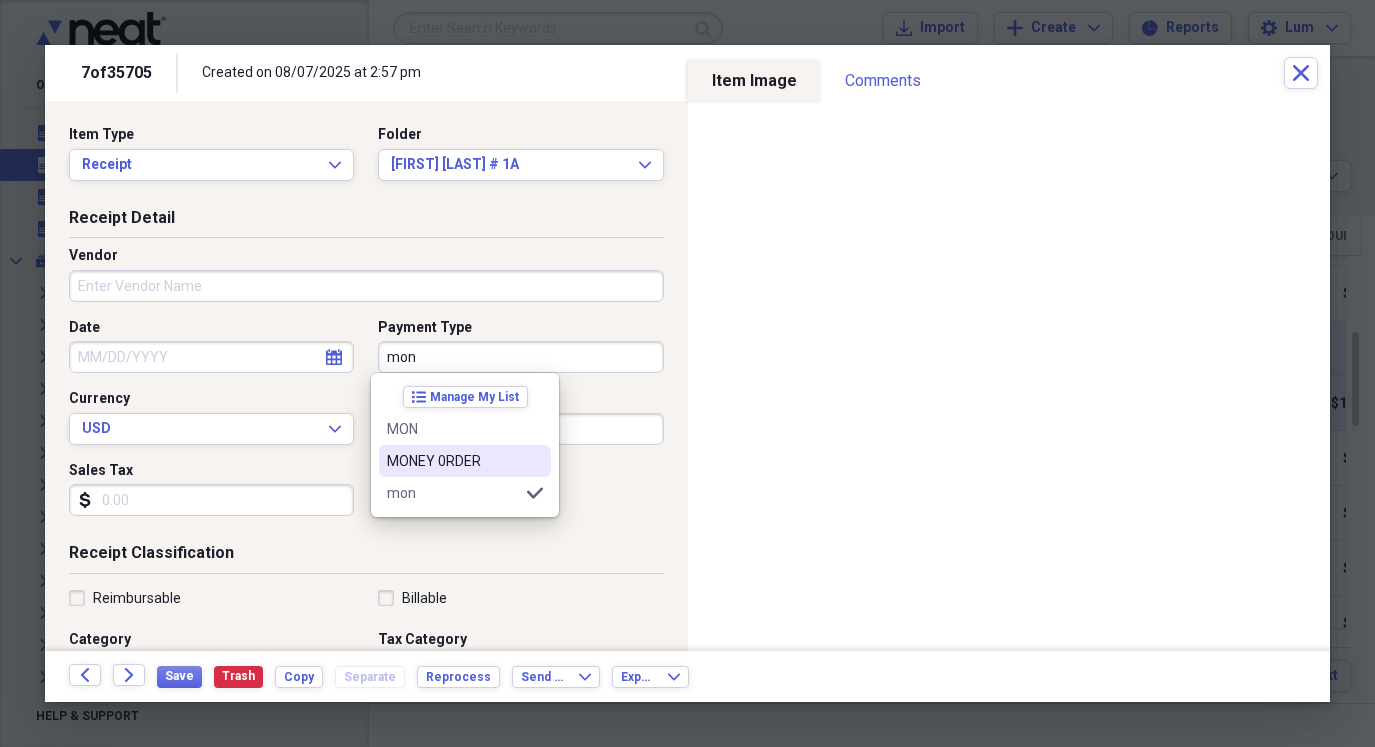 click on "MONEY 0RDER" at bounding box center (465, 461) 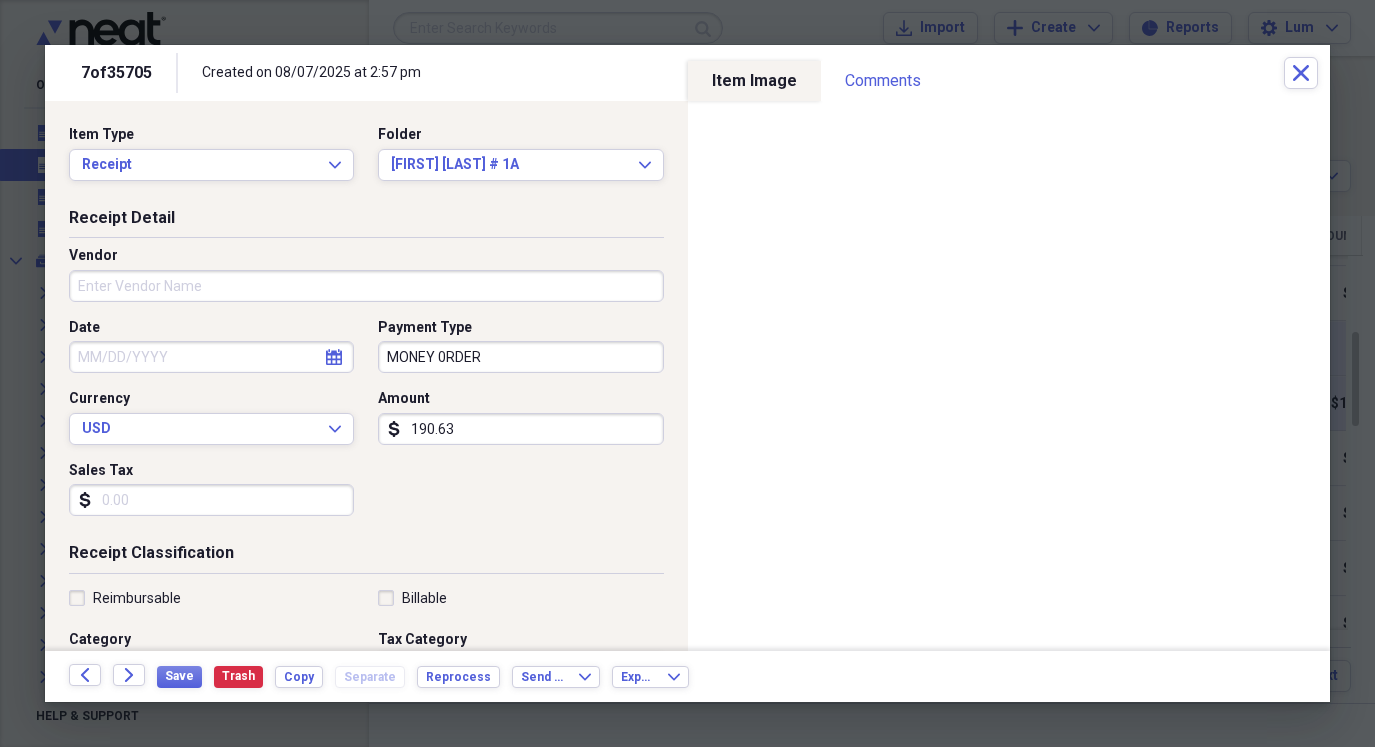 click on "Date" at bounding box center (211, 357) 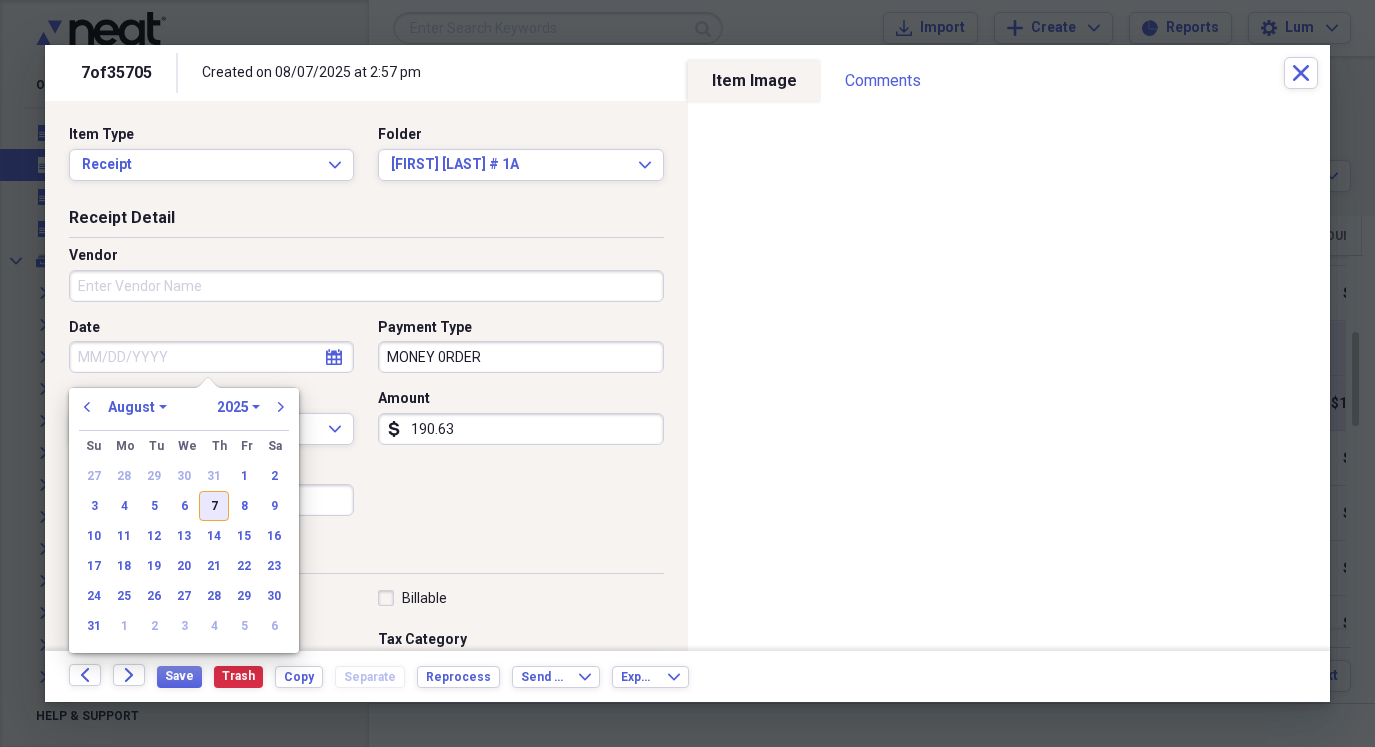 click on "7" at bounding box center [214, 506] 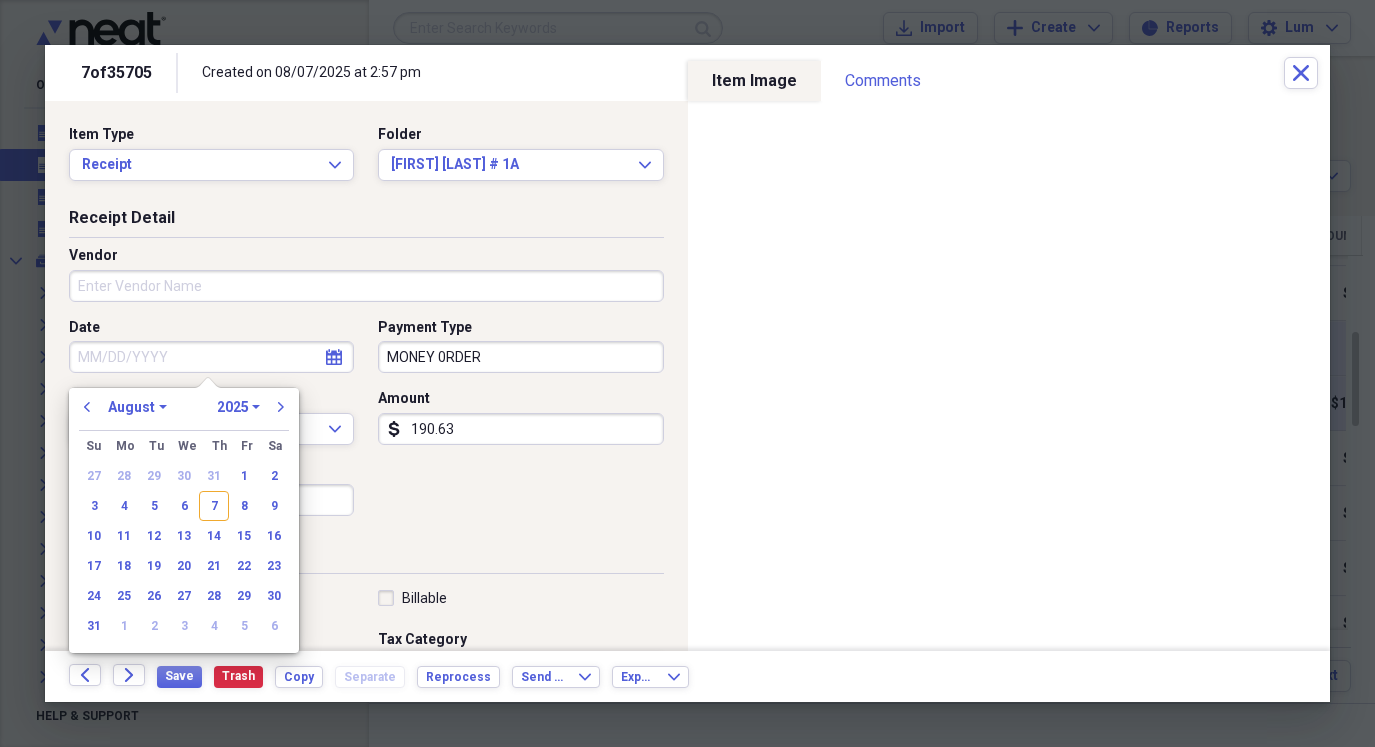 type on "08/07/2025" 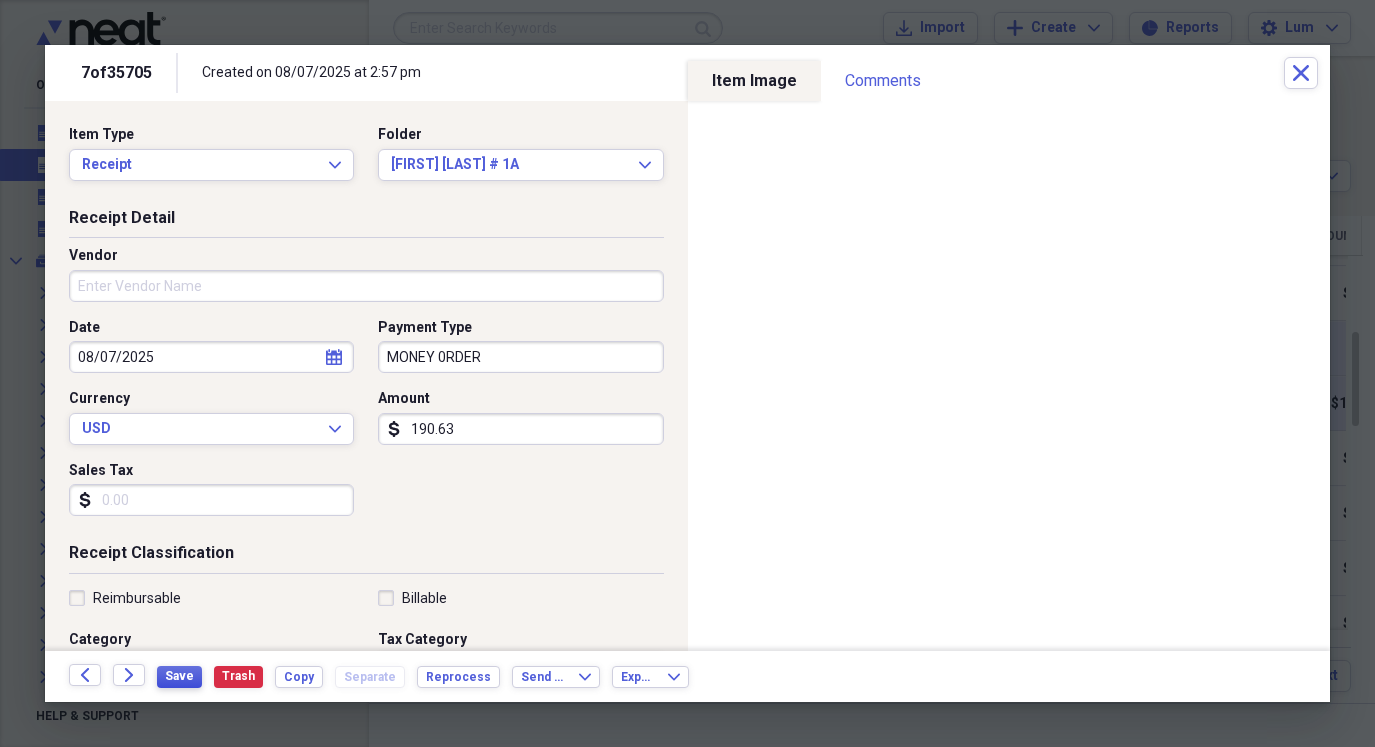 click on "Save" at bounding box center [179, 676] 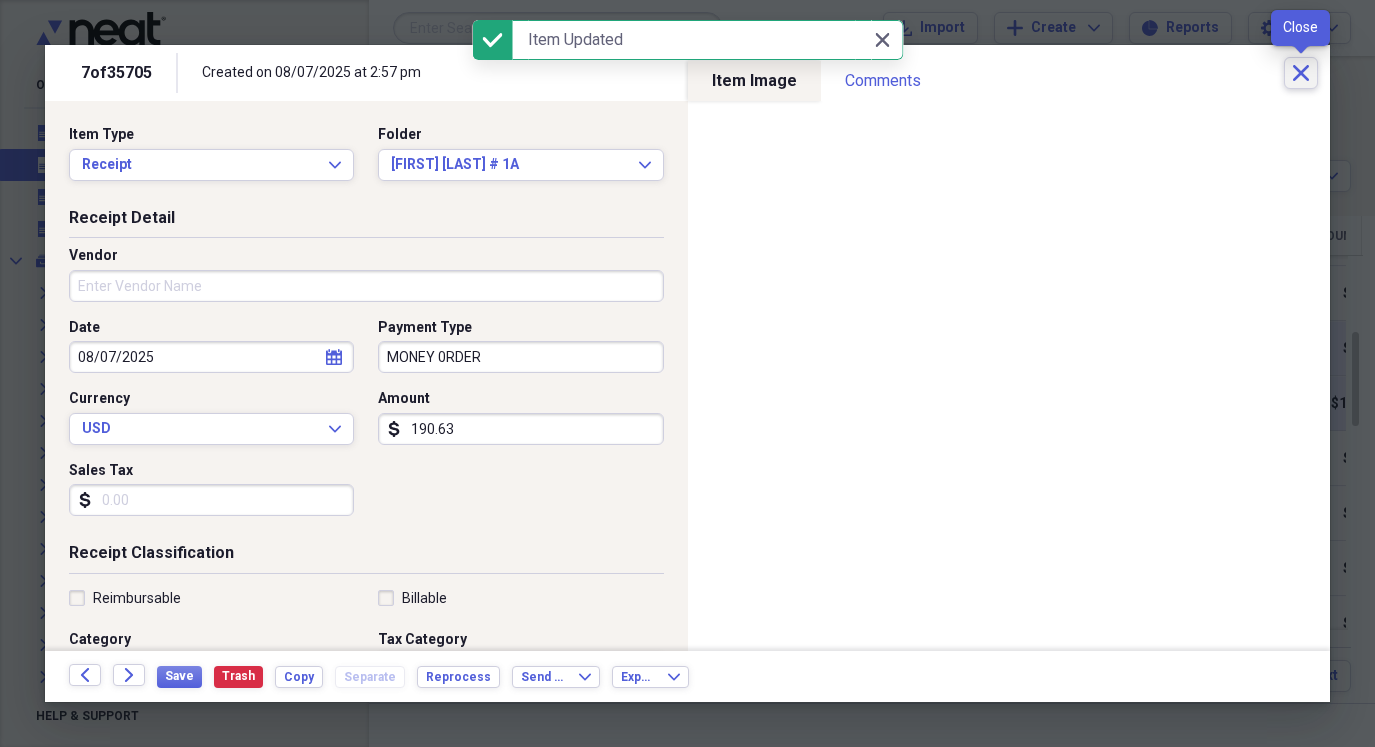 click on "Close" at bounding box center (1301, 73) 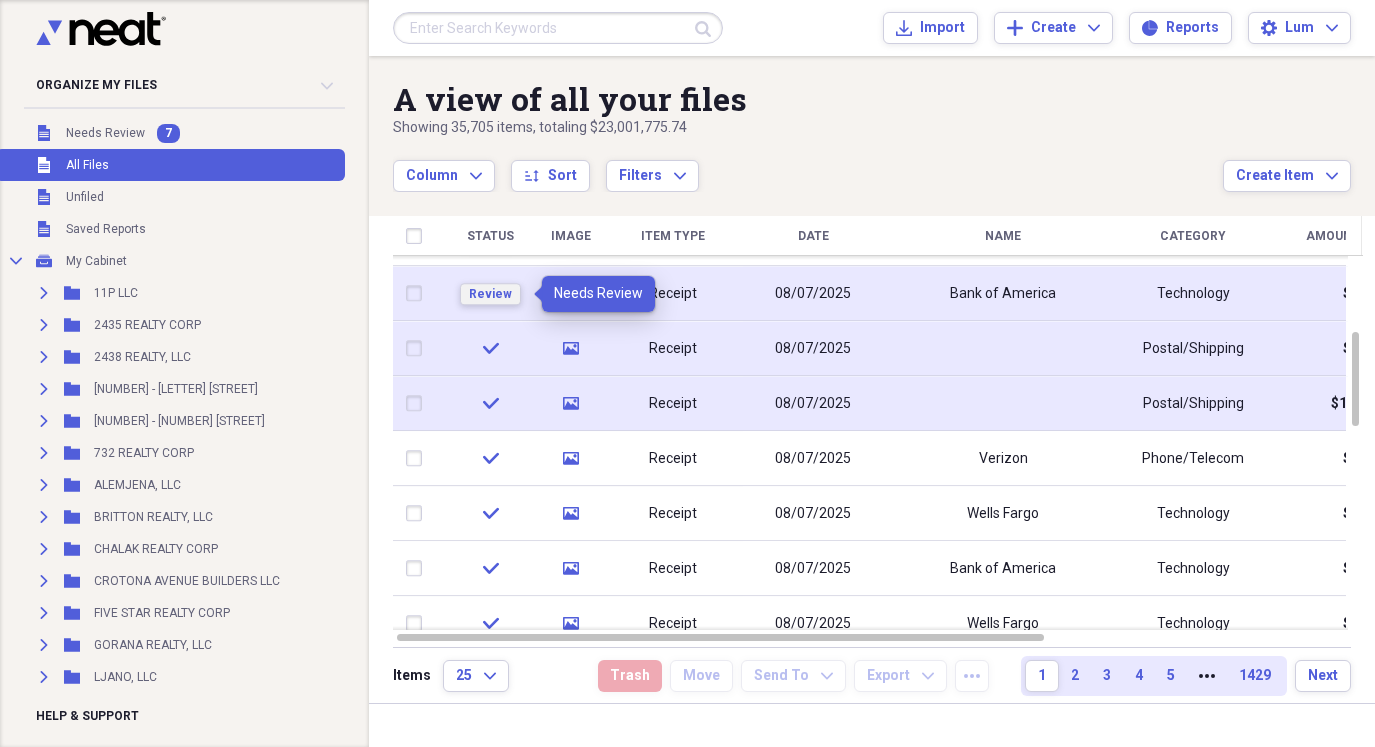 click on "Review" at bounding box center (490, 294) 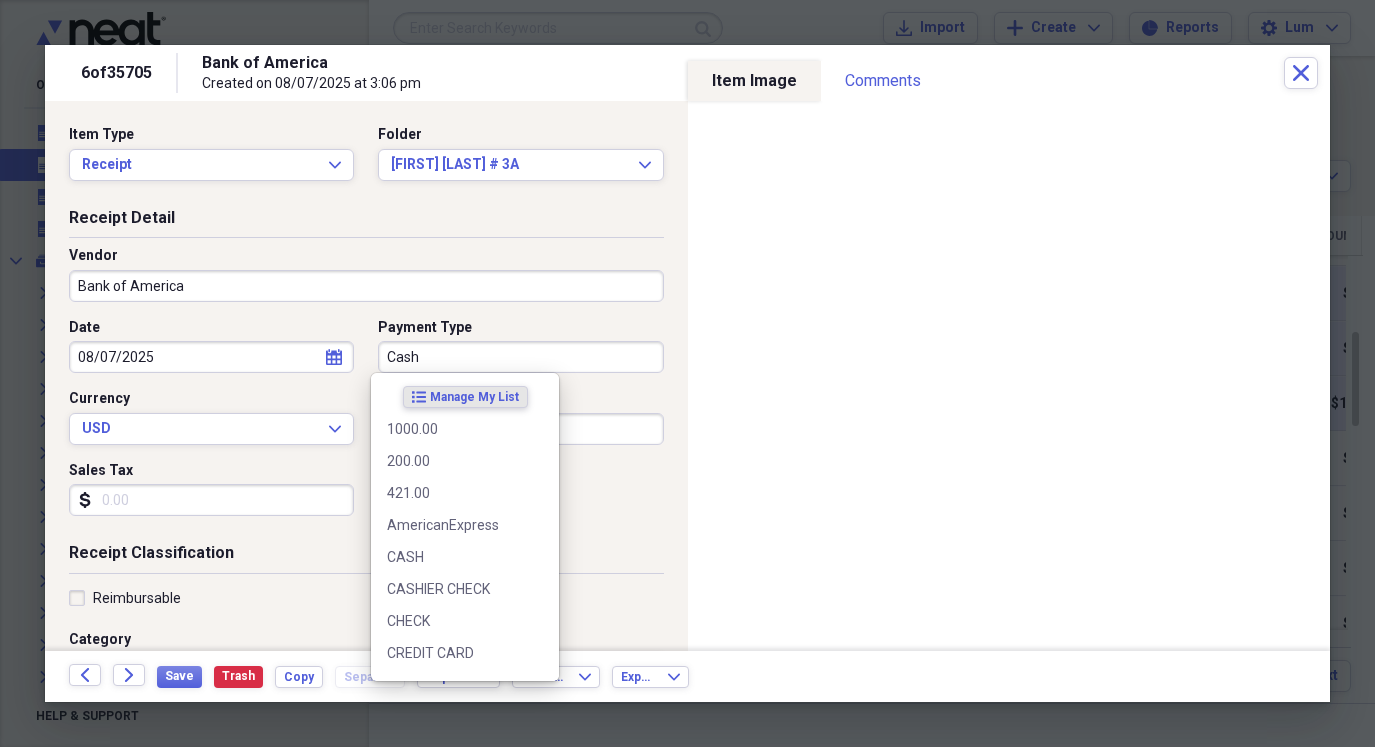 click on "Cash" at bounding box center [520, 357] 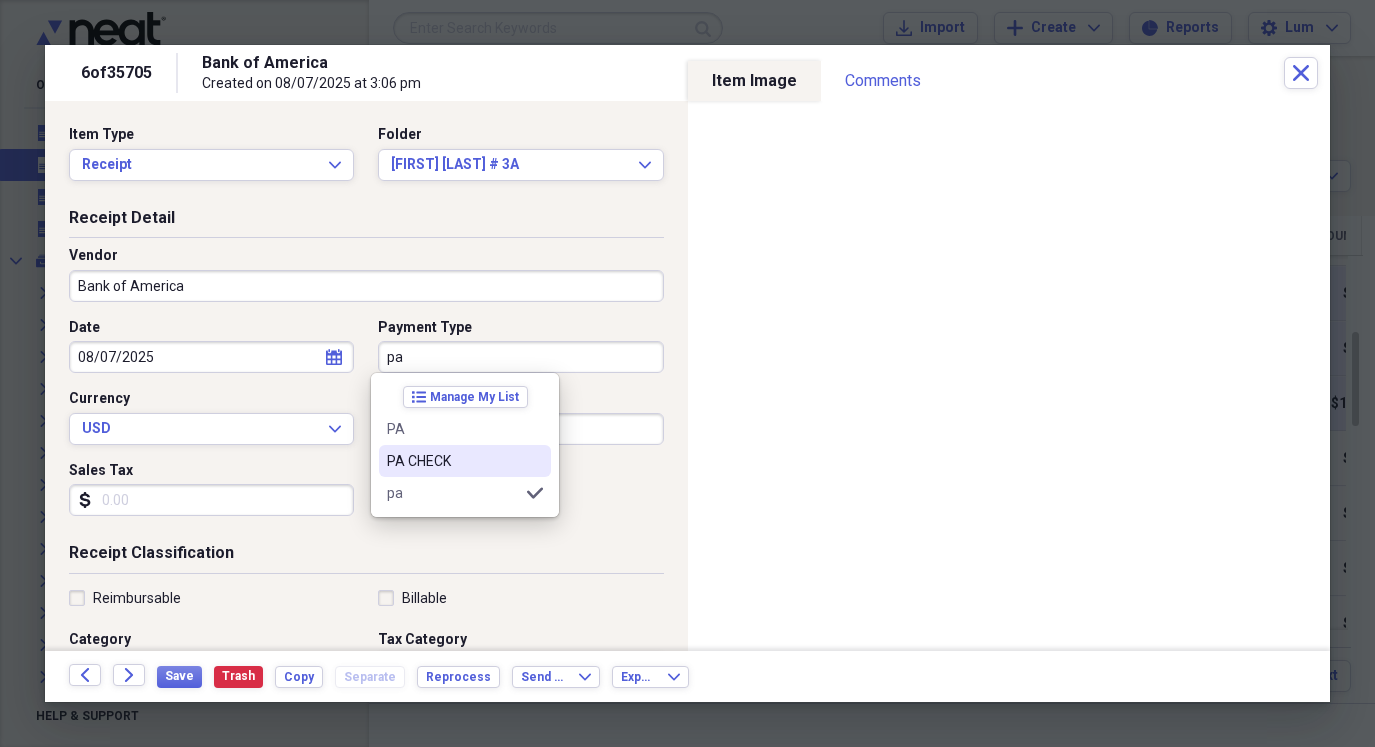 click on "PA CHECK" at bounding box center [453, 461] 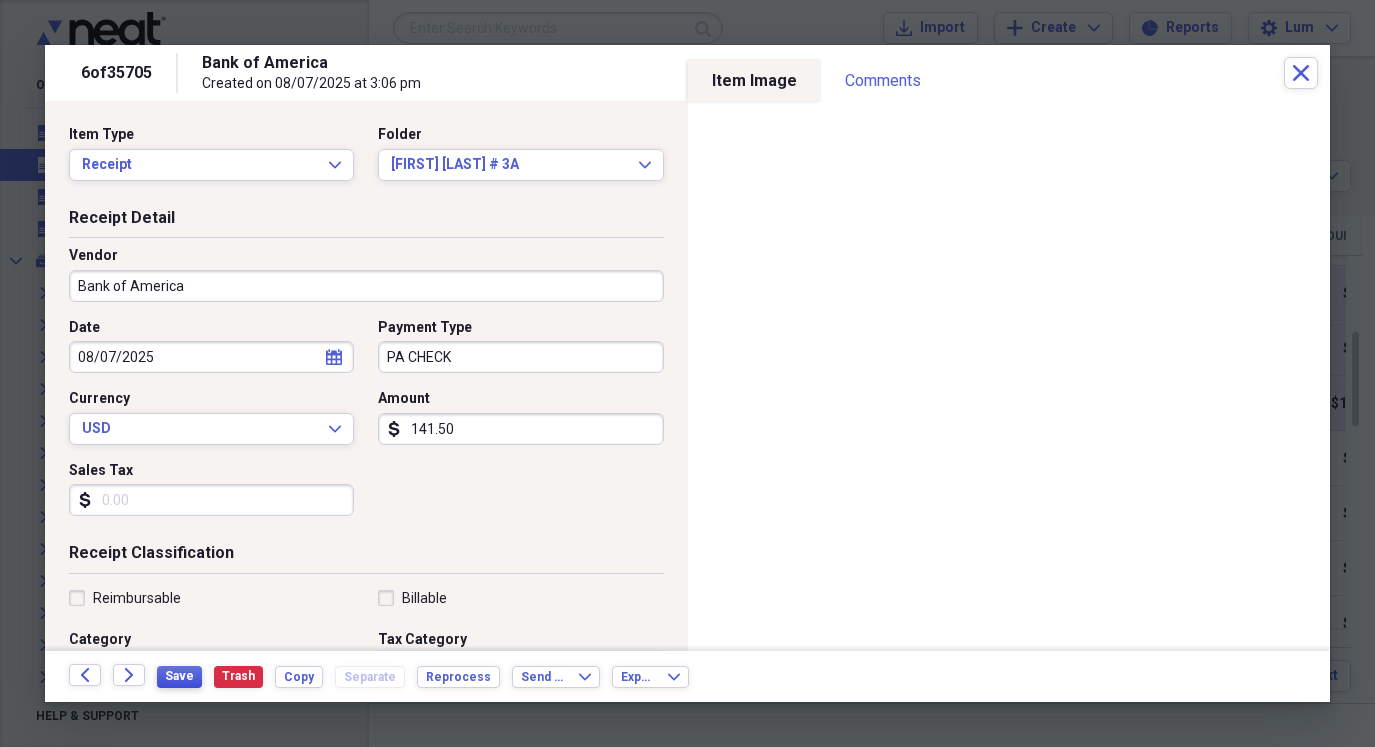 click on "Save" at bounding box center [179, 677] 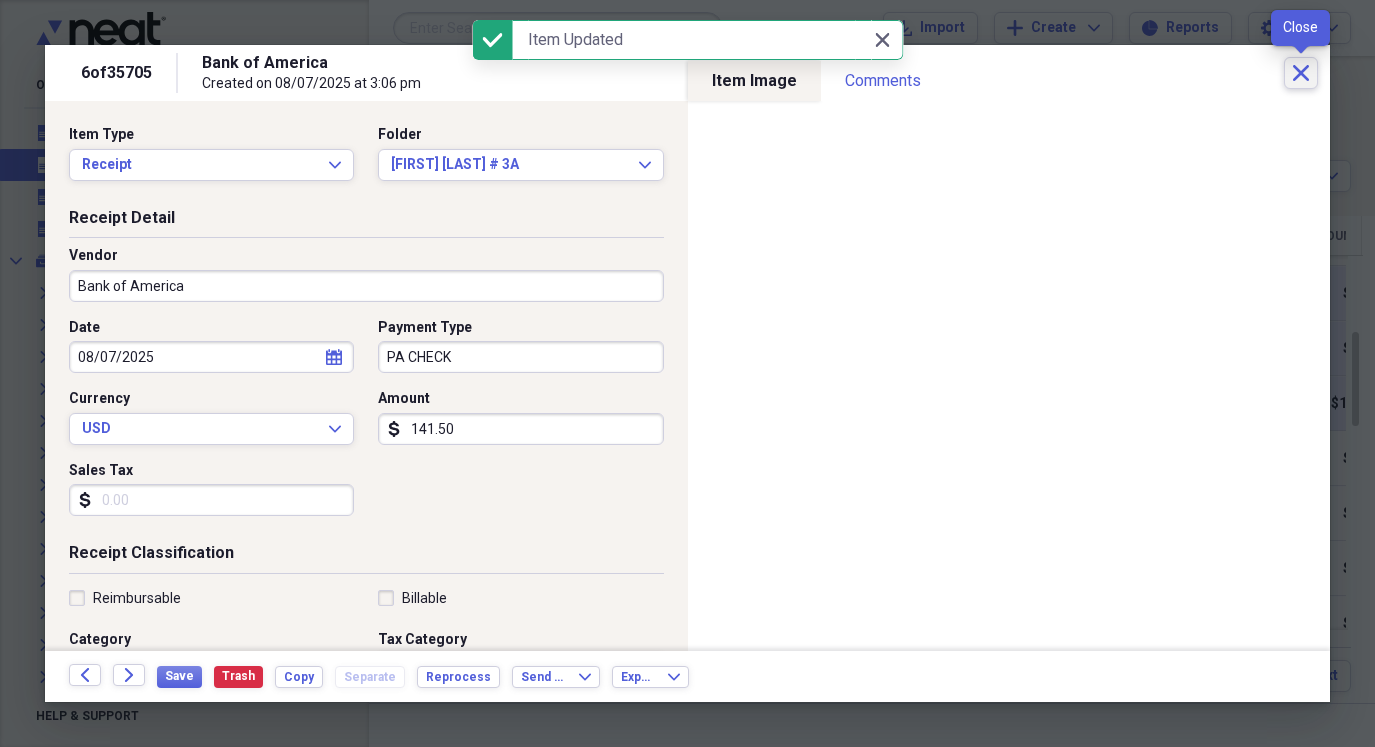 click on "6 of 35705 Bank of America Created on 08/07/2025 at 3:06 pm Close" at bounding box center [687, 73] 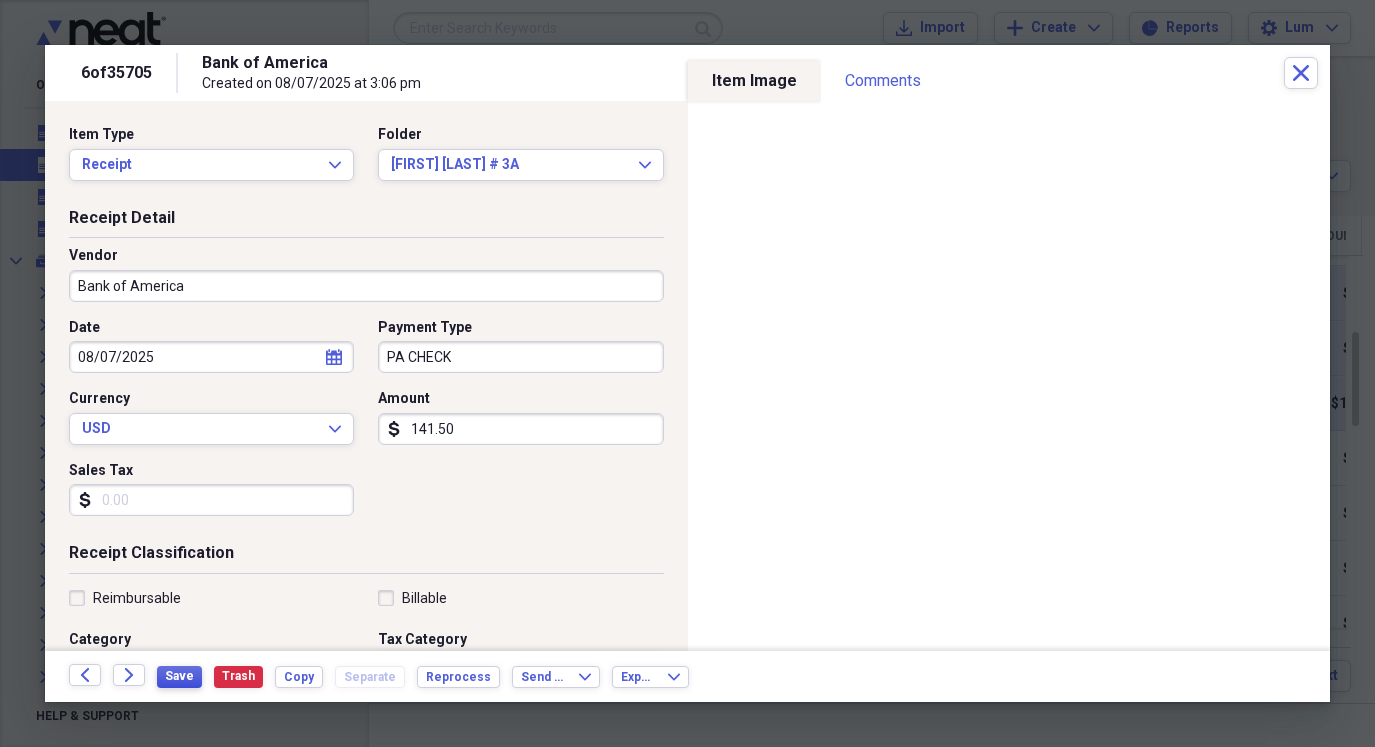 click on "Save" at bounding box center [179, 676] 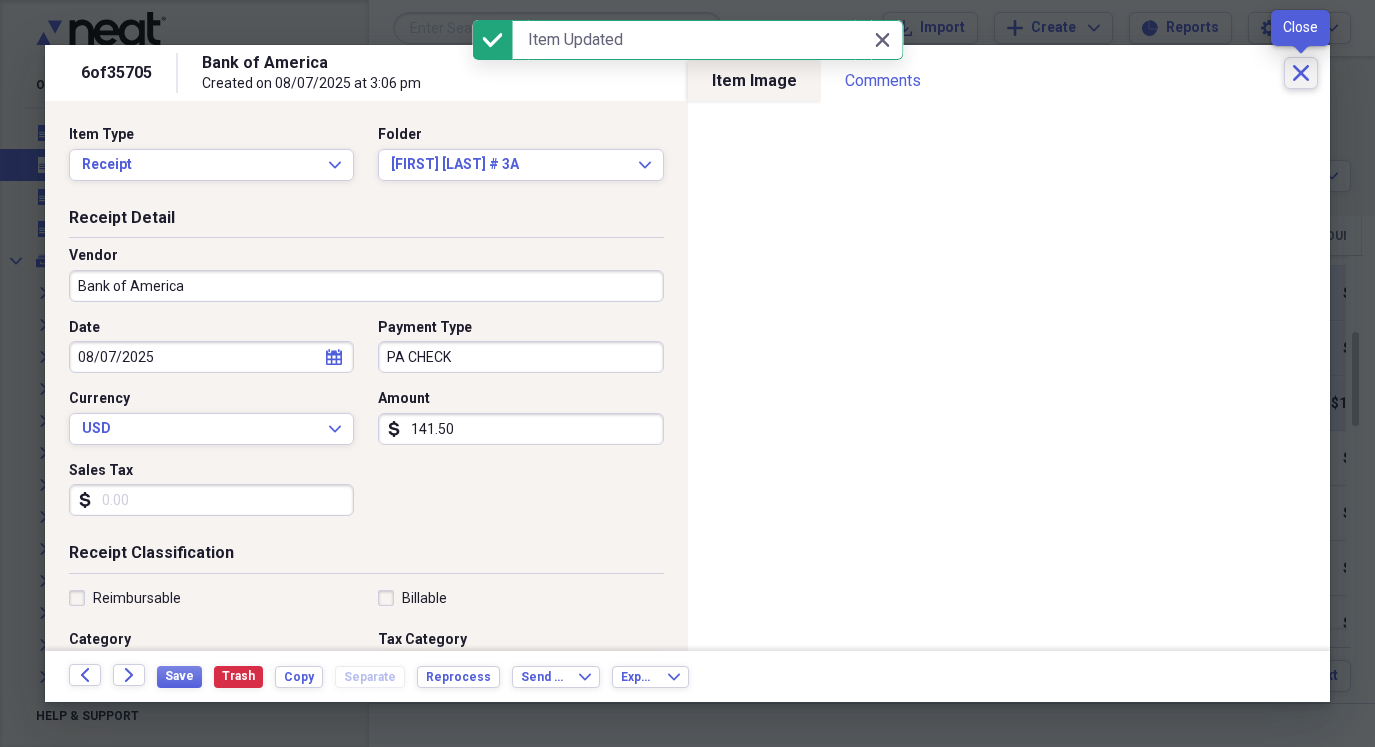 click on "Close" 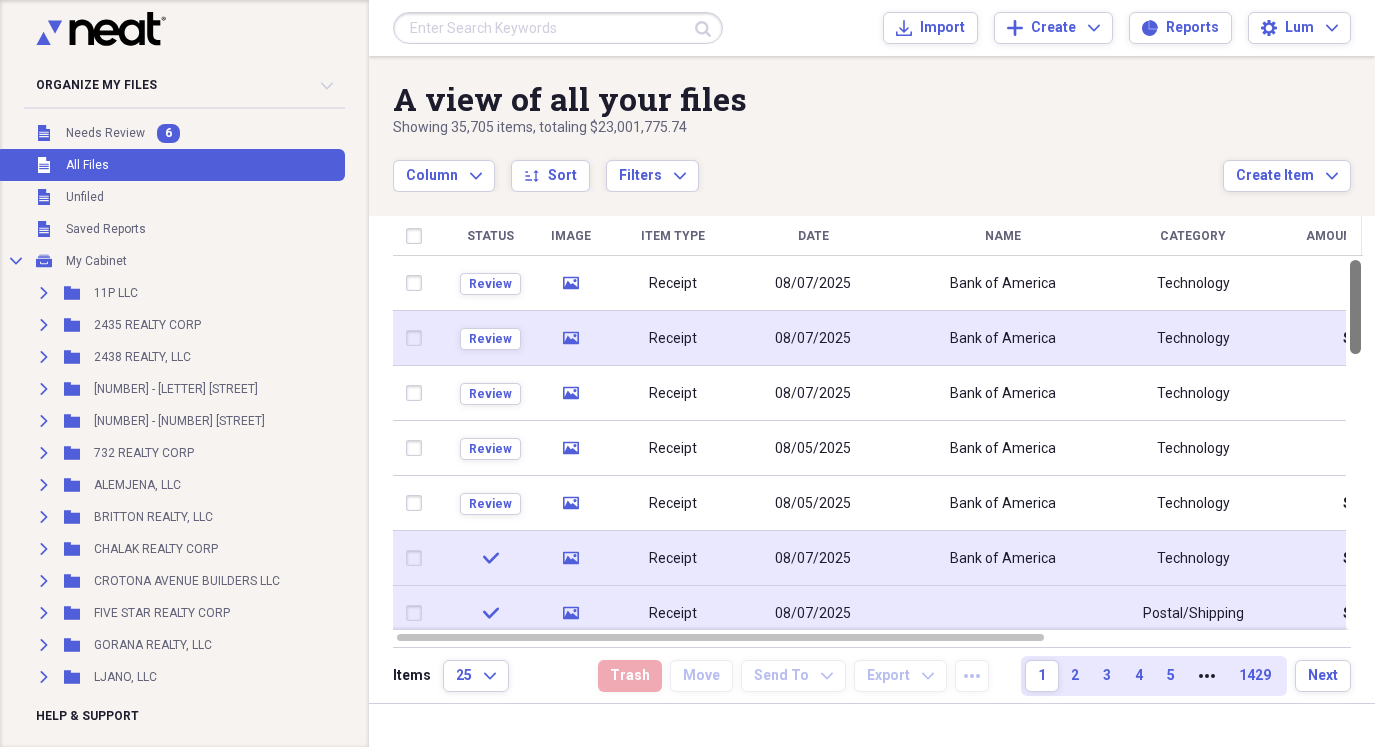 drag, startPoint x: 1361, startPoint y: 361, endPoint x: 1164, endPoint y: 303, distance: 205.36066 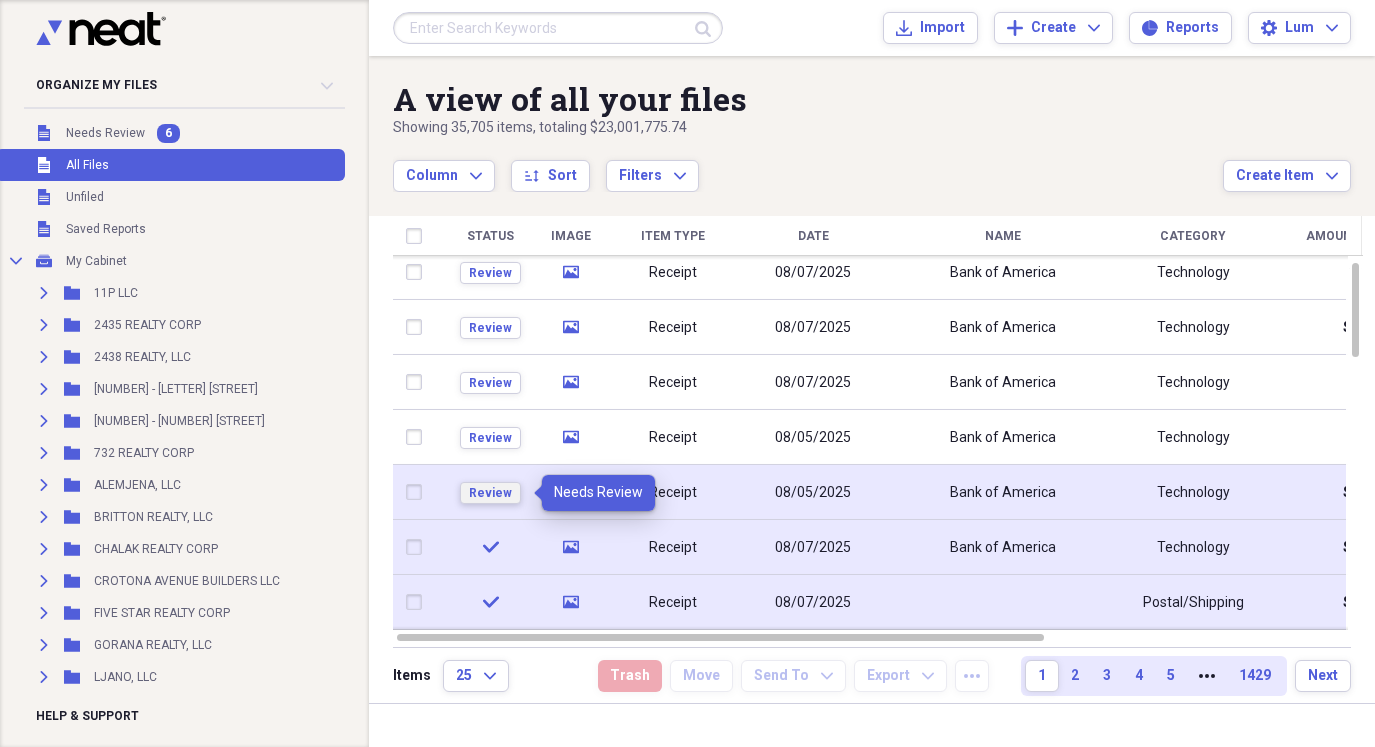 click on "Review" at bounding box center [490, 493] 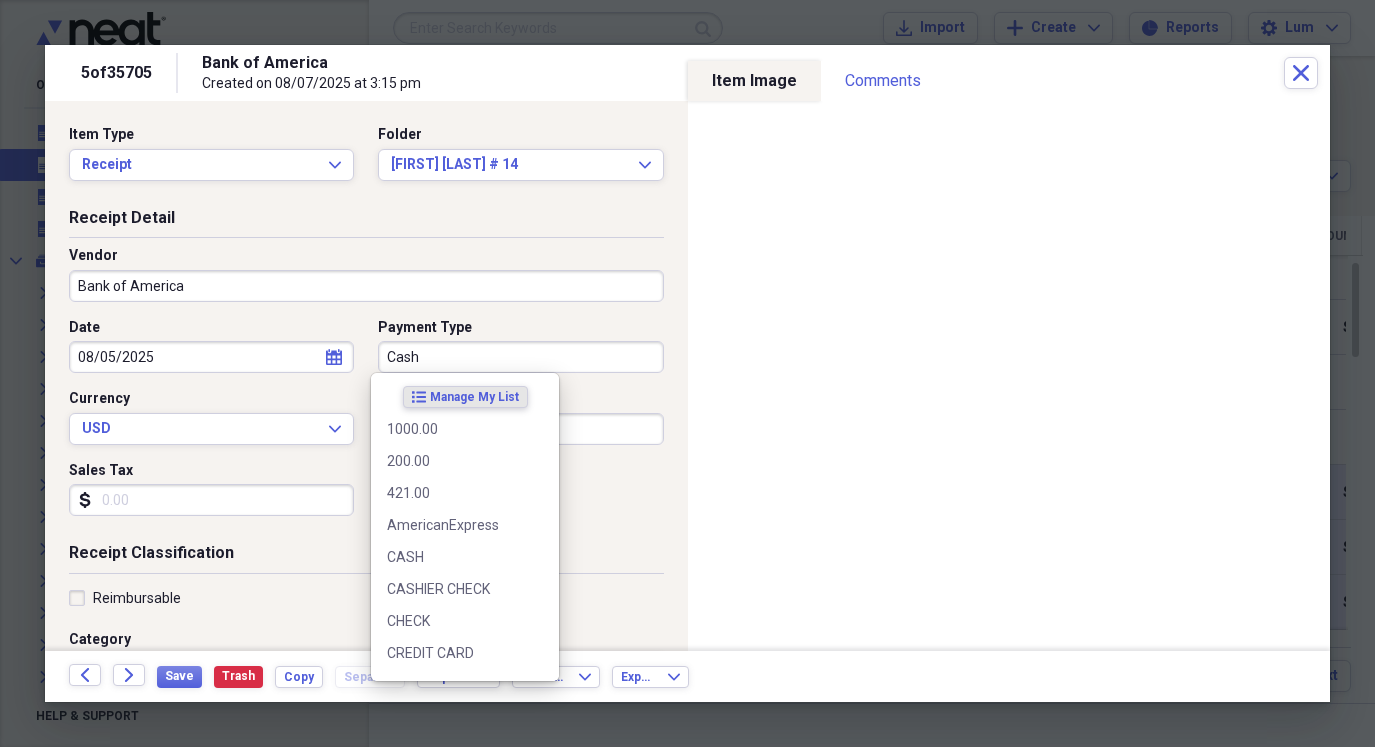 click on "Cash" at bounding box center (520, 357) 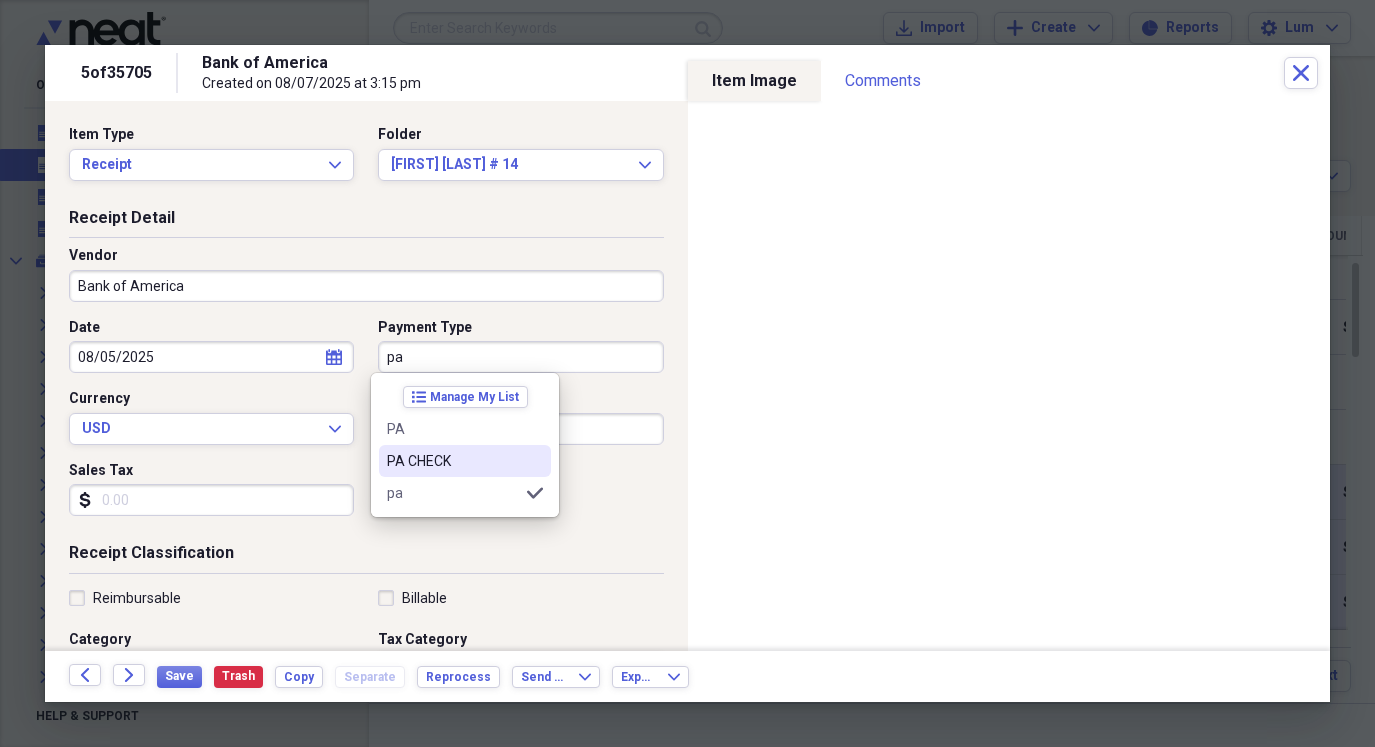 drag, startPoint x: 465, startPoint y: 452, endPoint x: 380, endPoint y: 453, distance: 85.00588 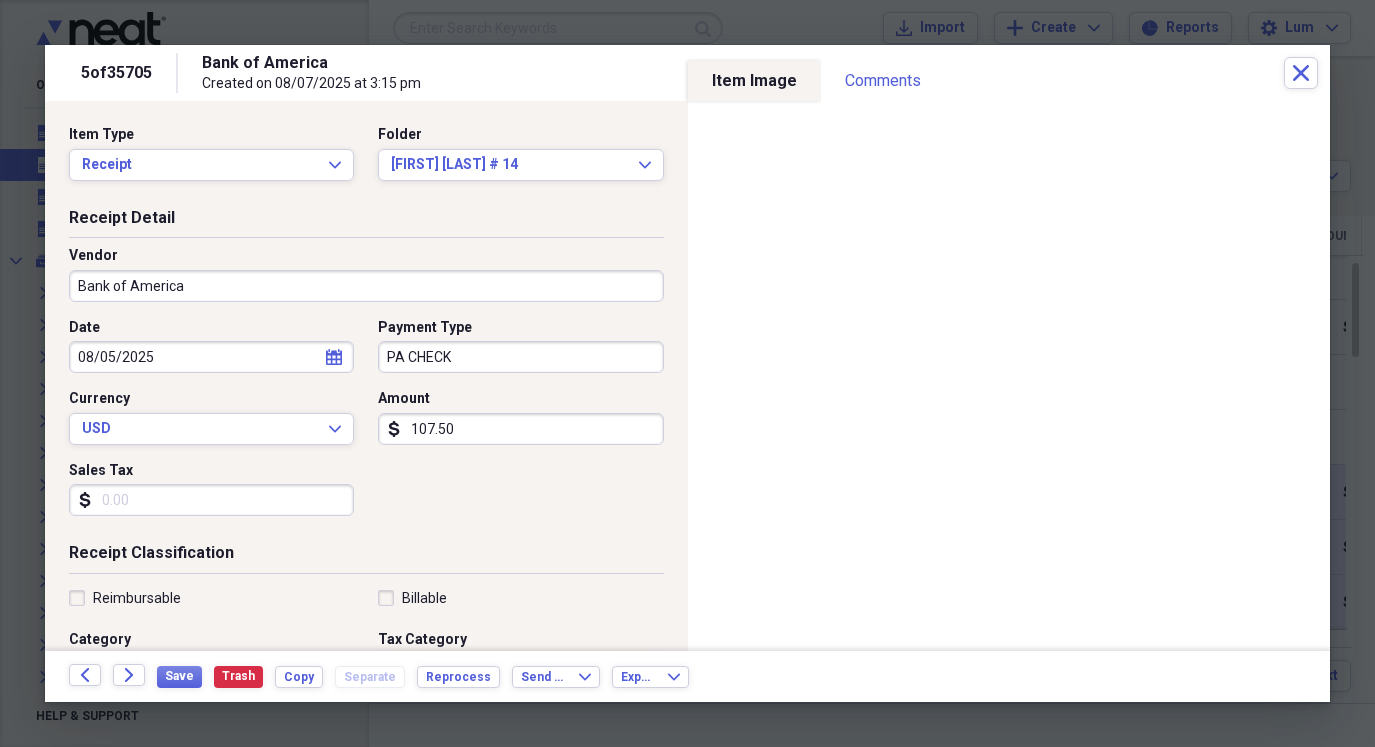 click on "08/05/2025" at bounding box center (211, 357) 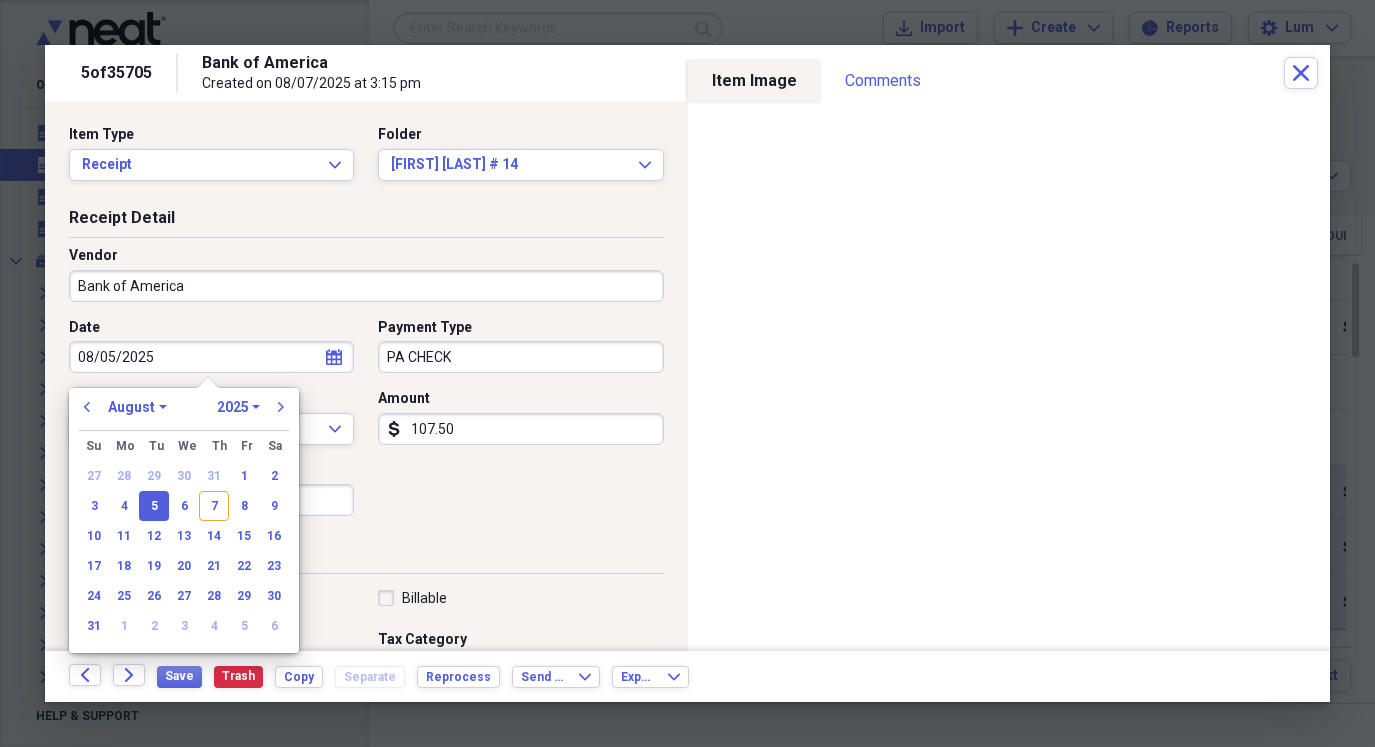 drag, startPoint x: 213, startPoint y: 506, endPoint x: 204, endPoint y: 518, distance: 15 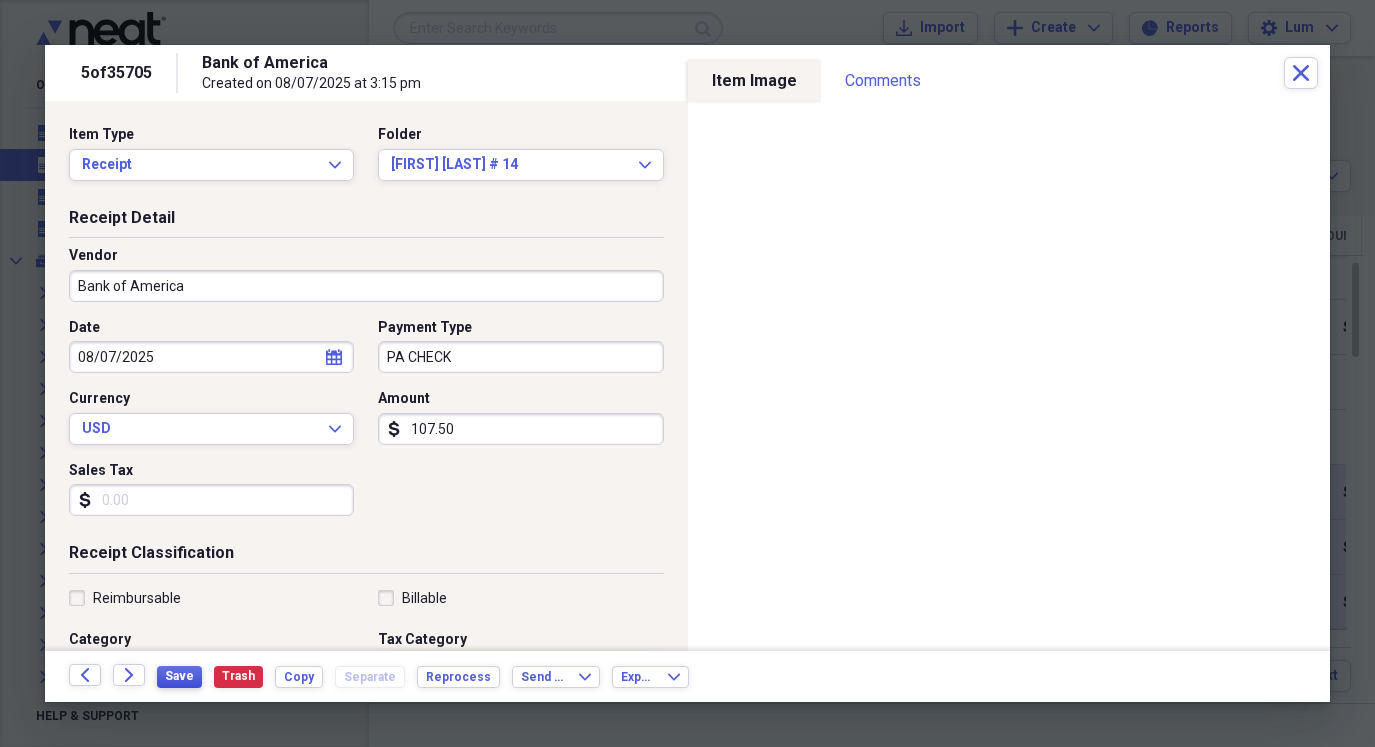 click on "Save" at bounding box center (179, 676) 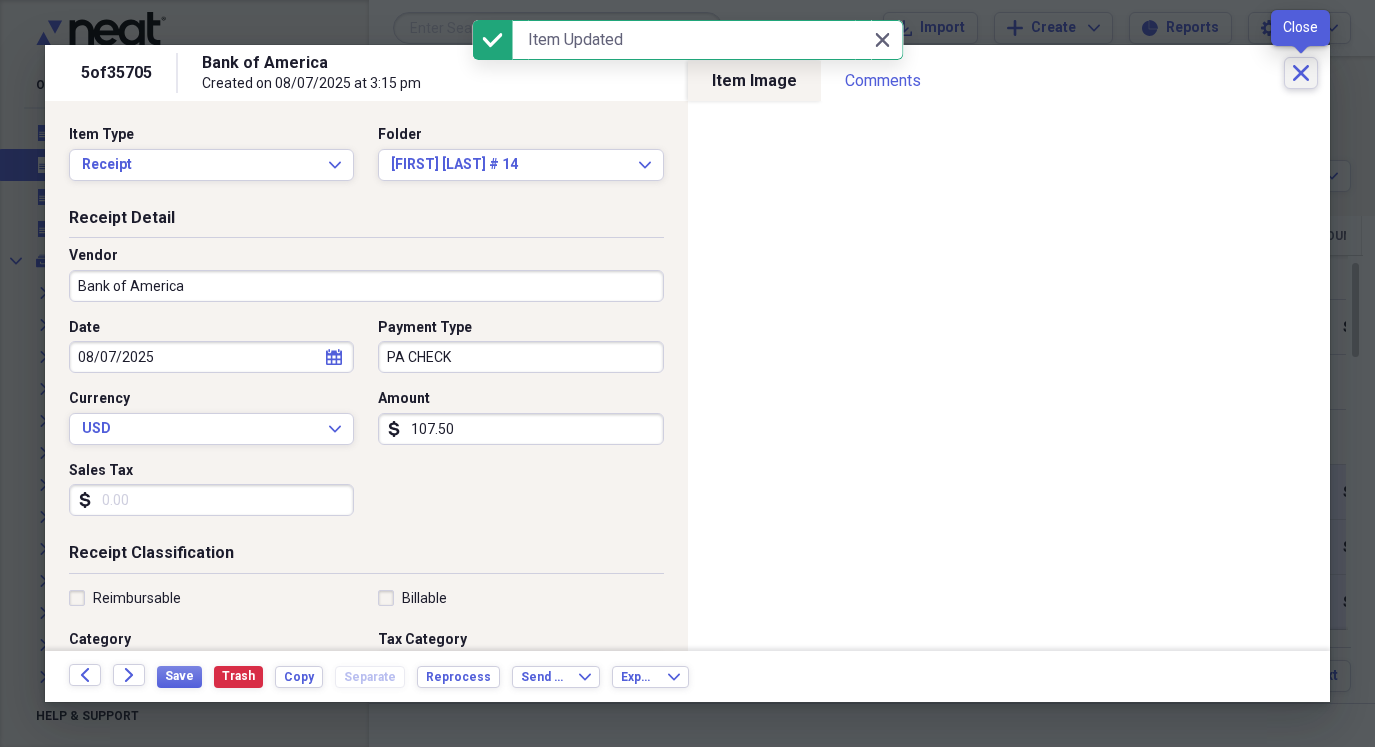 click on "Close" 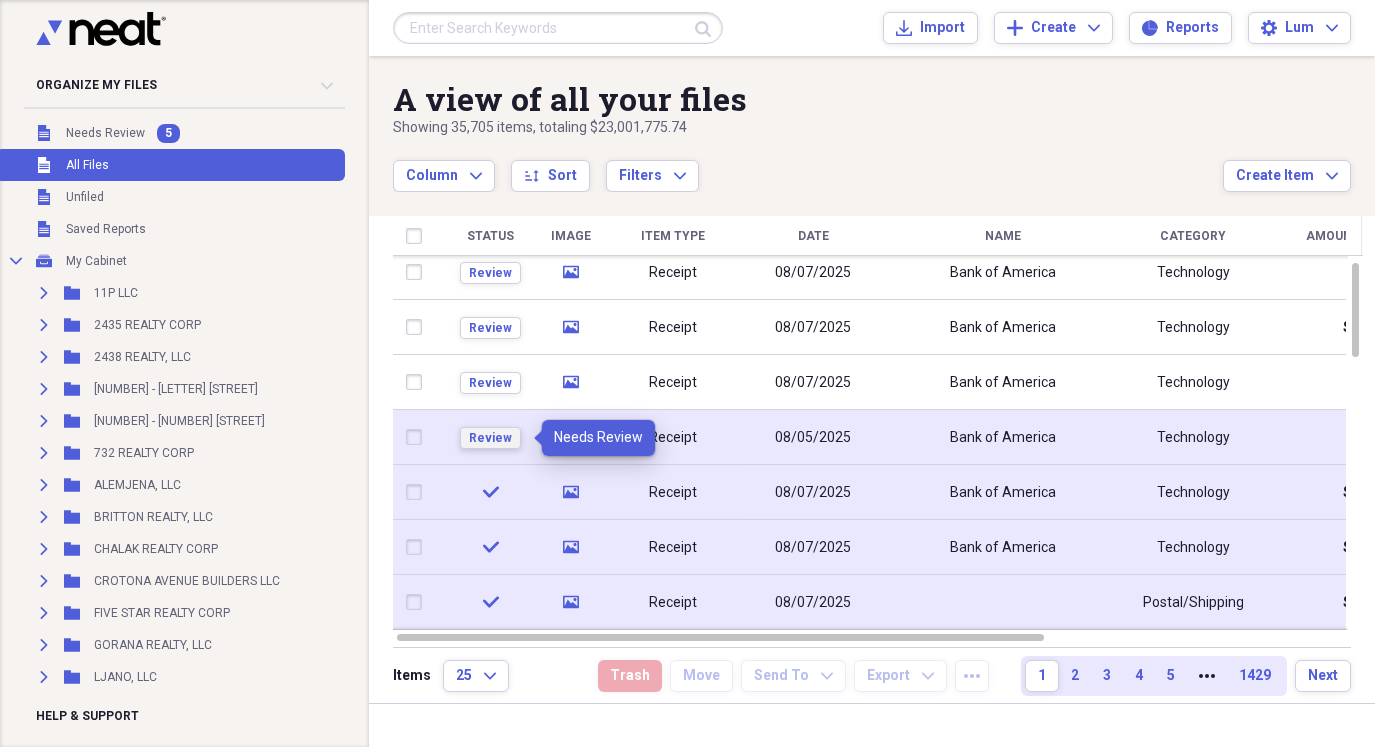 click on "Review" at bounding box center (490, 438) 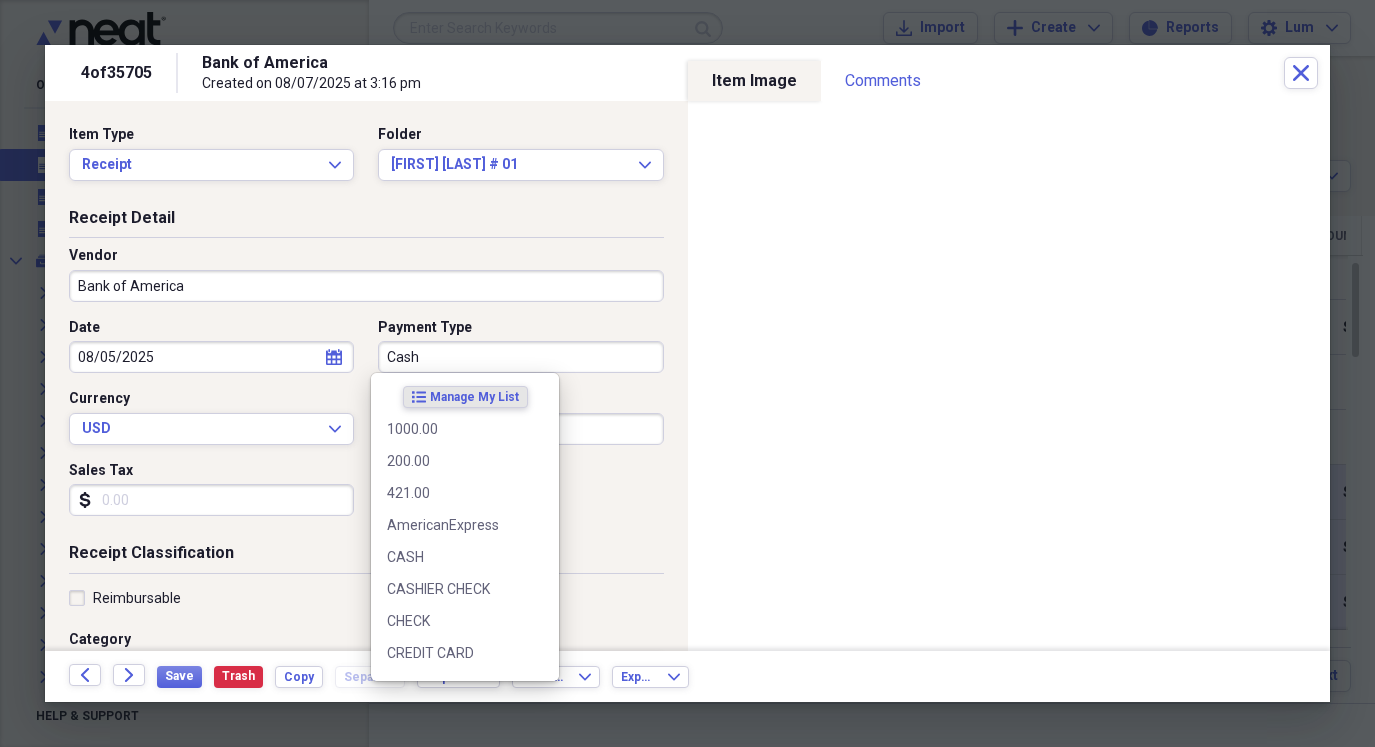 click on "Cash" at bounding box center (520, 357) 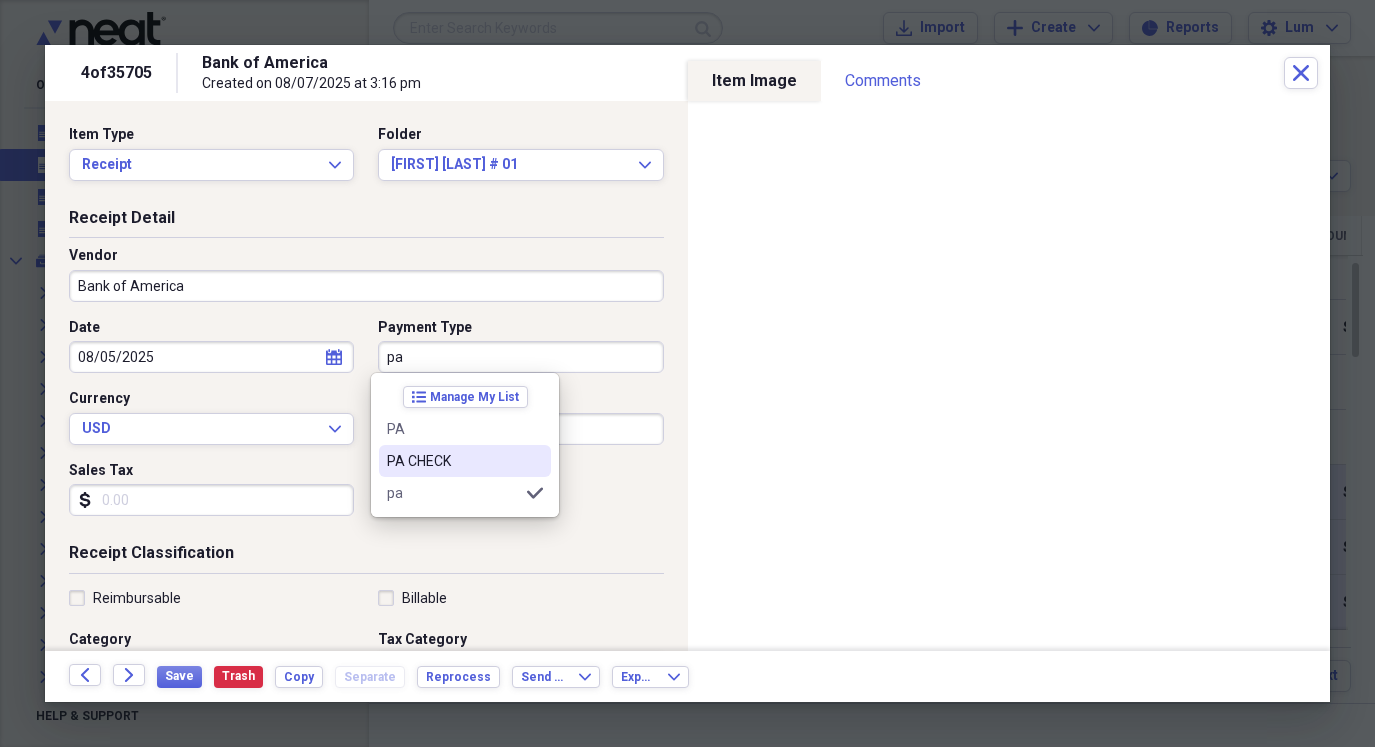 click on "PA CHECK" at bounding box center [465, 461] 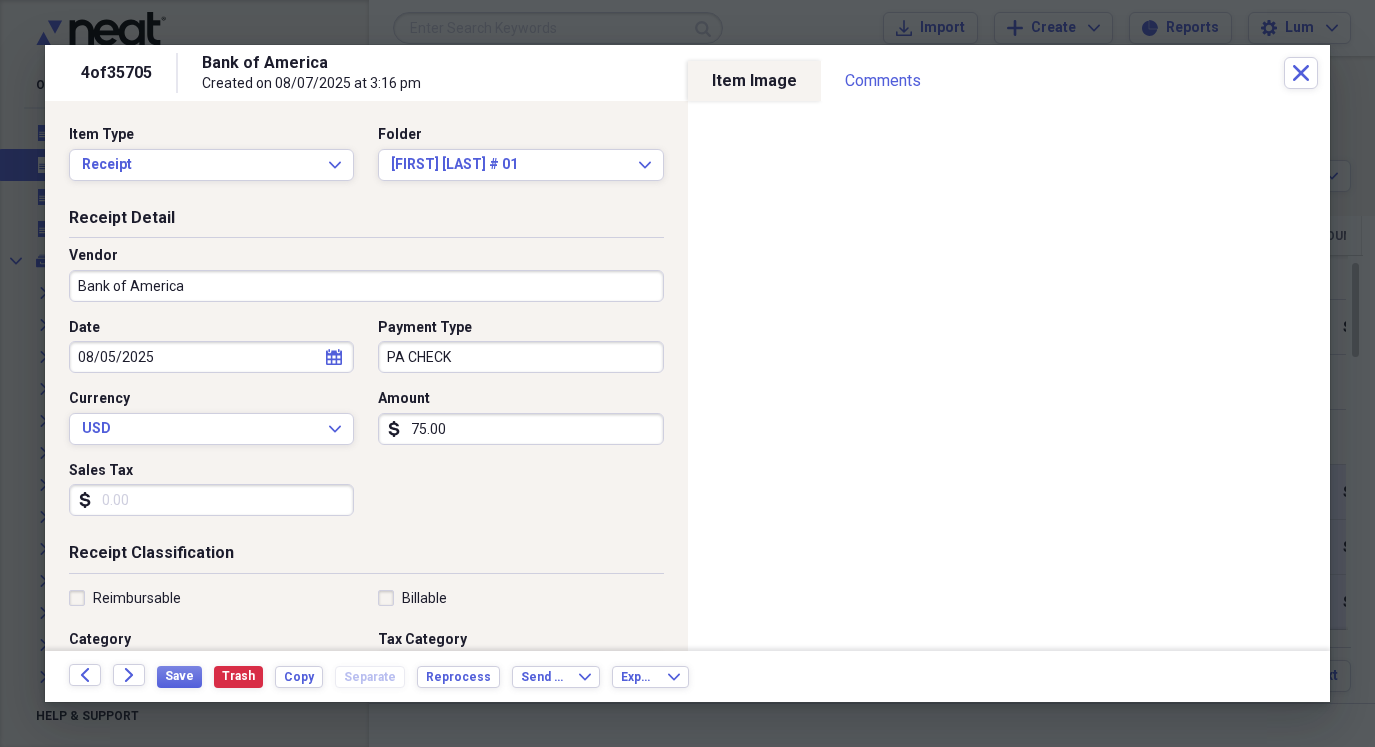 select on "7" 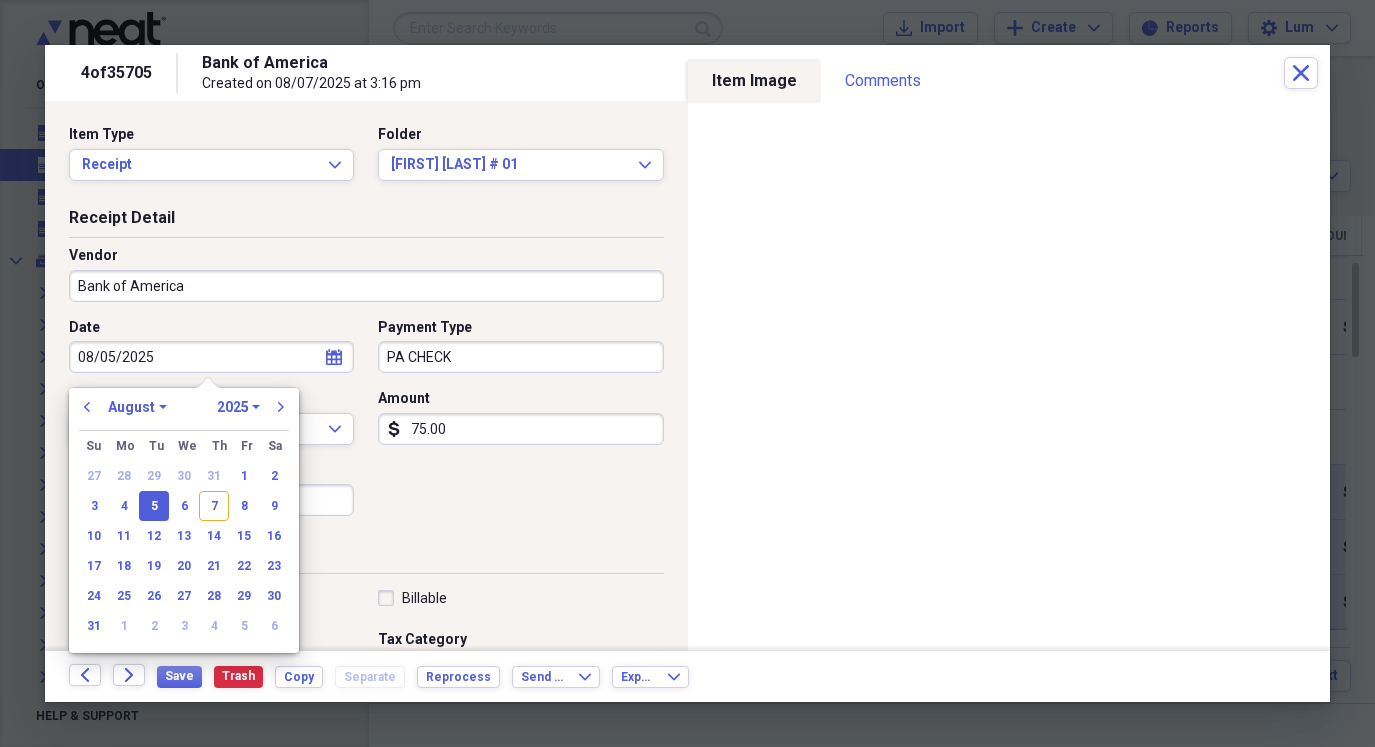 click on "08/05/2025" at bounding box center [211, 357] 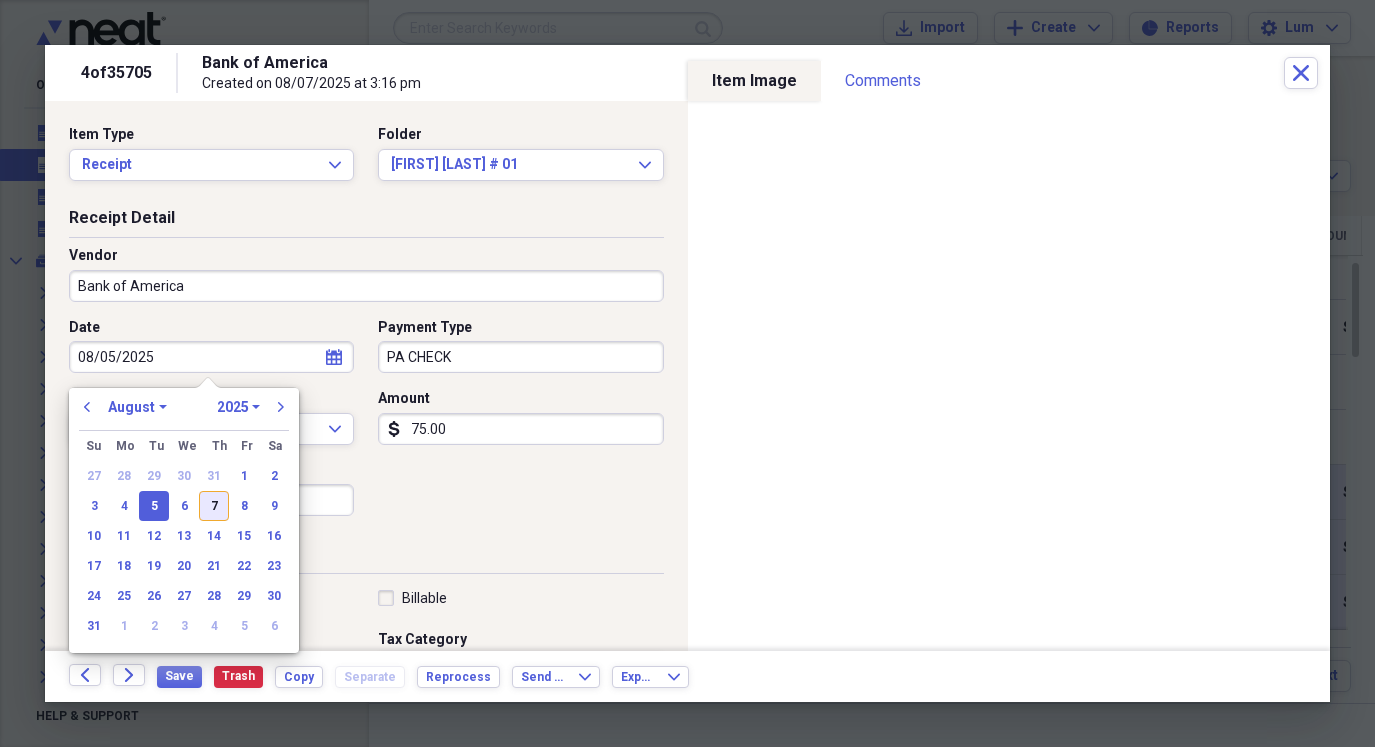 click on "7" at bounding box center [214, 506] 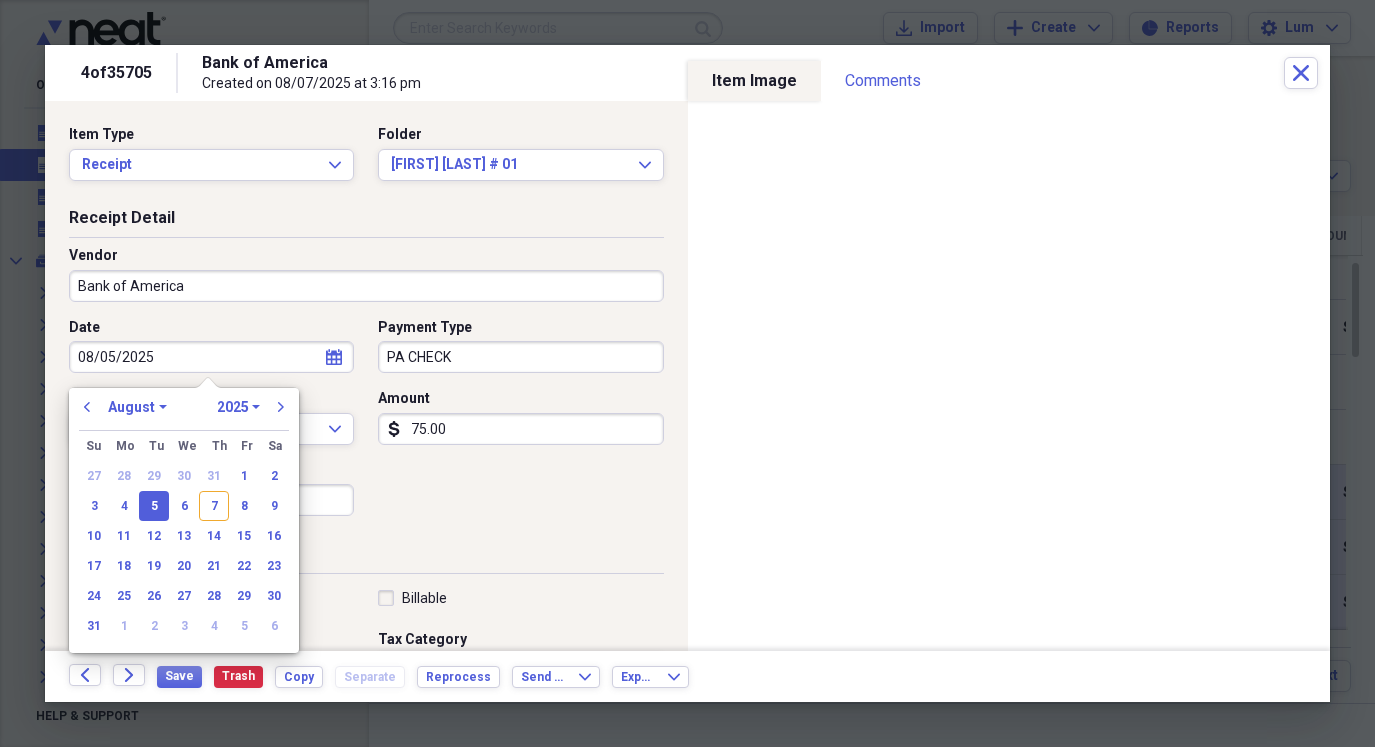 type on "08/07/2025" 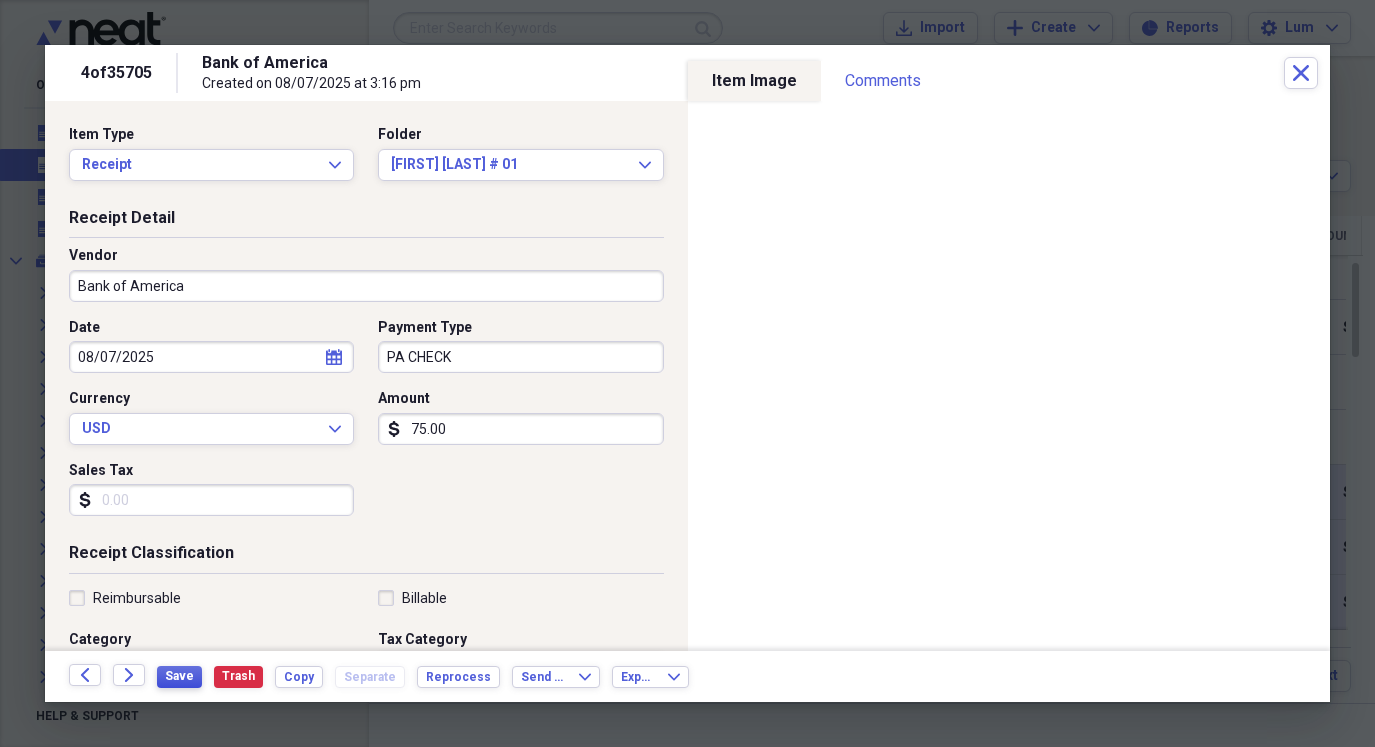 click on "Save" at bounding box center (179, 676) 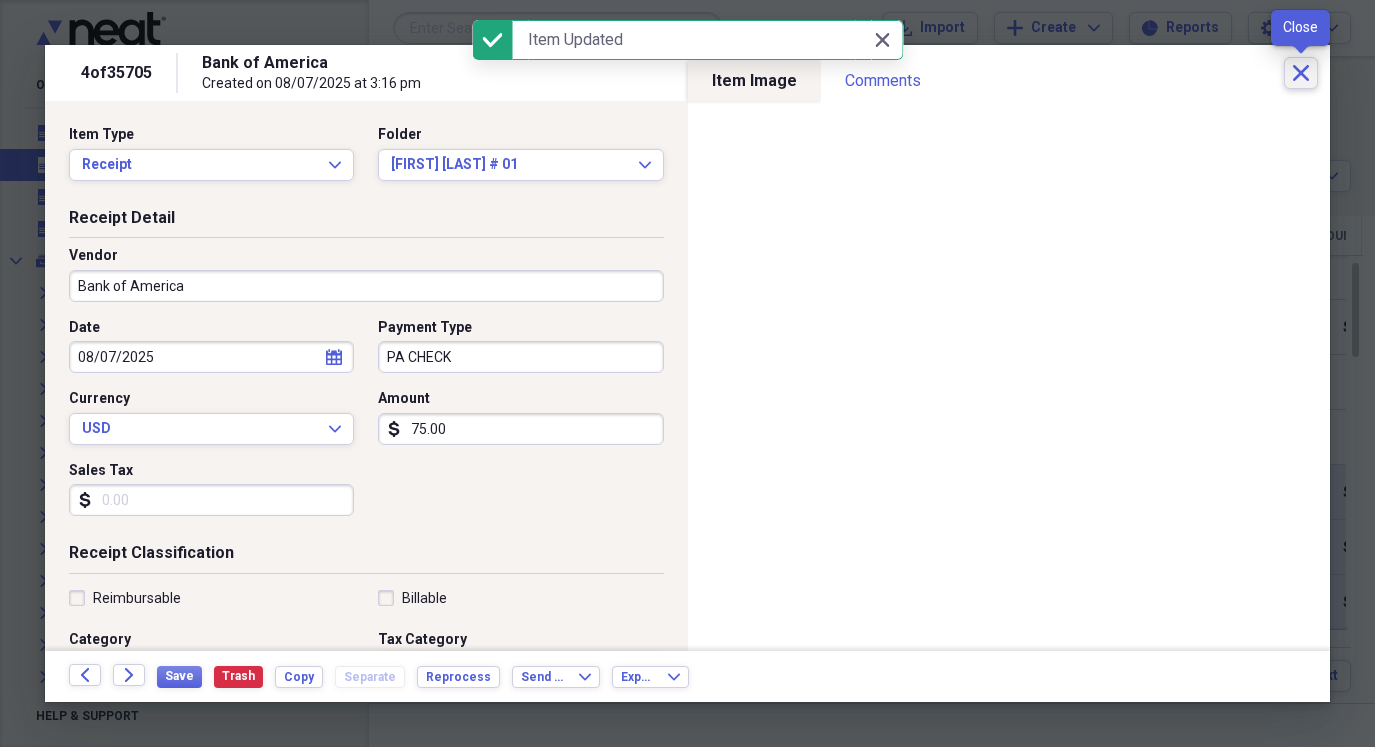 click 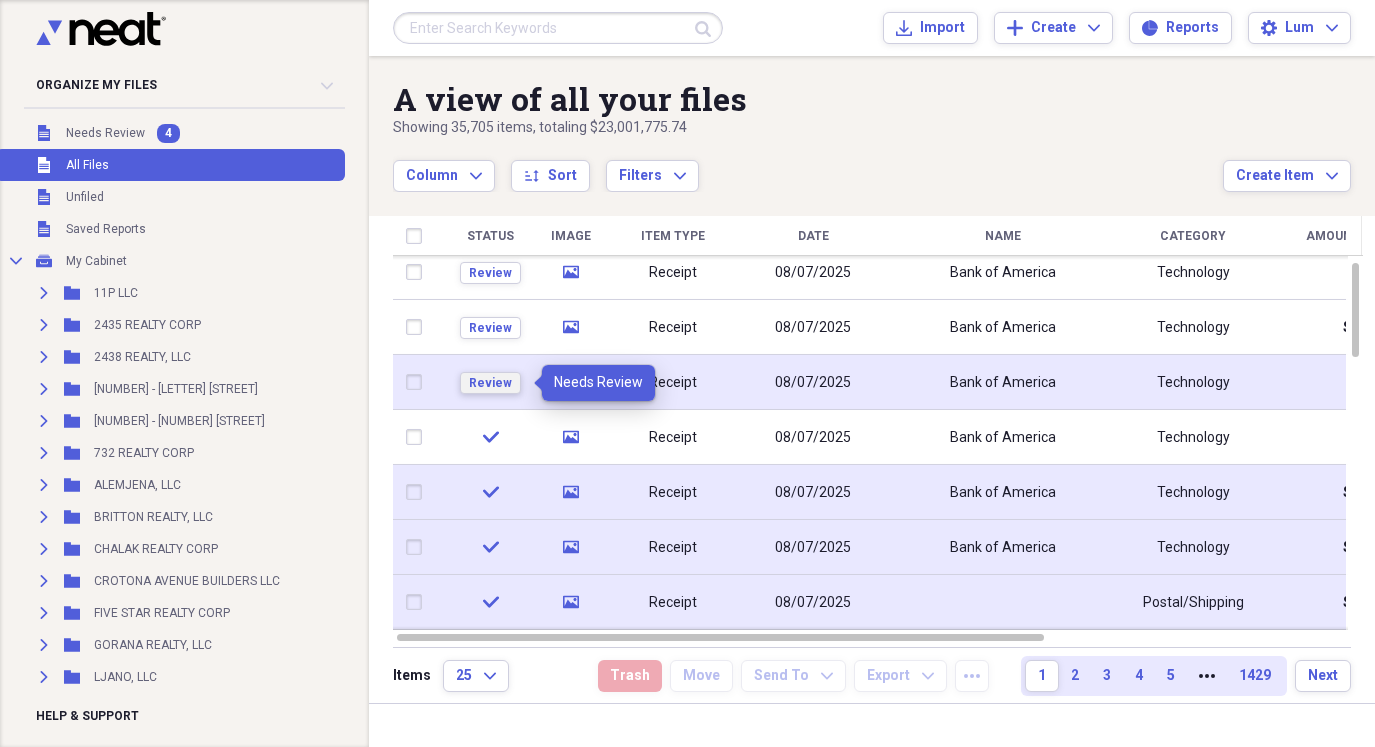 click on "Review" at bounding box center (490, 383) 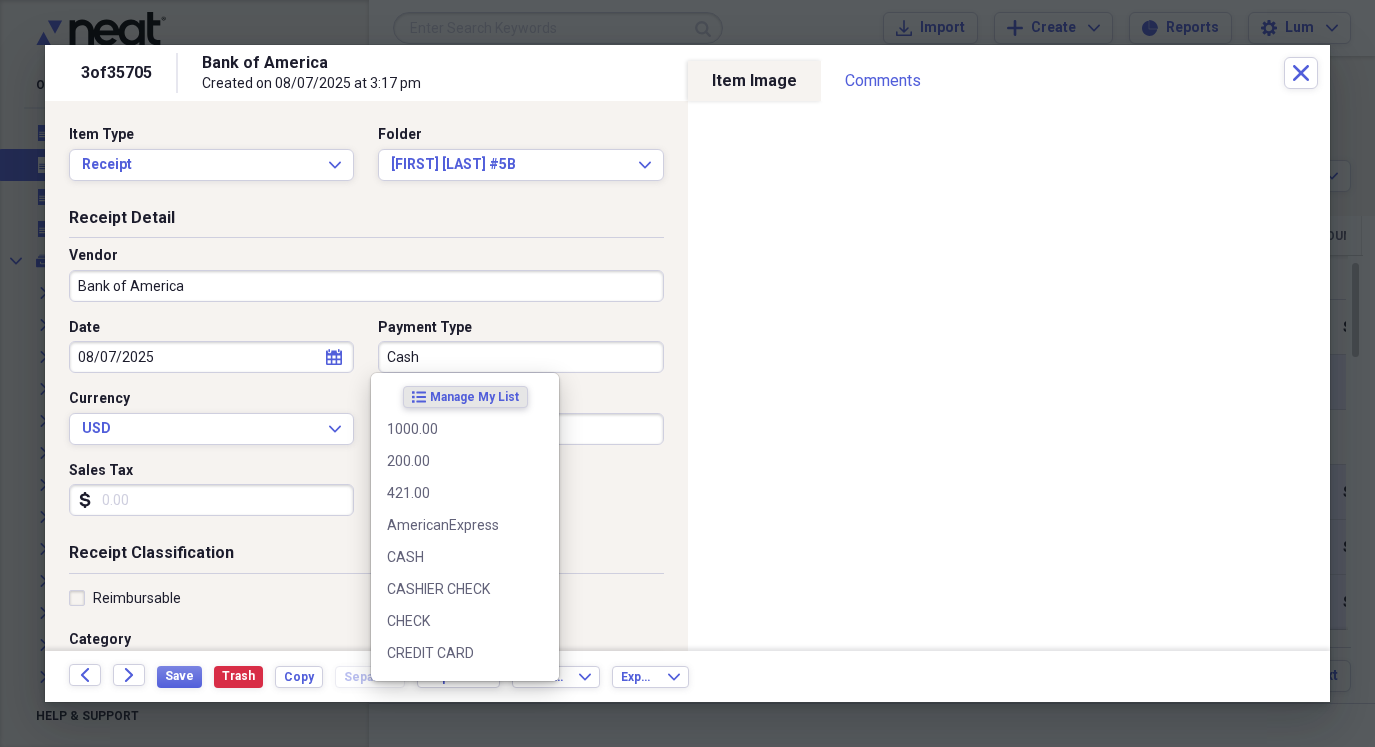 click on "Cash" at bounding box center (520, 357) 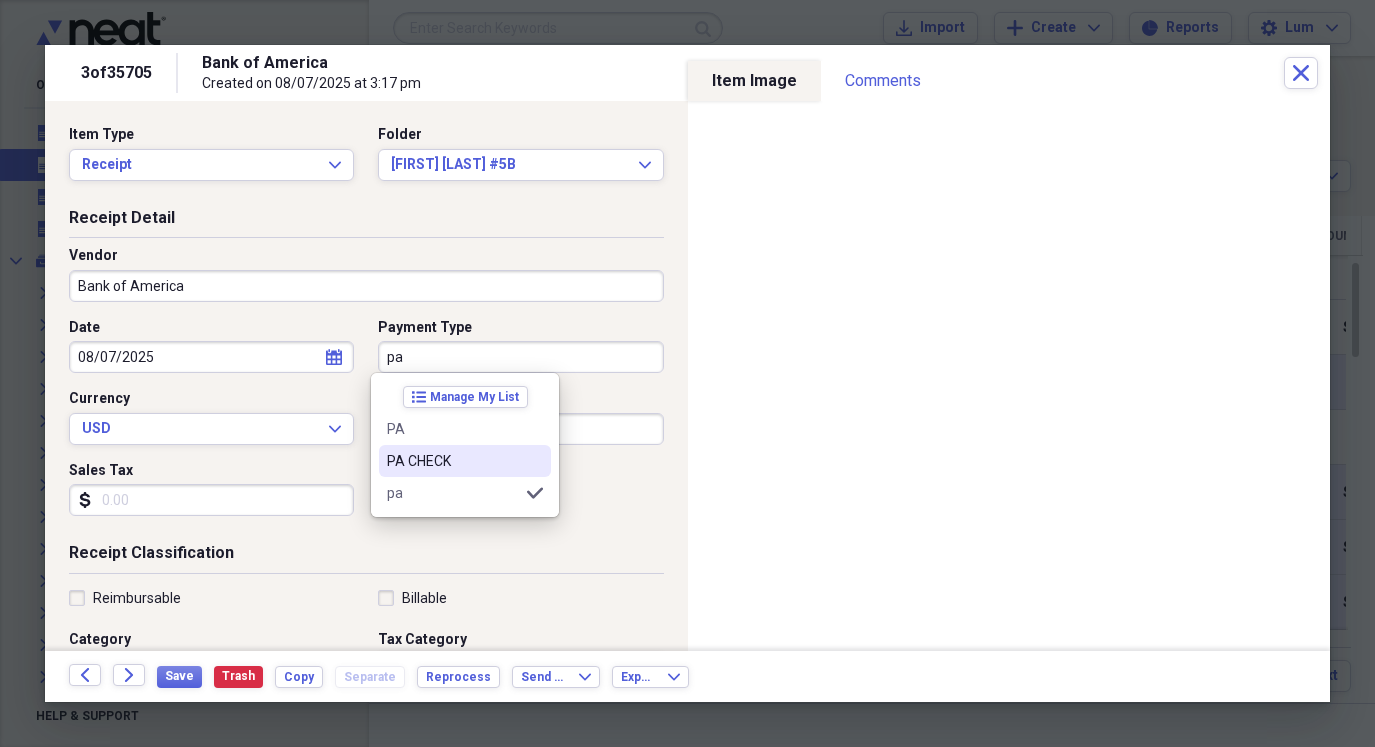 click on "PA CHECK" at bounding box center (453, 461) 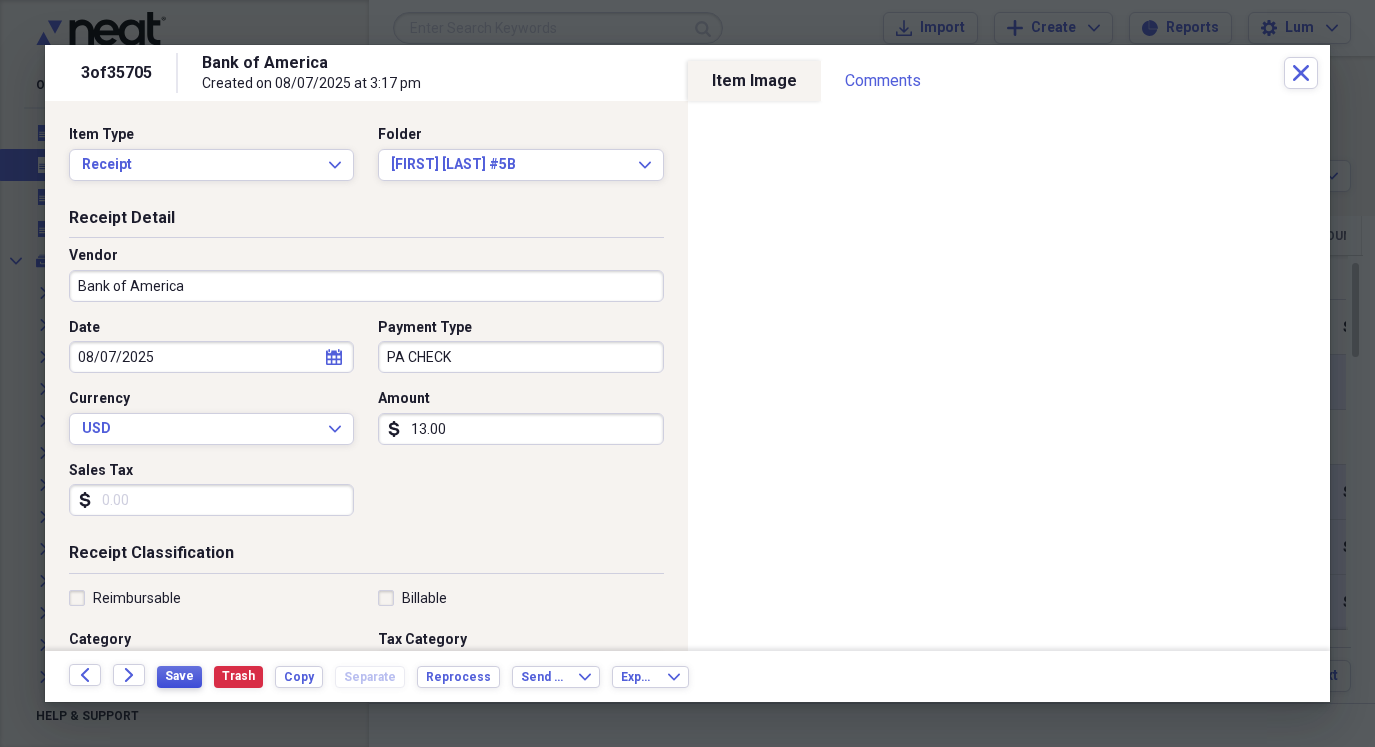 click on "Save" at bounding box center (179, 676) 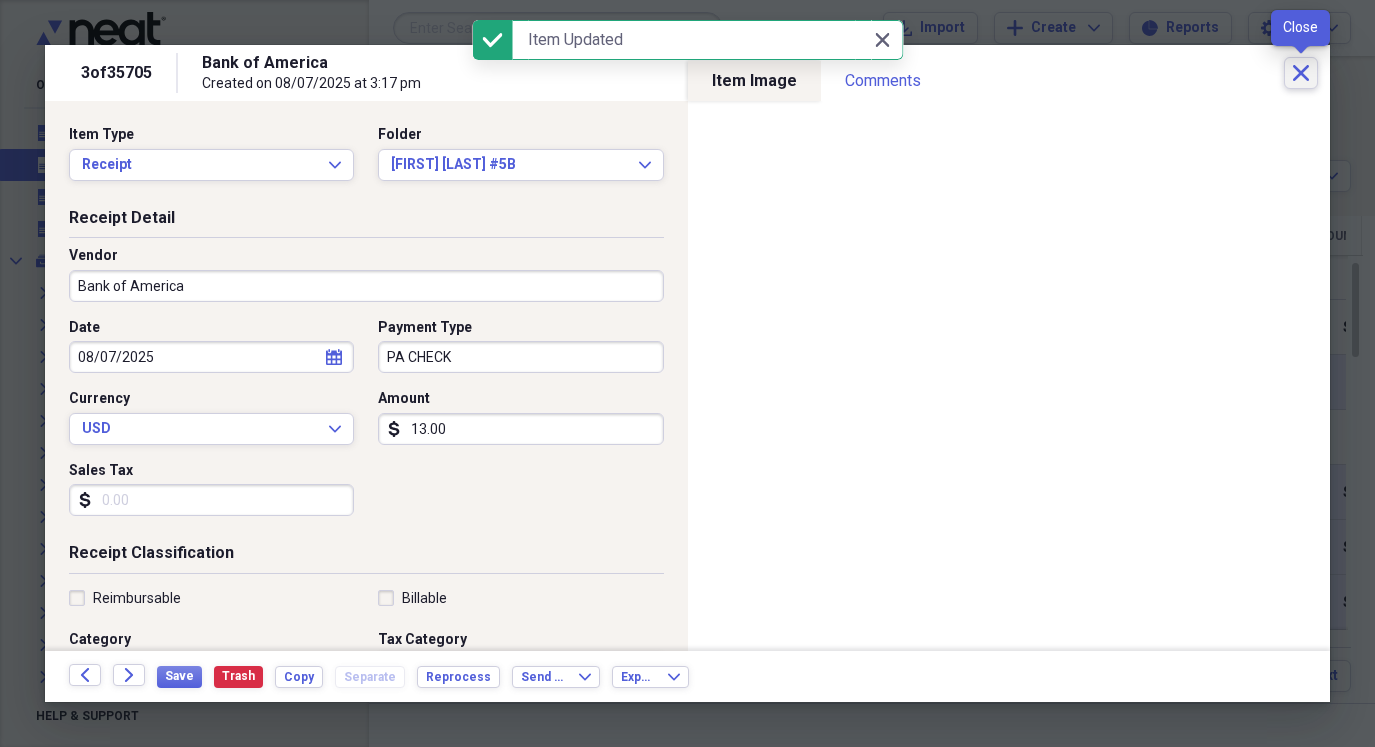 click on "Close" 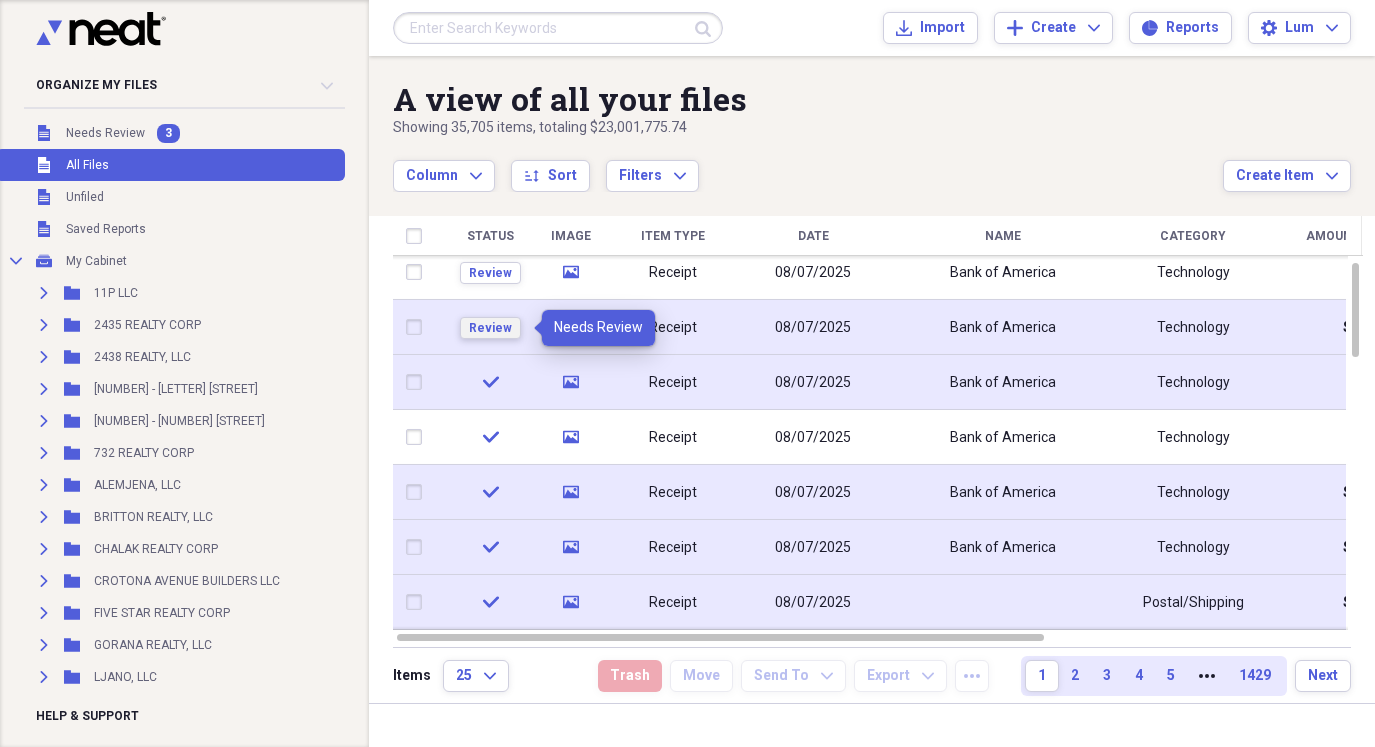 click on "Review" at bounding box center [490, 328] 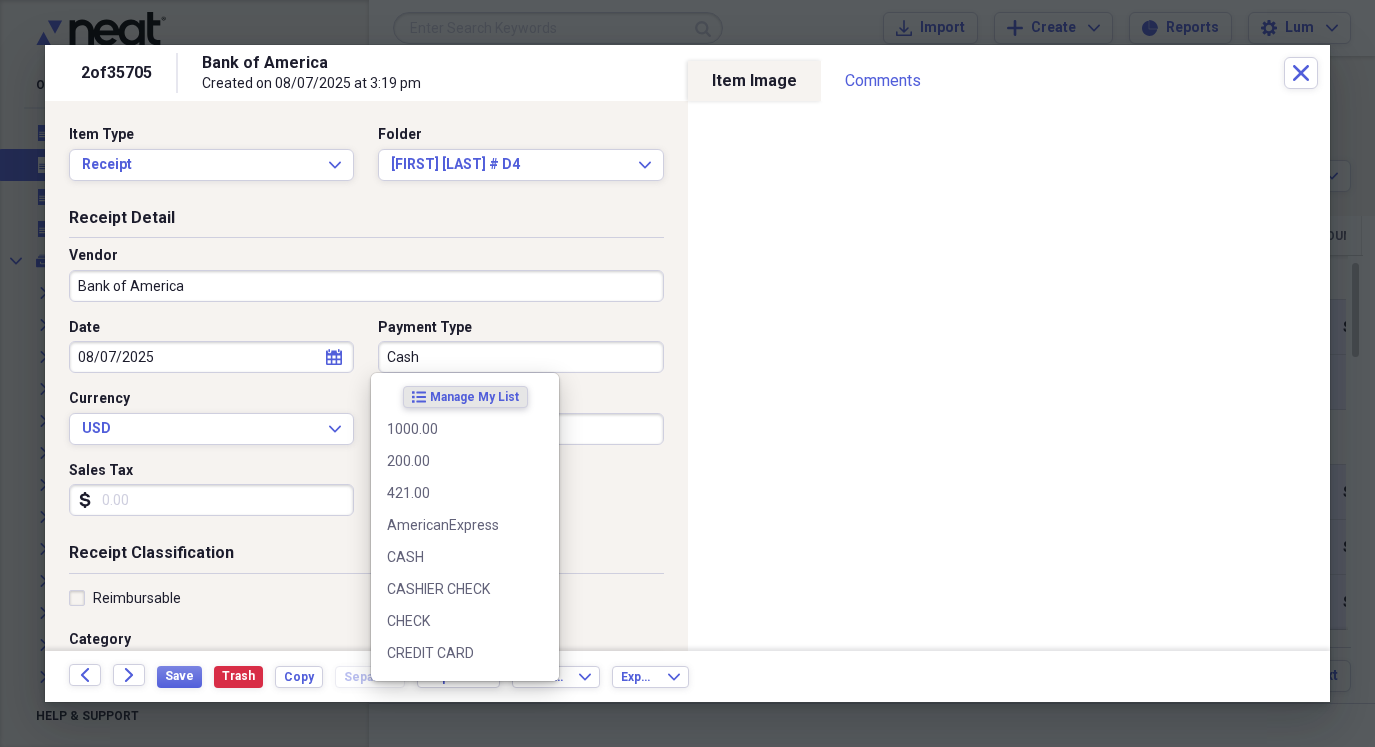 click on "Cash" at bounding box center (520, 357) 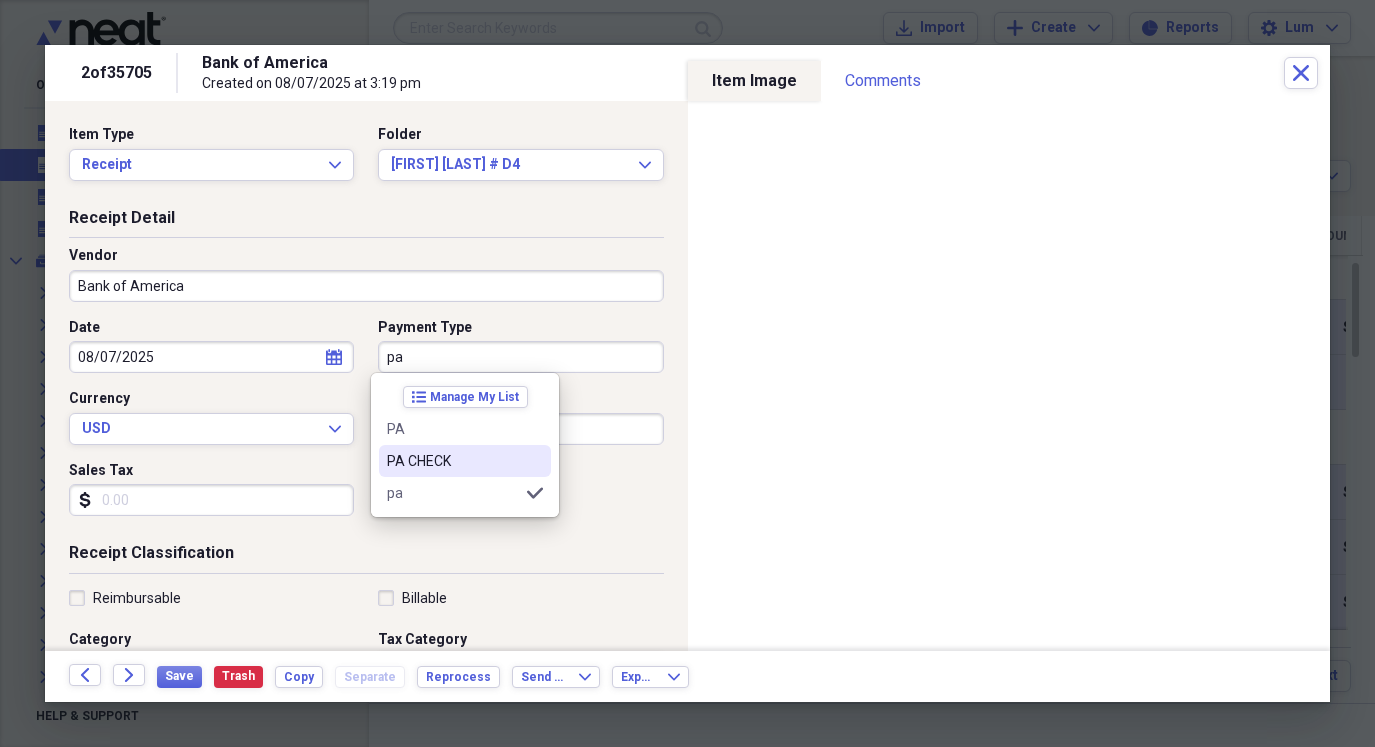click on "PA CHECK" at bounding box center (453, 461) 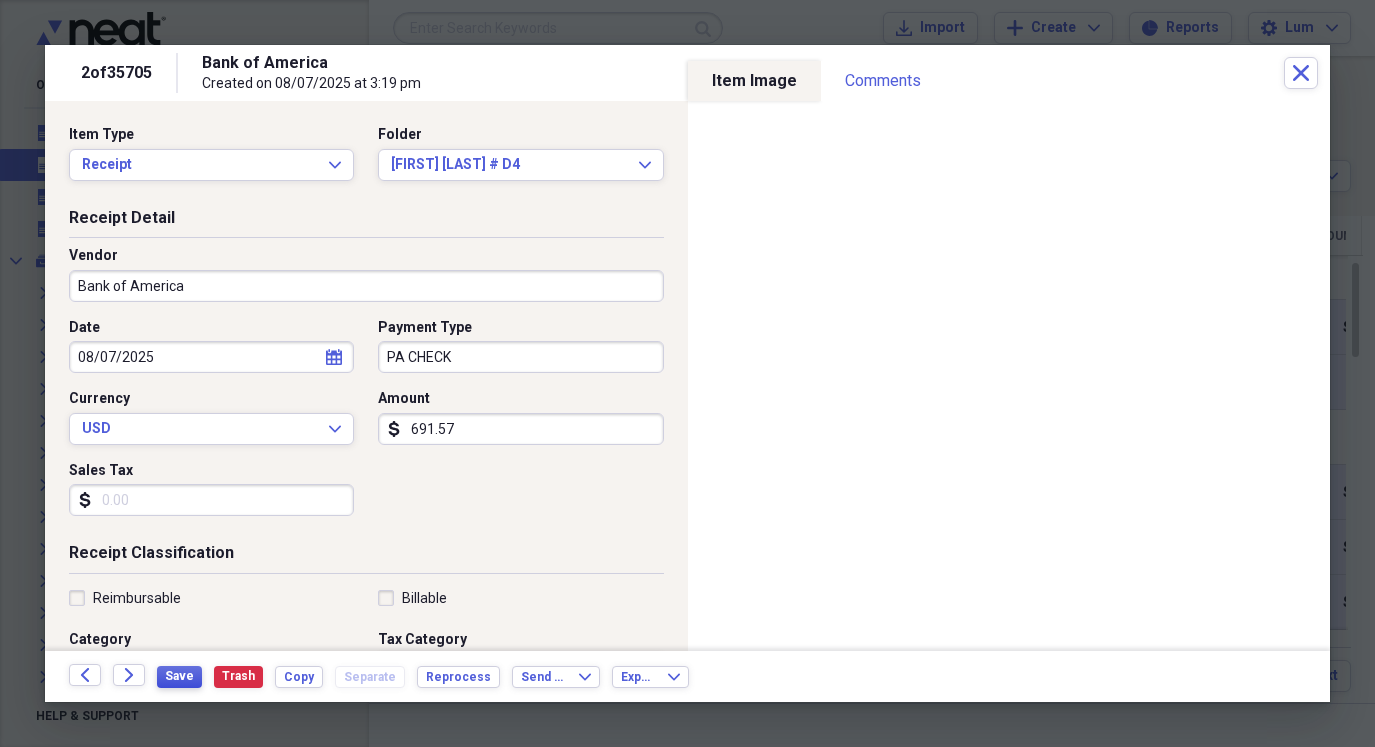 click on "Save" at bounding box center [179, 676] 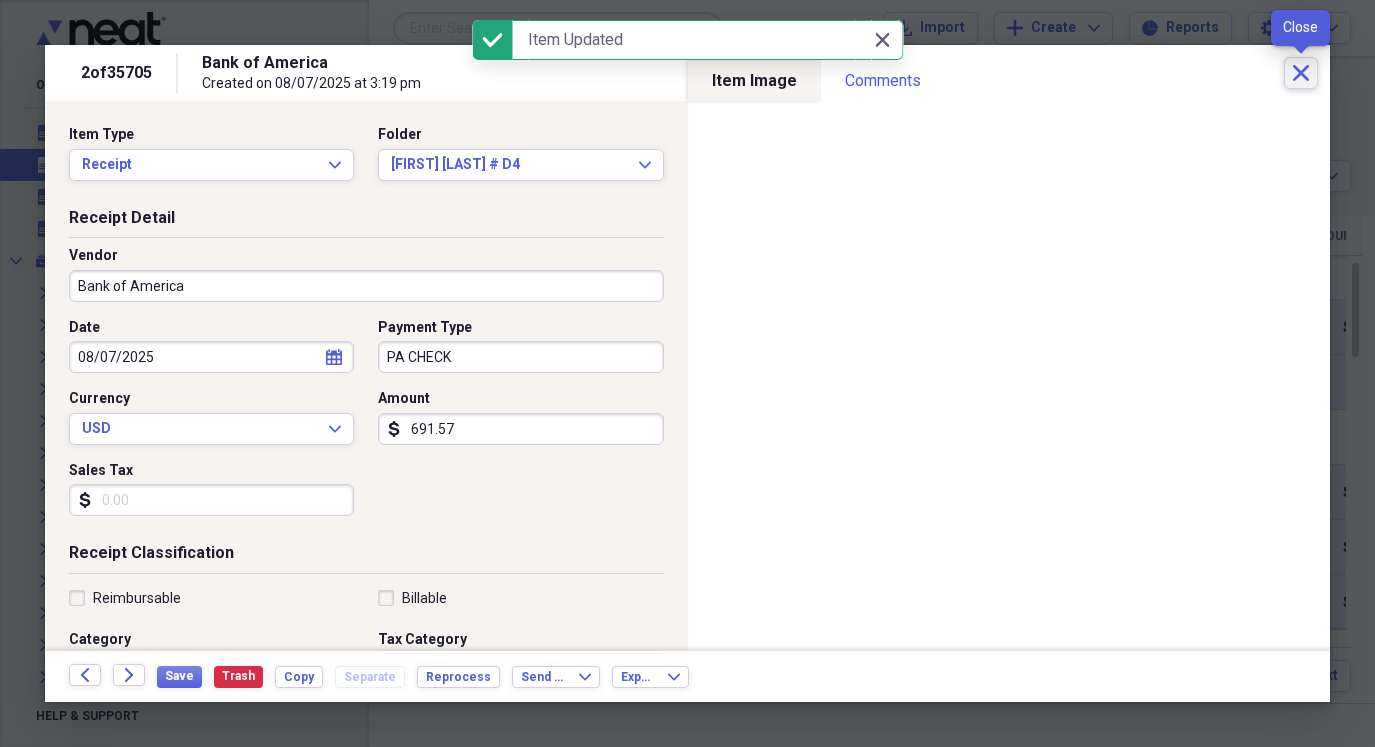 click on "Close" 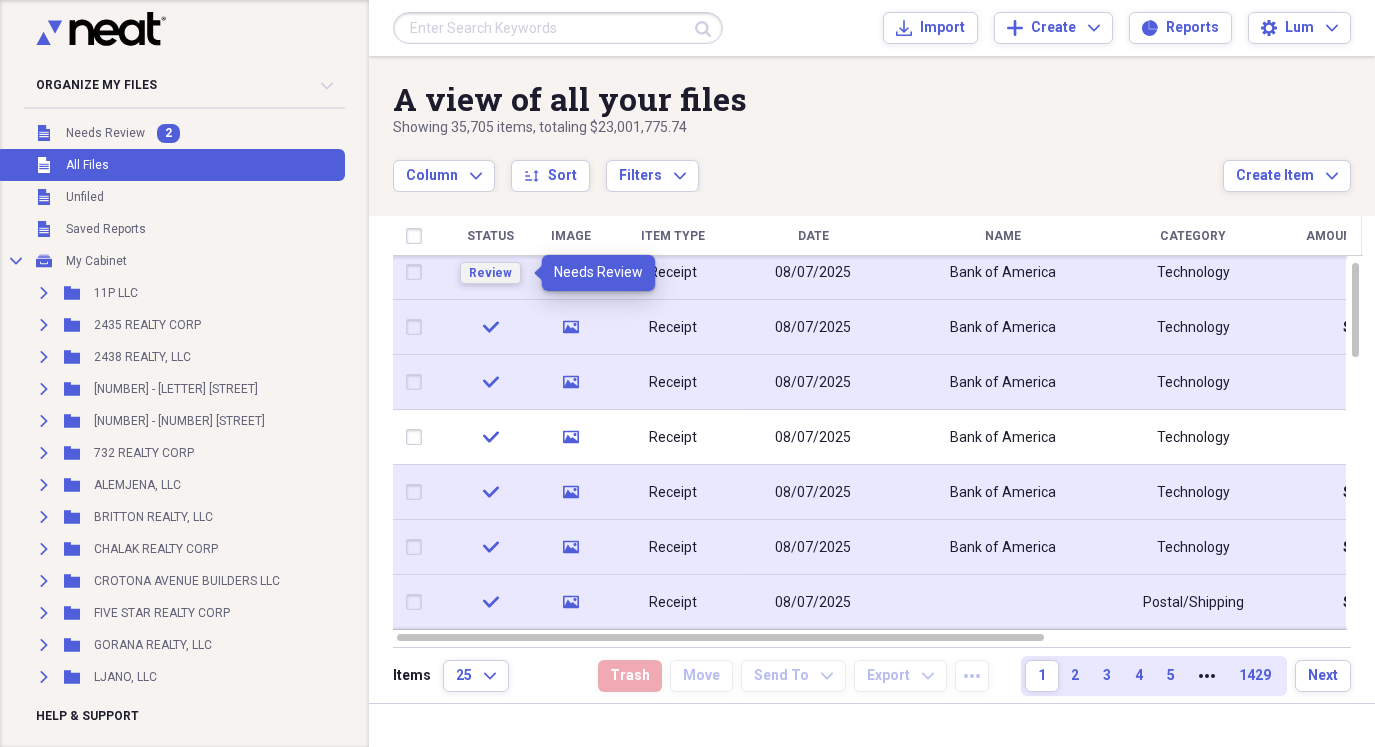 click on "Review" at bounding box center [490, 273] 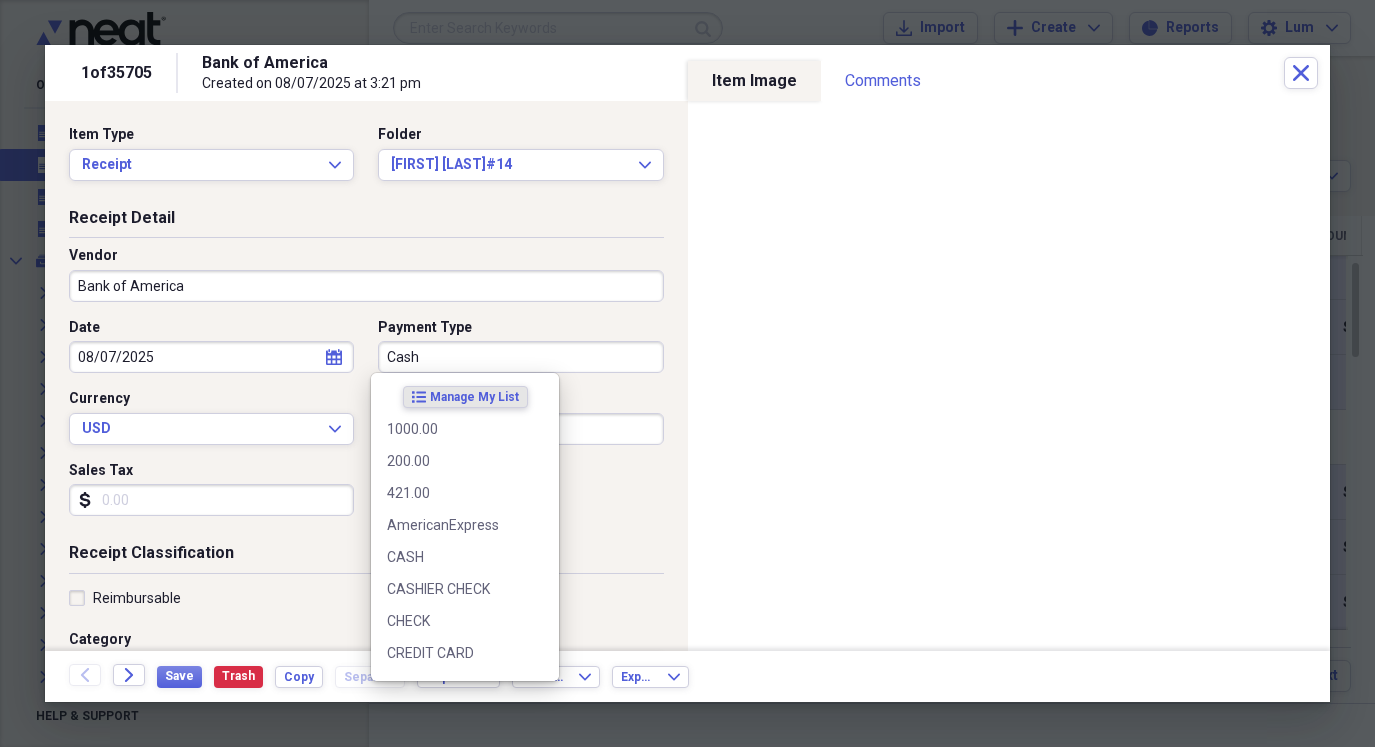 click on "Cash" at bounding box center (520, 357) 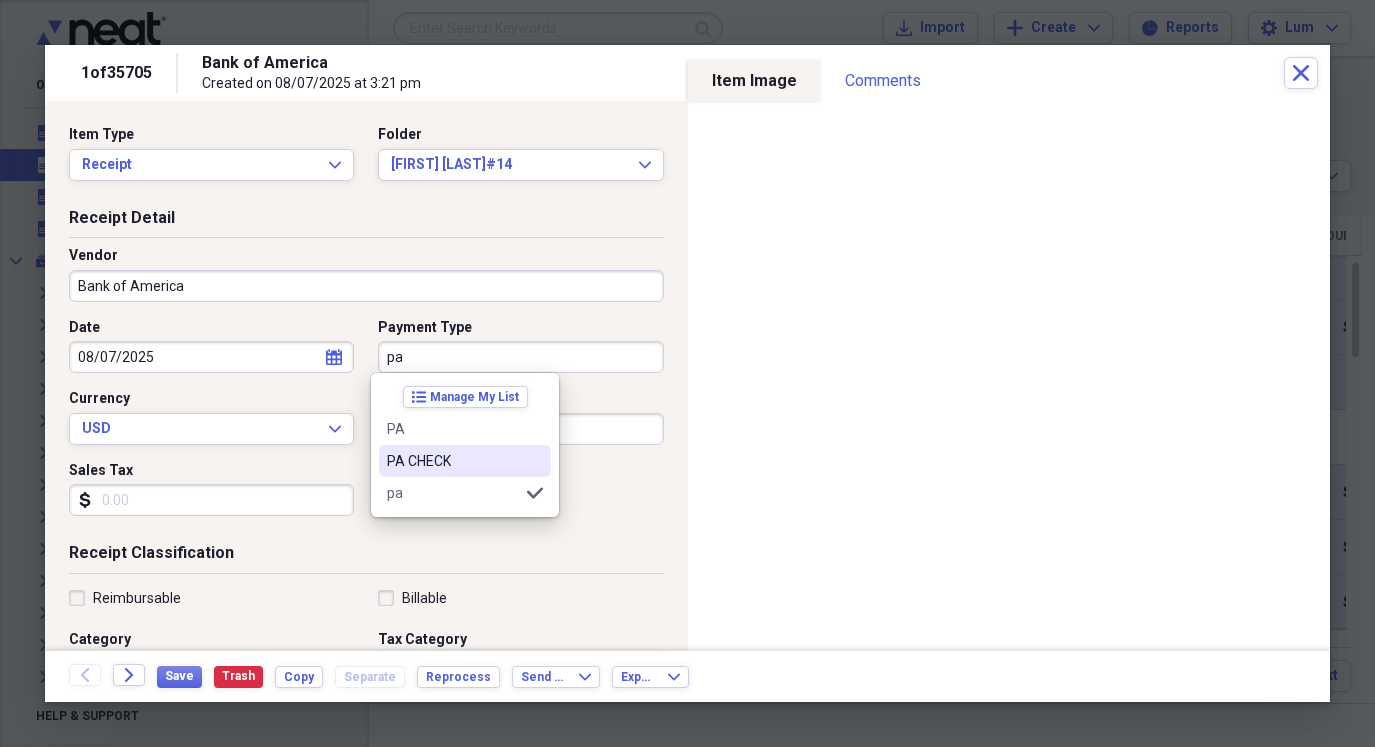 click on "PA CHECK" at bounding box center [453, 461] 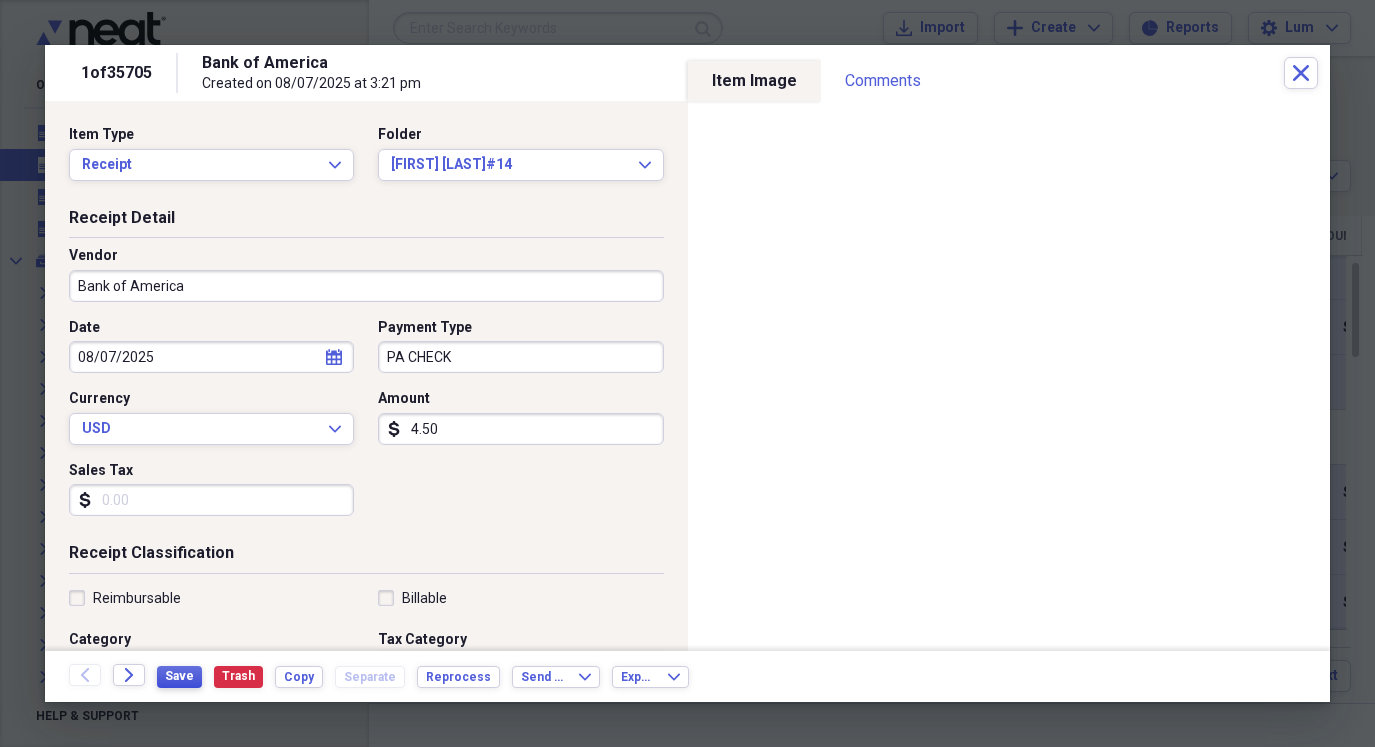 click on "Save" at bounding box center (179, 676) 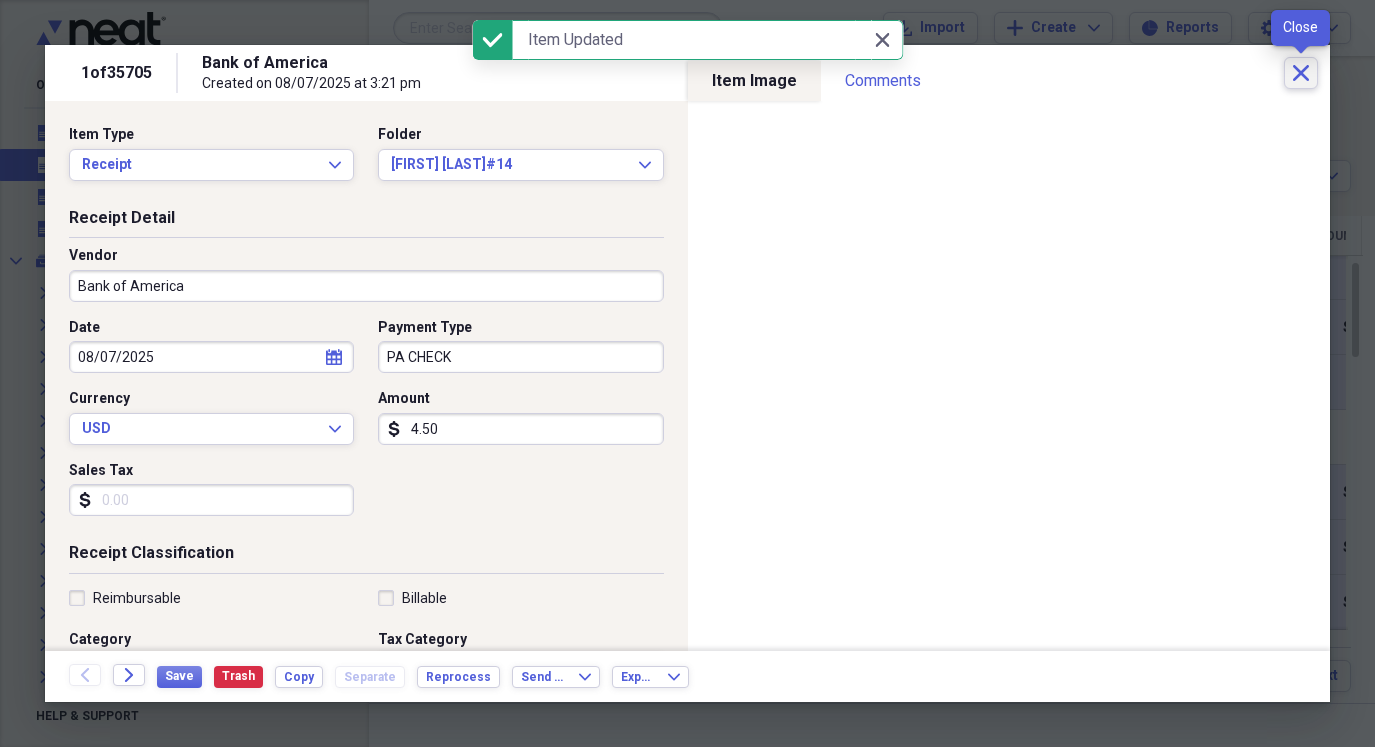 click on "Close" at bounding box center [1301, 73] 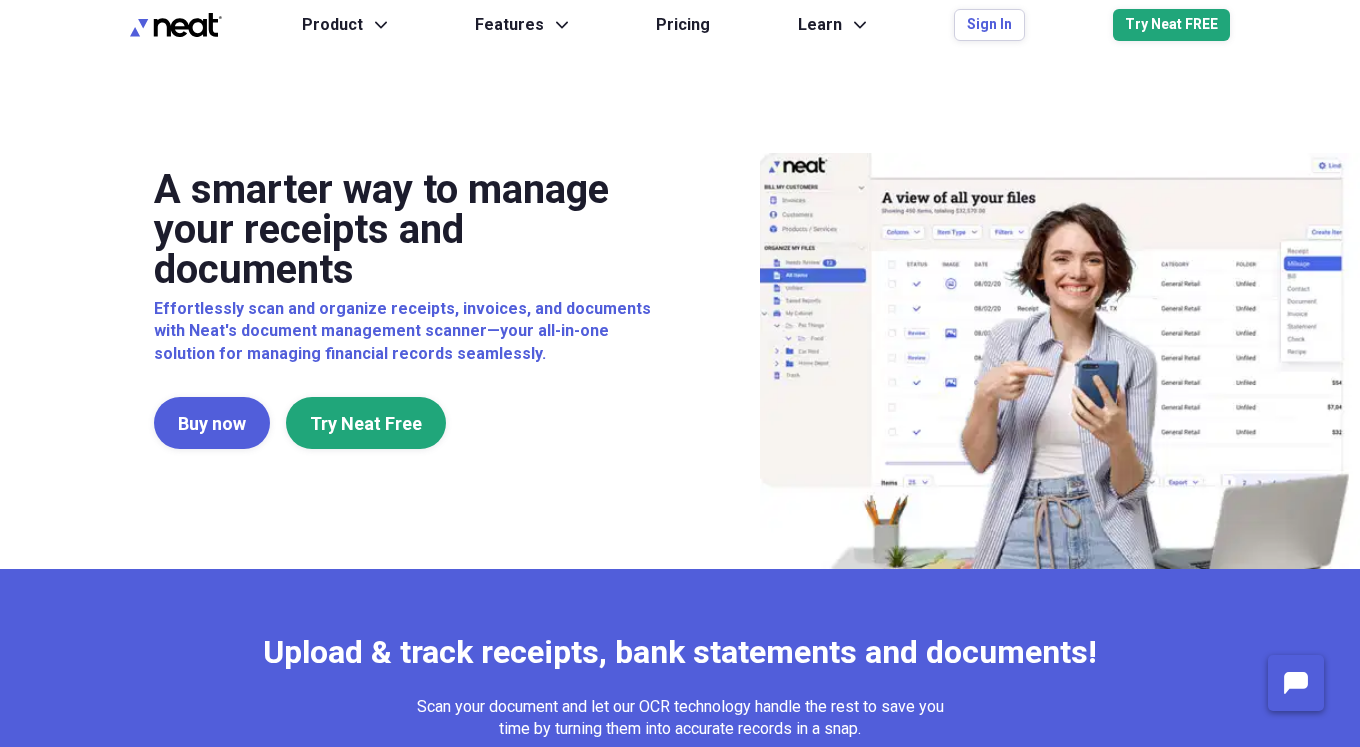 scroll, scrollTop: 0, scrollLeft: 0, axis: both 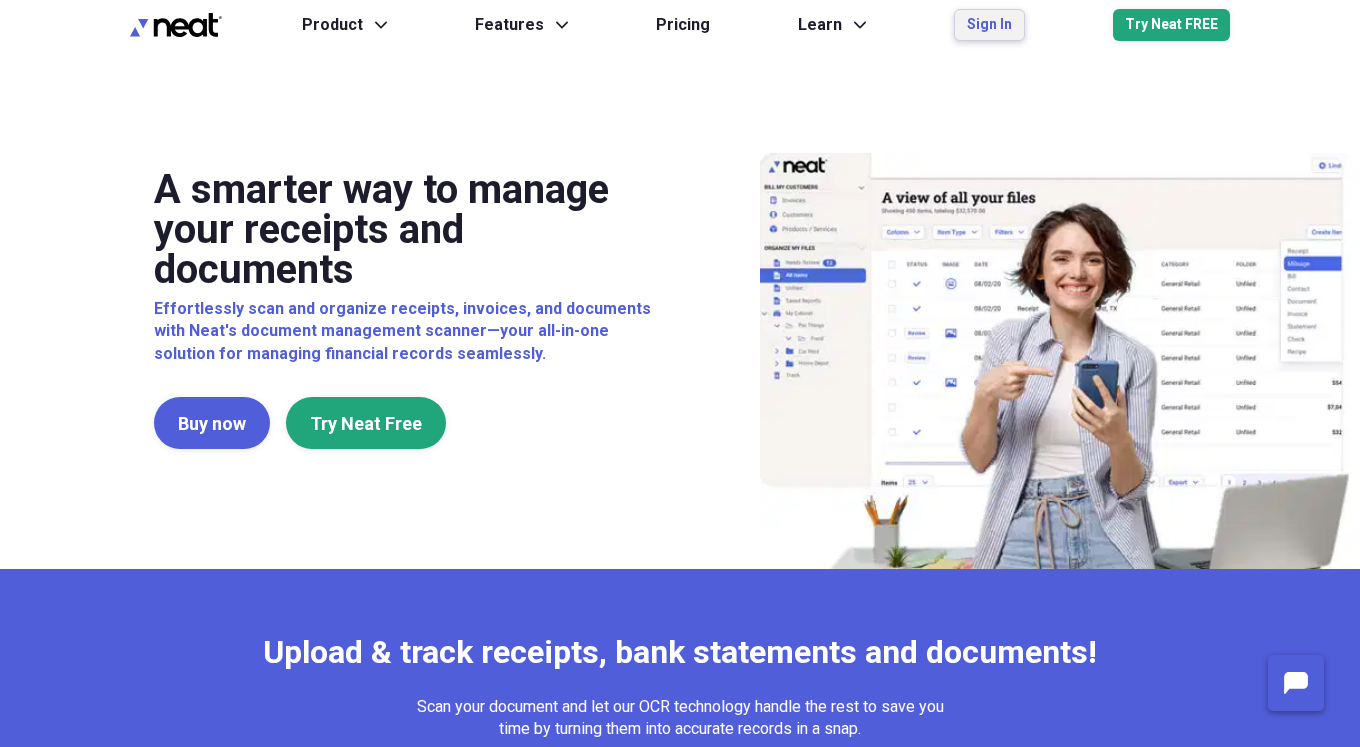 click on "Sign In" at bounding box center [989, 25] 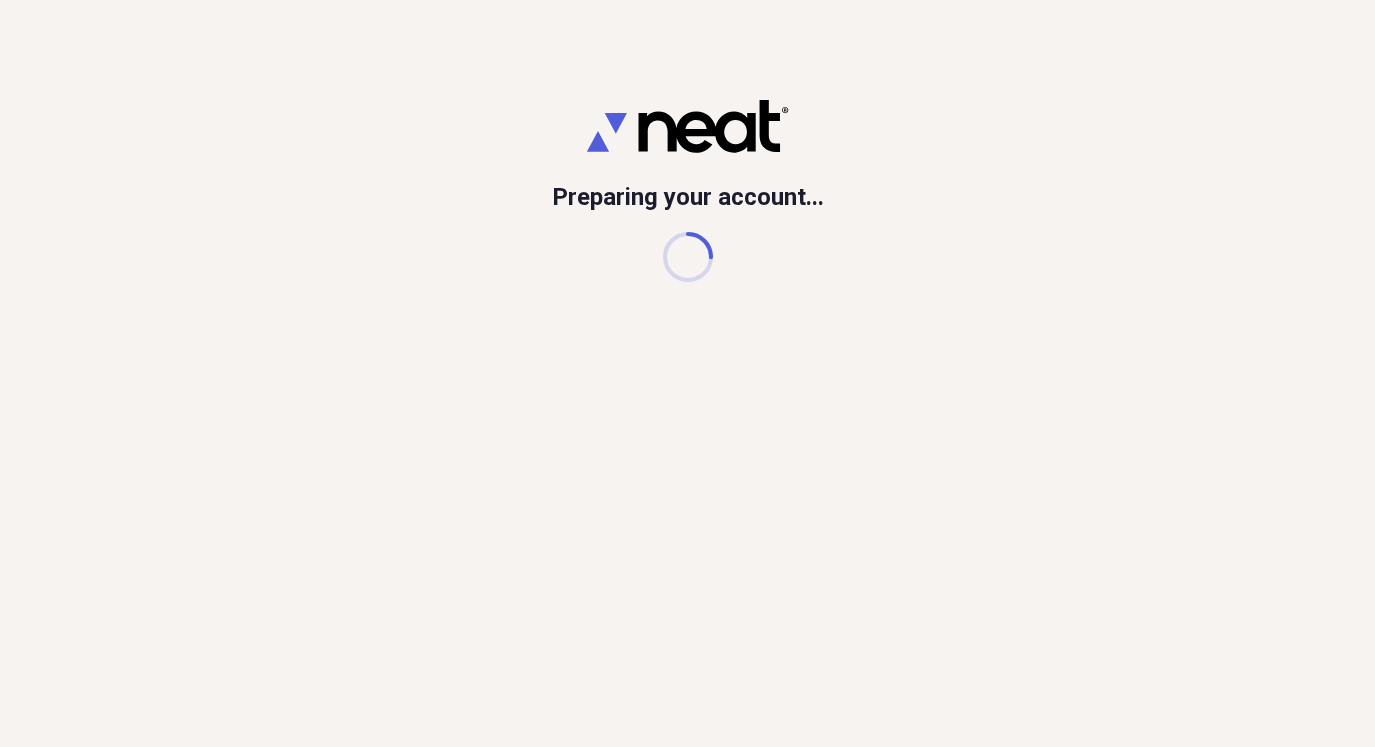 scroll, scrollTop: 0, scrollLeft: 0, axis: both 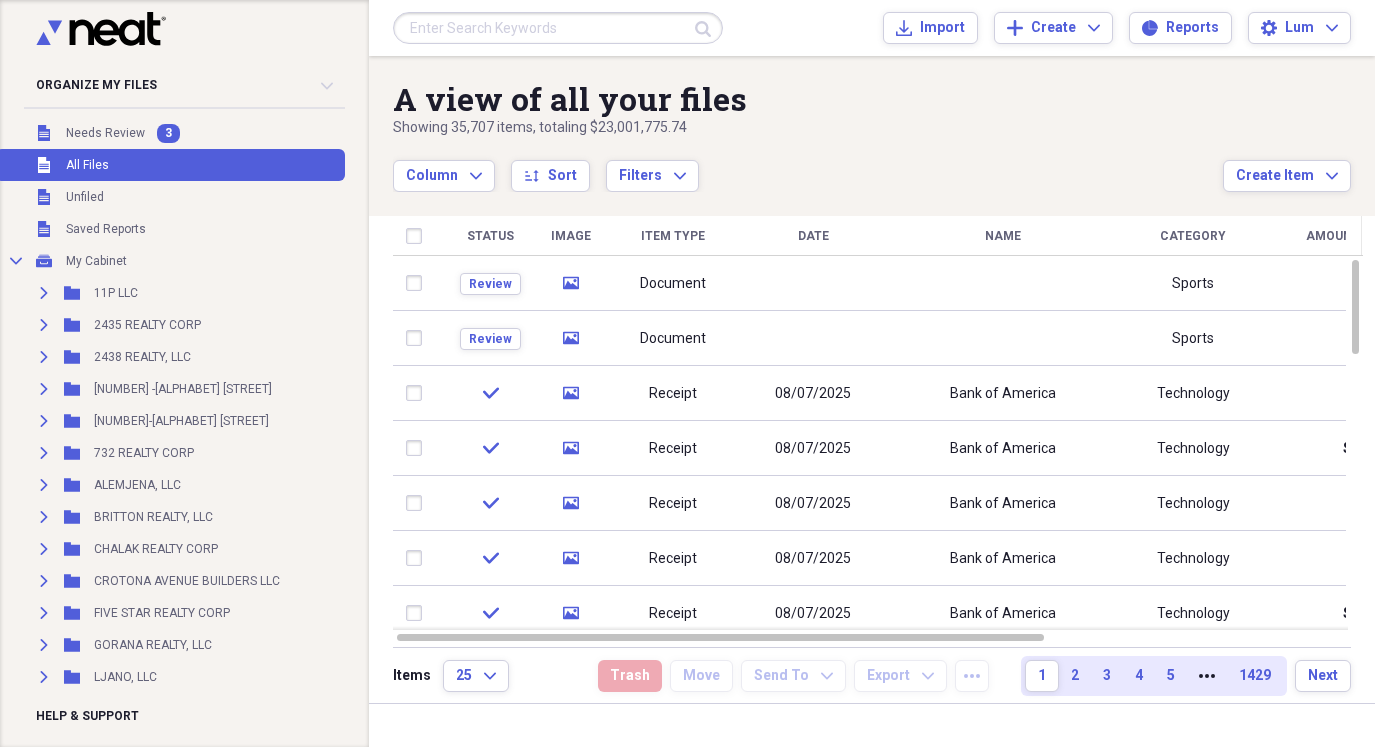 click on "Unfiled All Files" at bounding box center [170, 165] 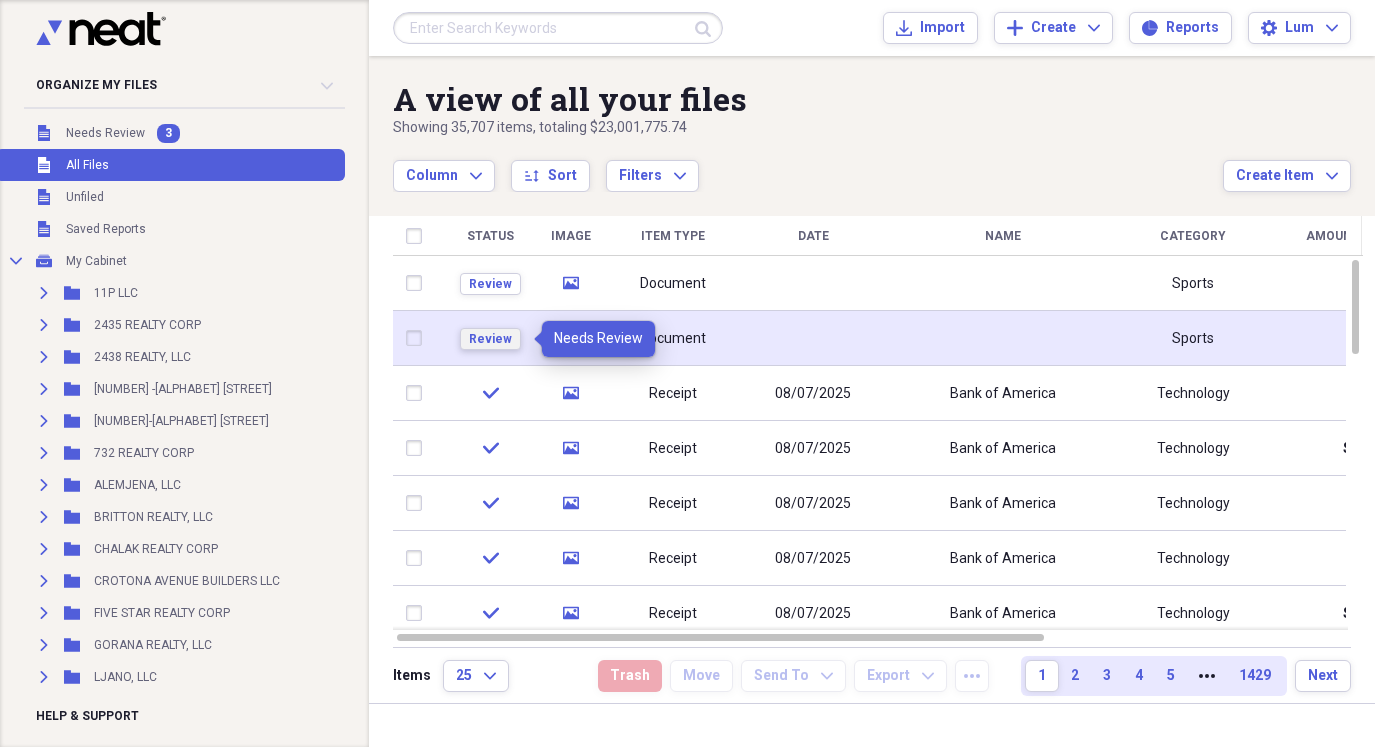 click on "Review" at bounding box center [490, 339] 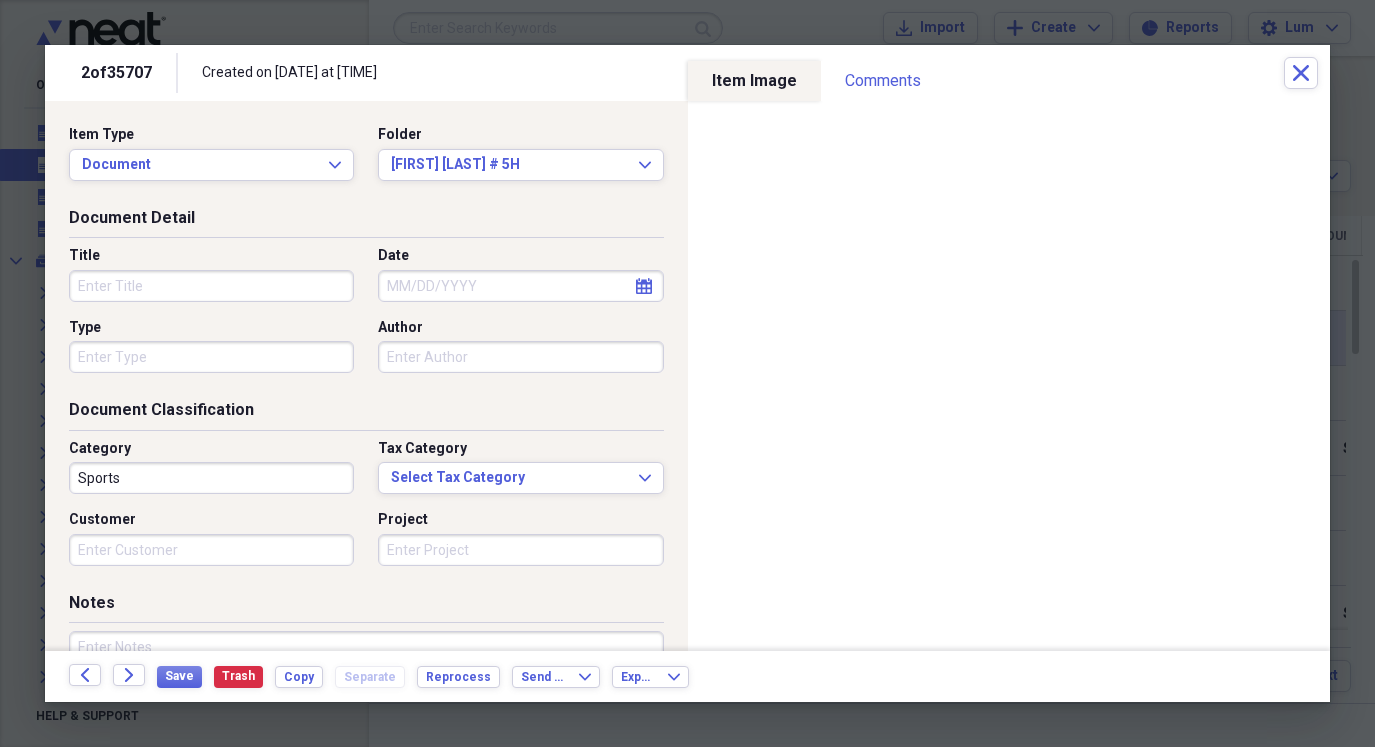 click on "Date" at bounding box center (520, 286) 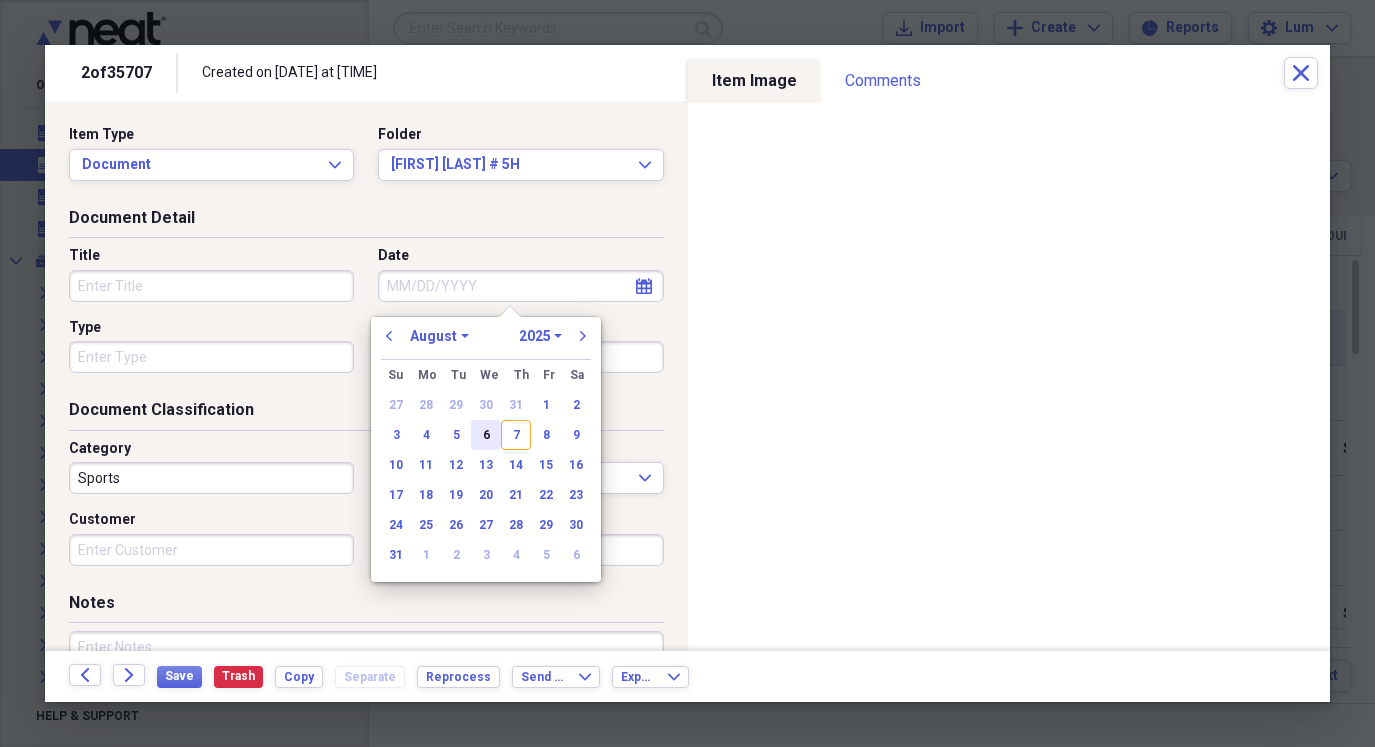 click on "6" at bounding box center [486, 435] 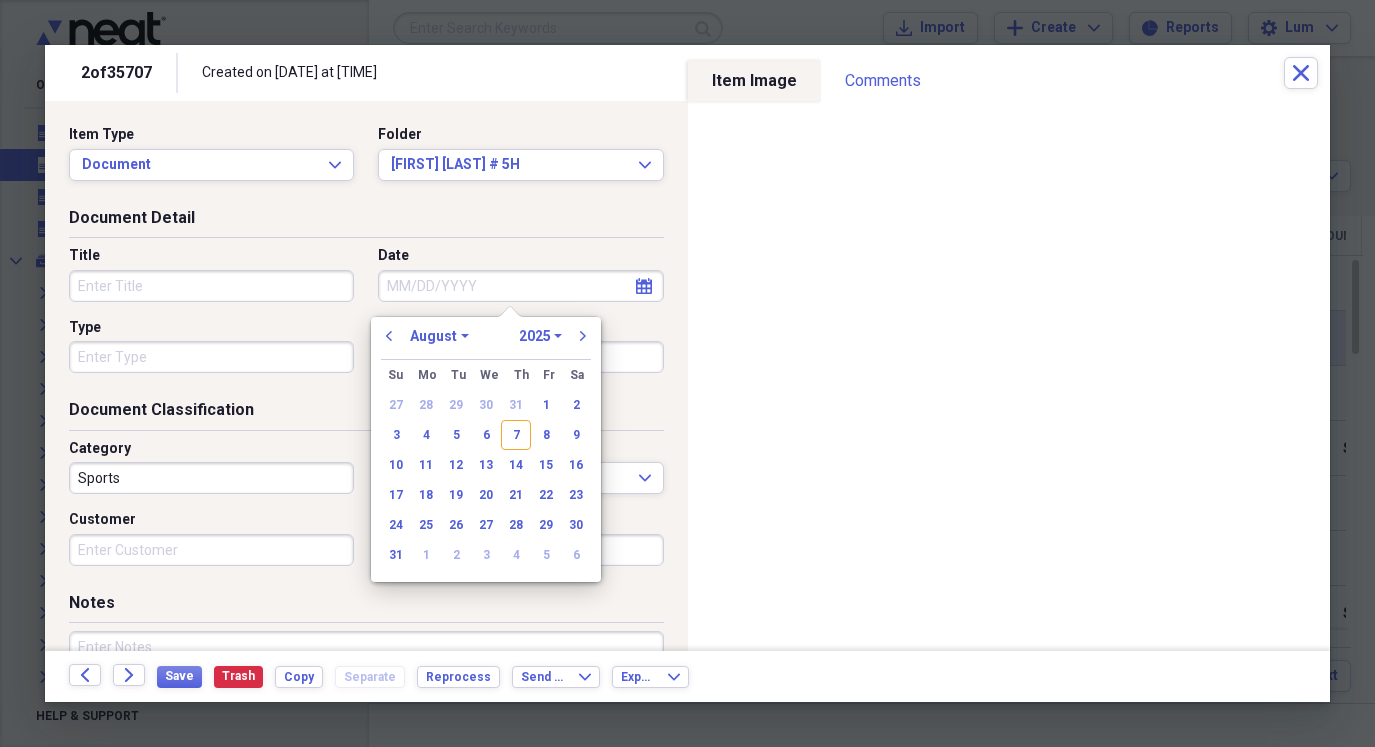 type on "08/06/2025" 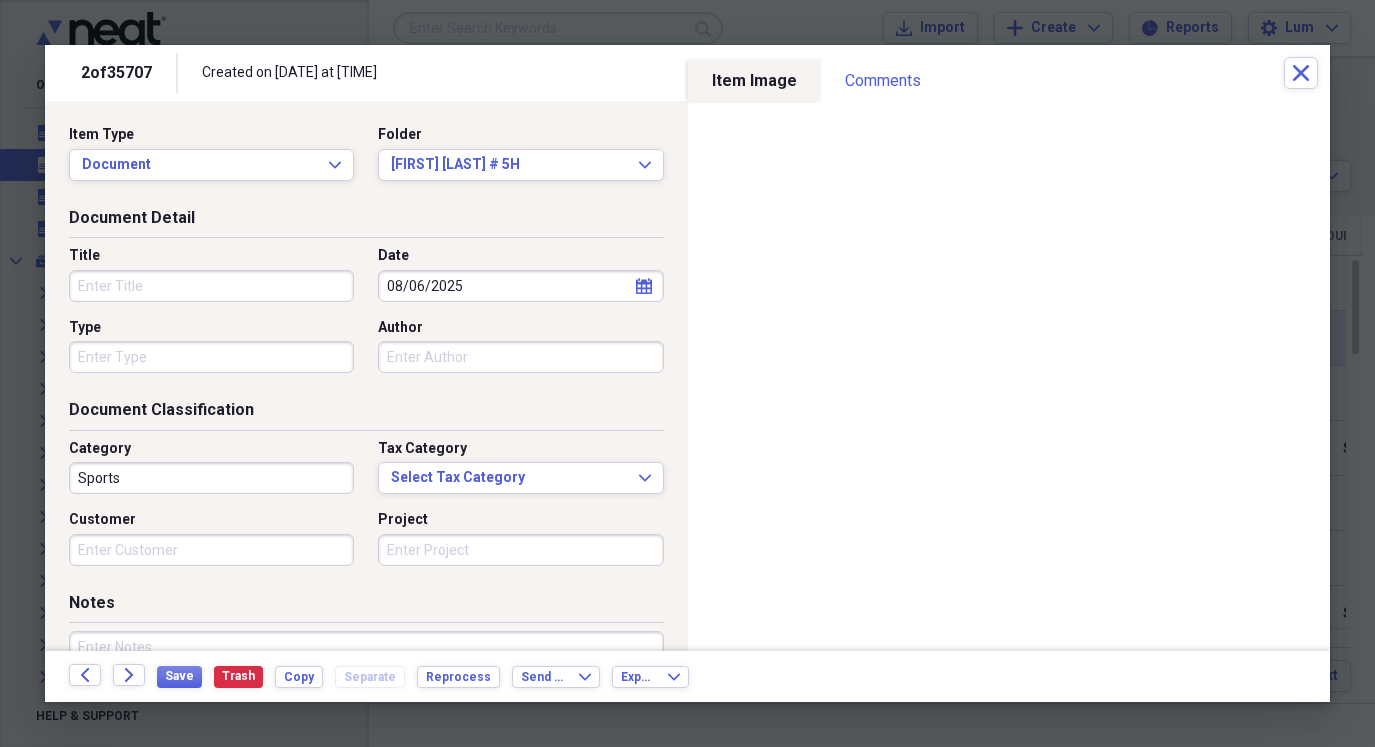 click on "Type" at bounding box center (211, 357) 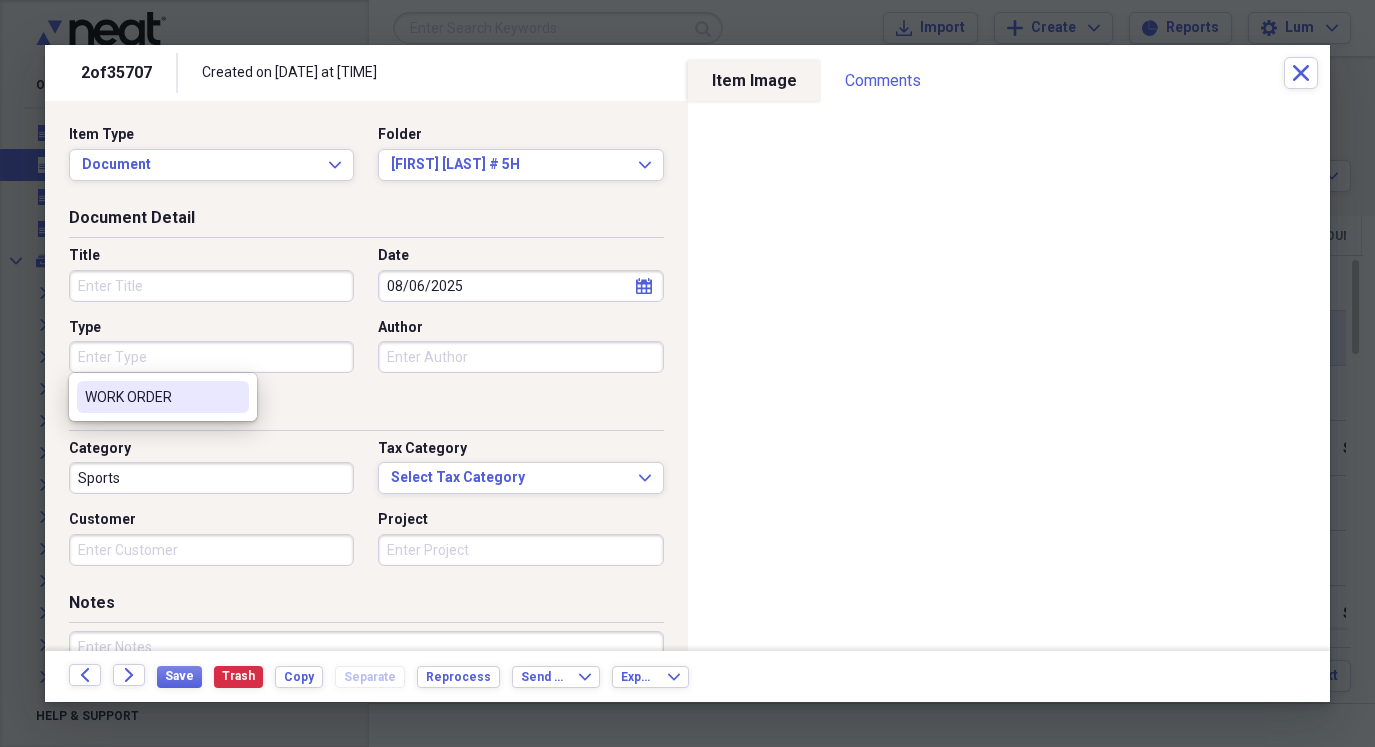 click on "WORK ORDER" at bounding box center [151, 397] 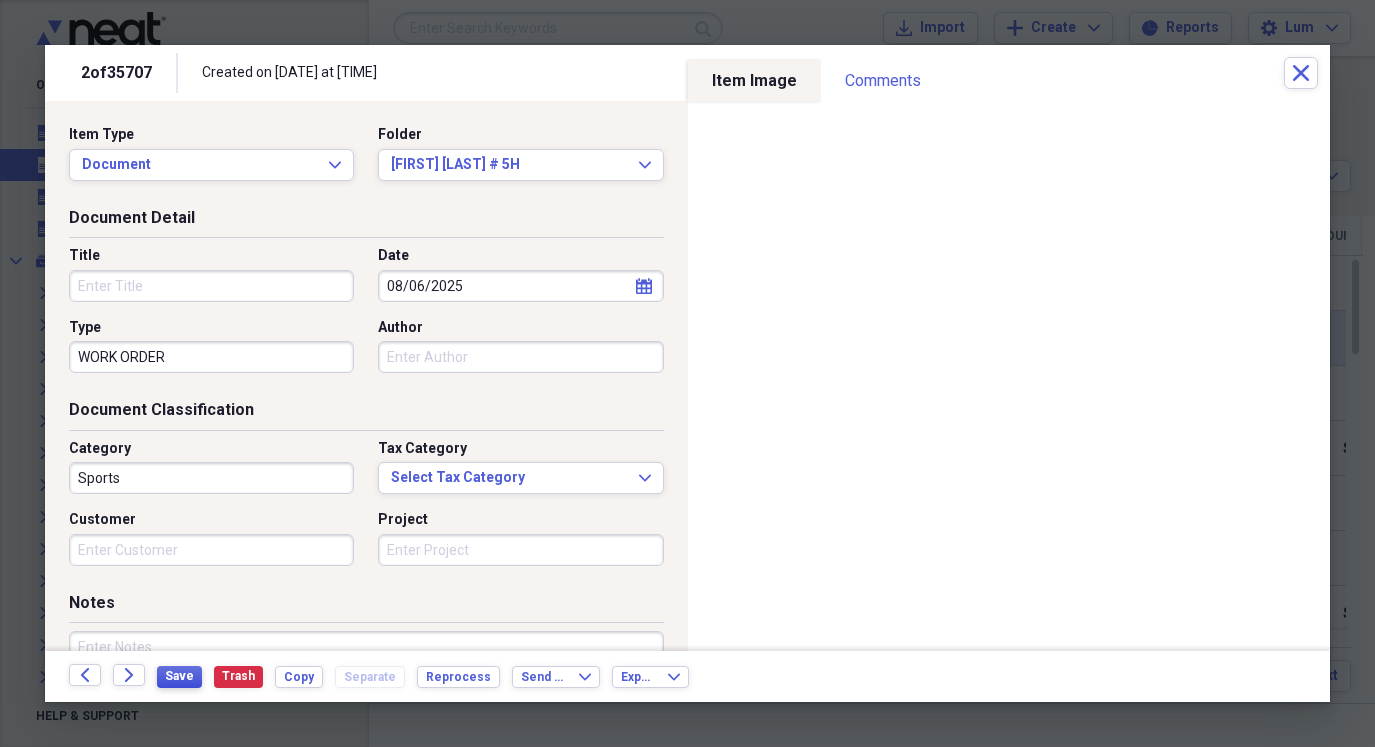 click on "Save" at bounding box center [179, 676] 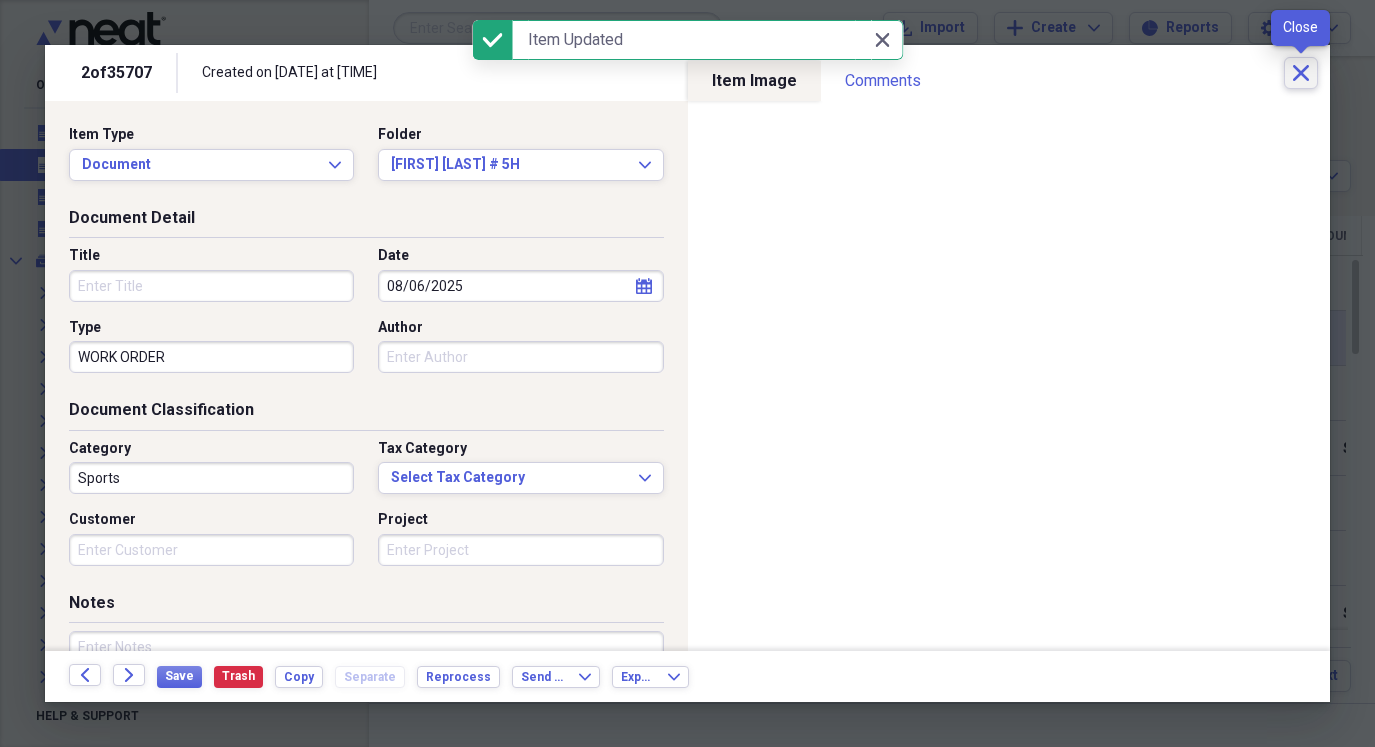 click on "Close" 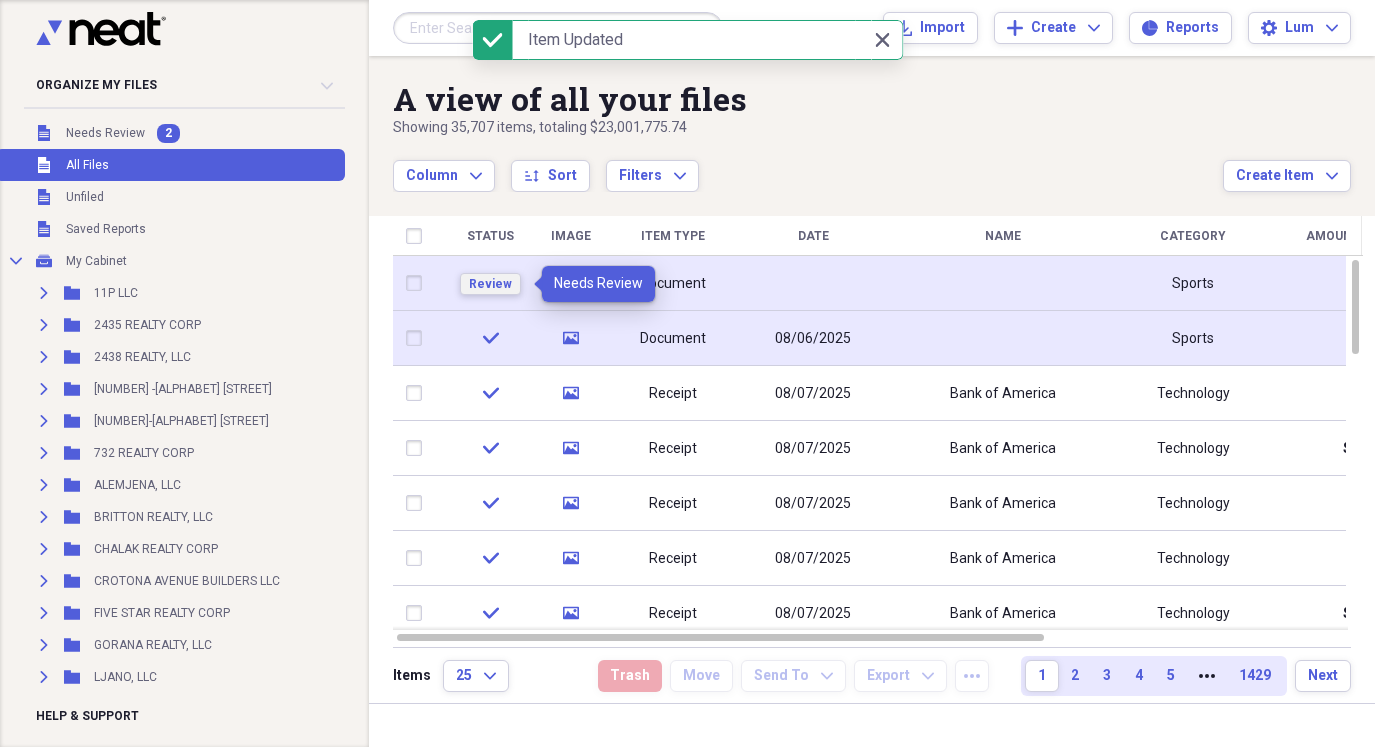 click on "Review" at bounding box center (490, 284) 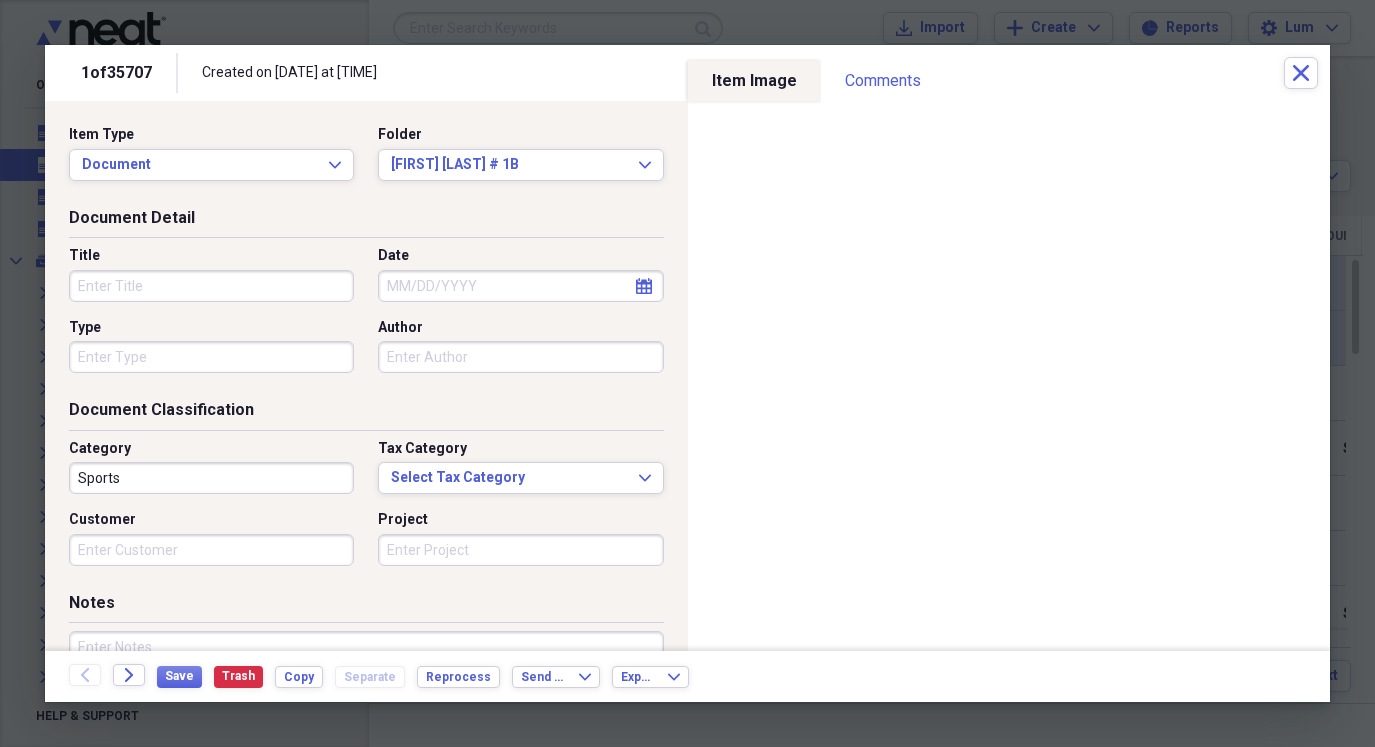 select on "7" 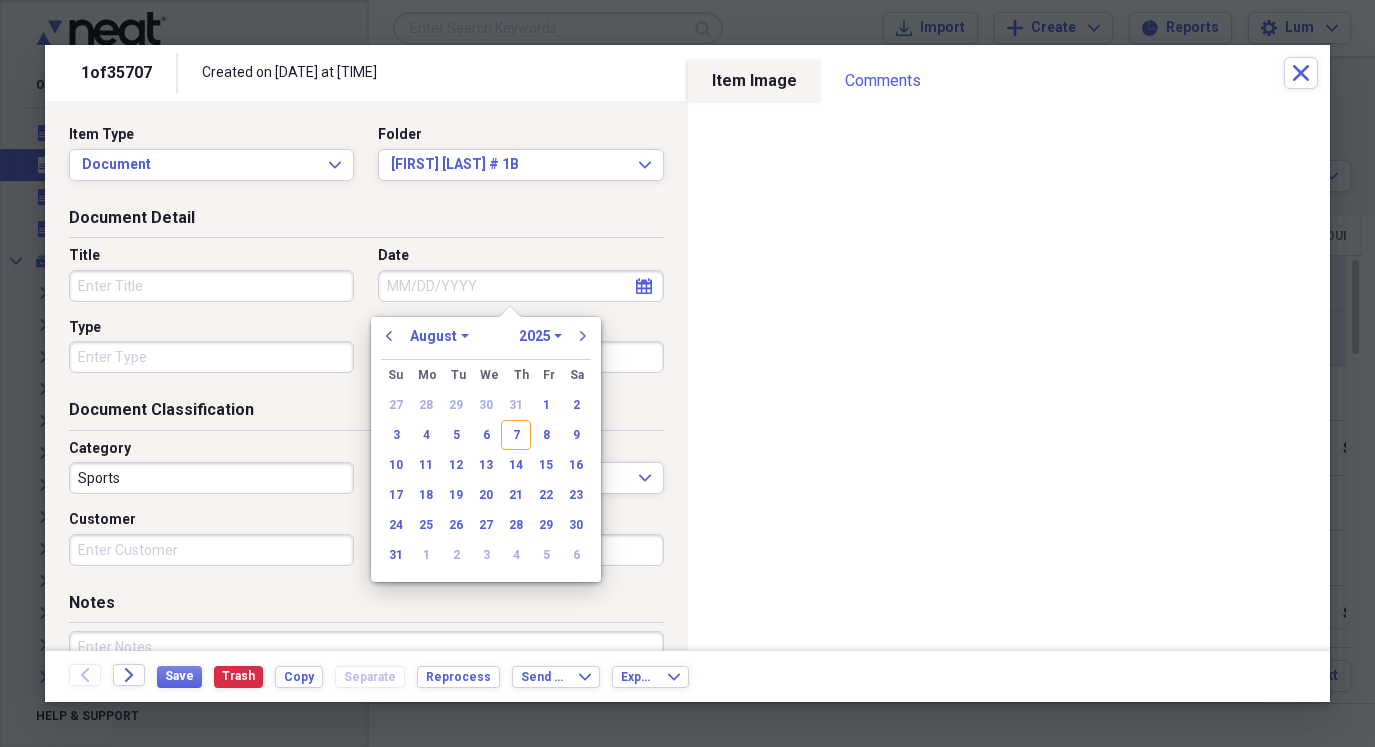 click on "Date" at bounding box center (520, 286) 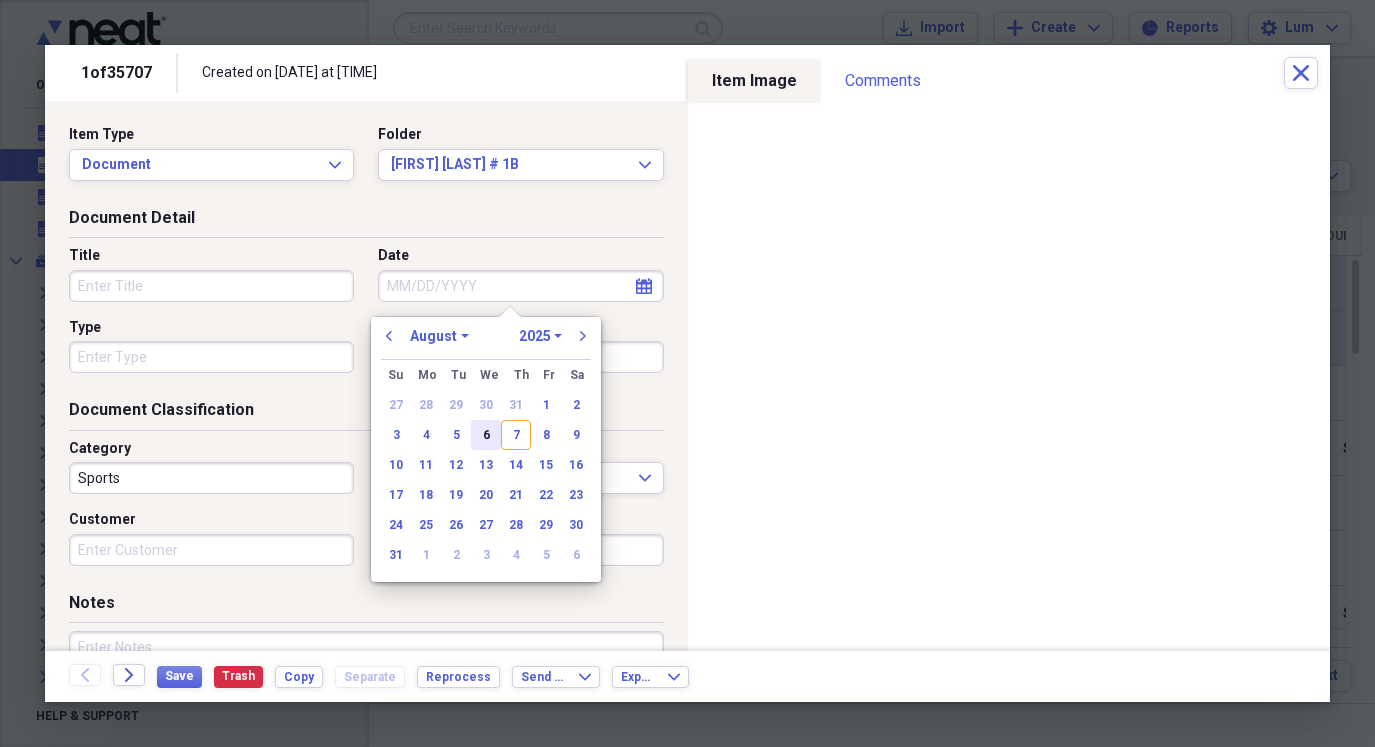 click on "6" at bounding box center (486, 435) 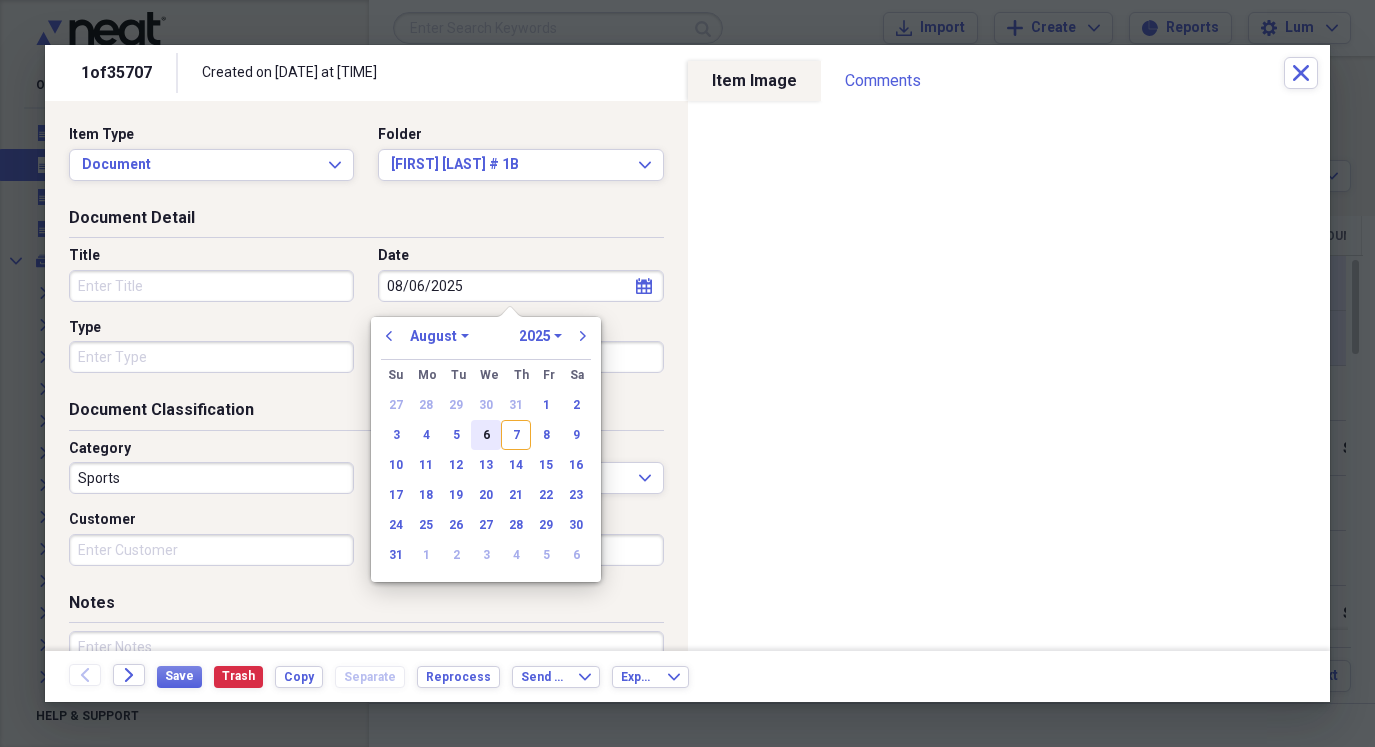 type on "08/06/2025" 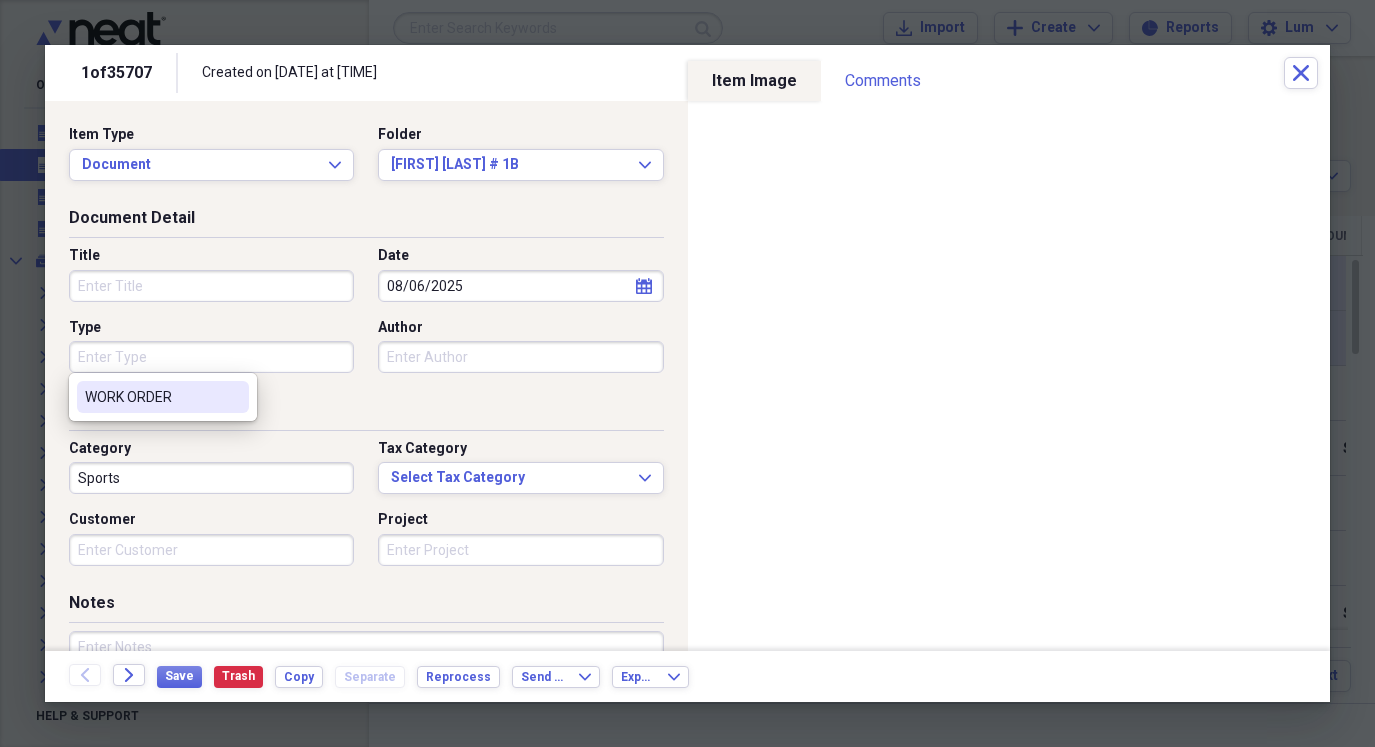 click on "Type" at bounding box center [211, 357] 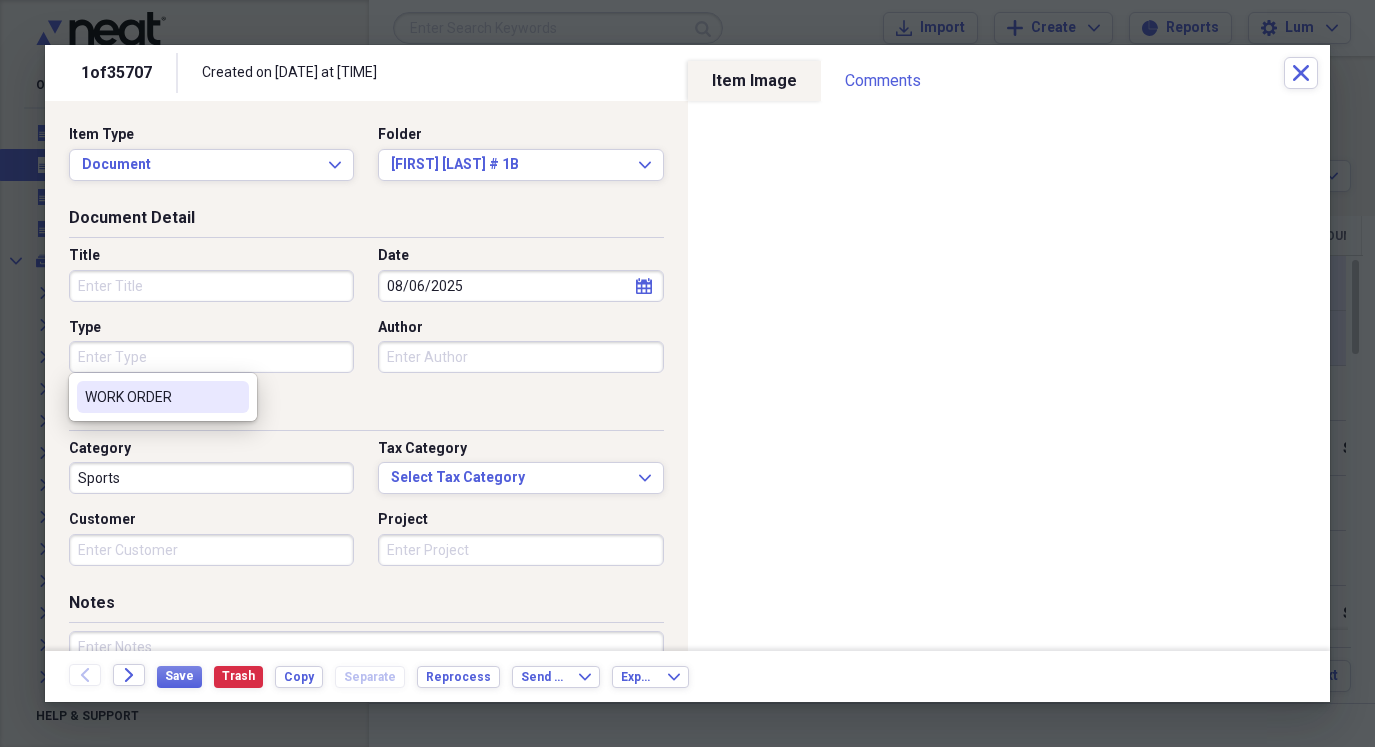 click on "WORK ORDER" at bounding box center (151, 397) 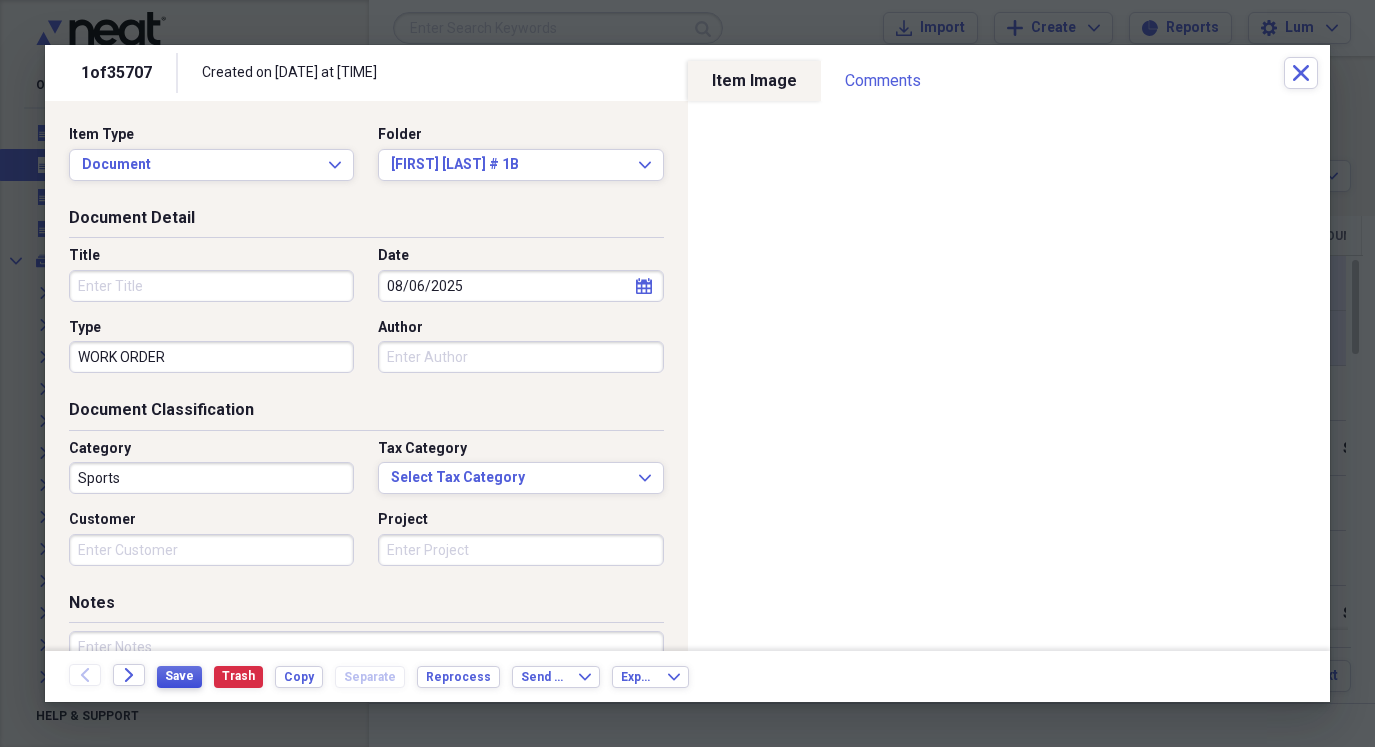 click on "Save" at bounding box center (179, 676) 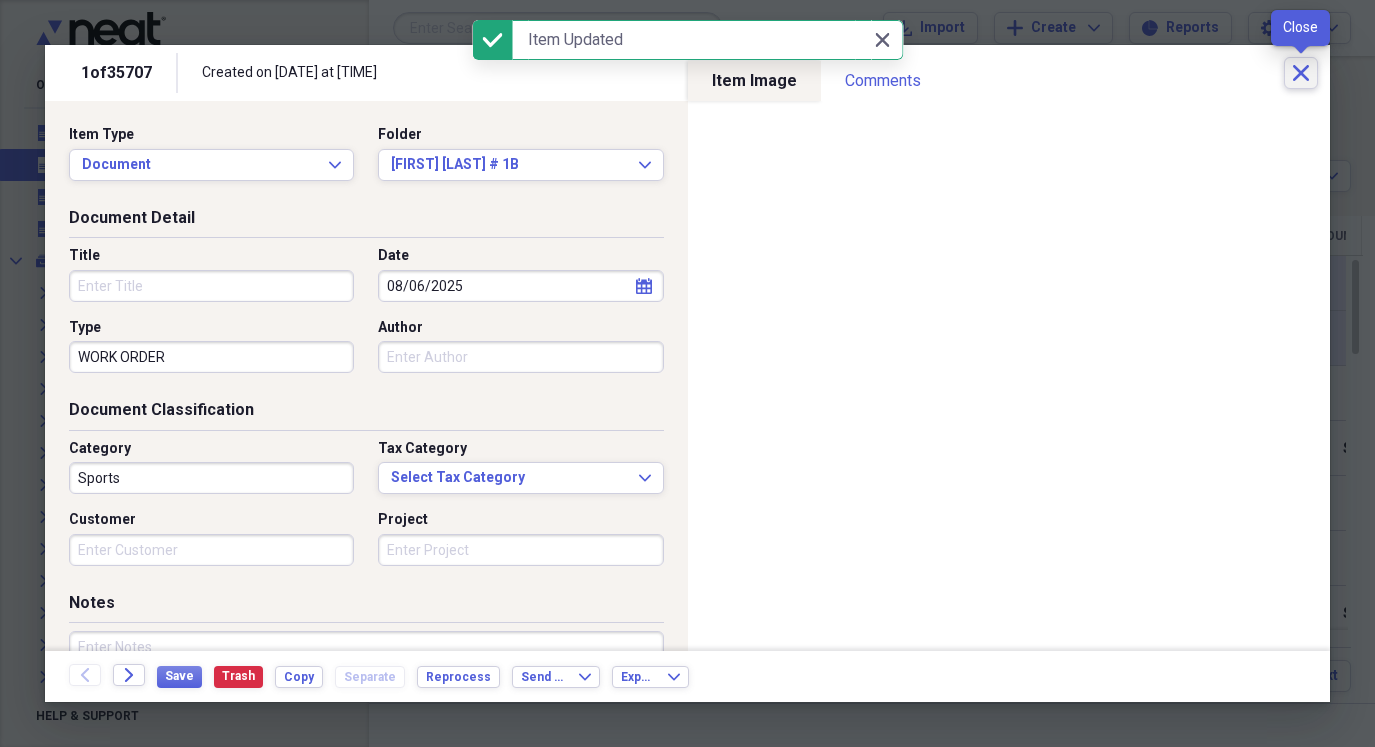 click 